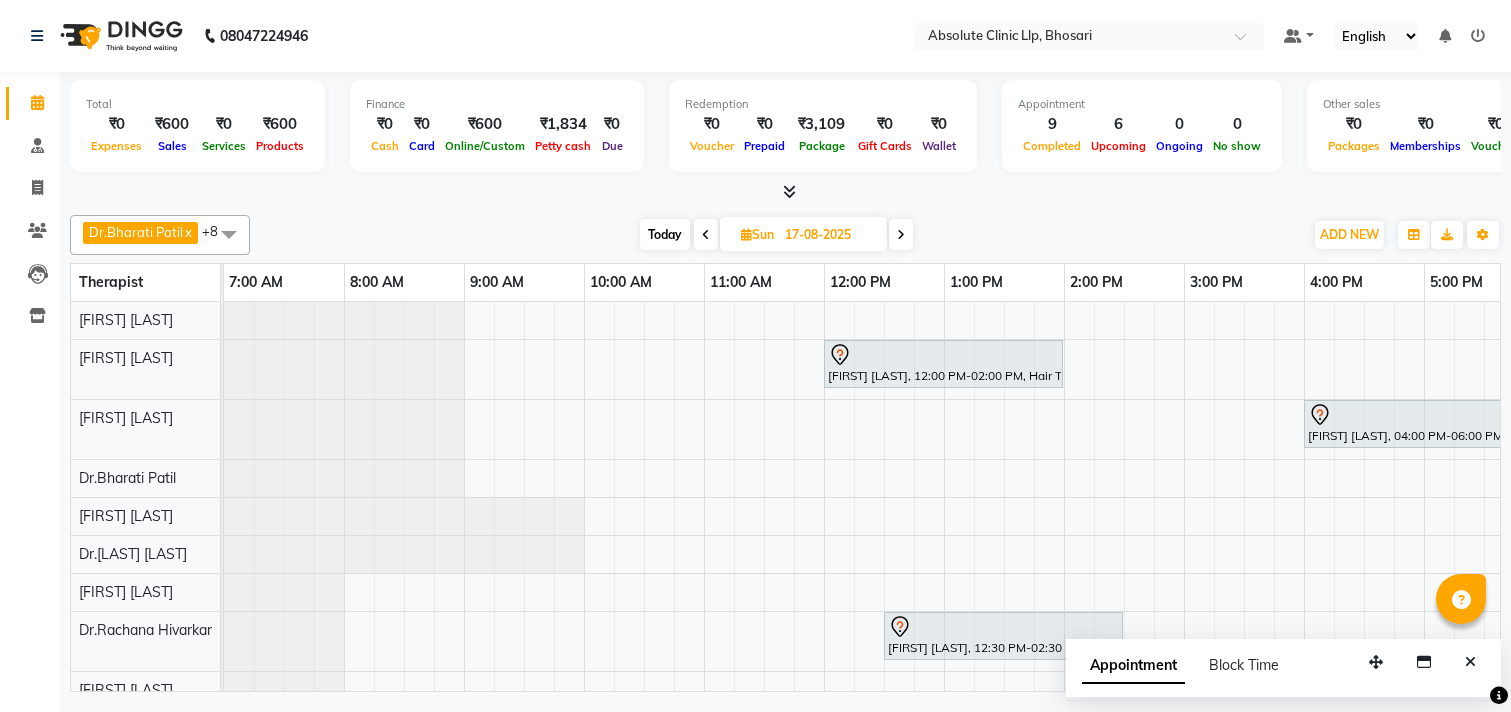 scroll, scrollTop: 0, scrollLeft: 0, axis: both 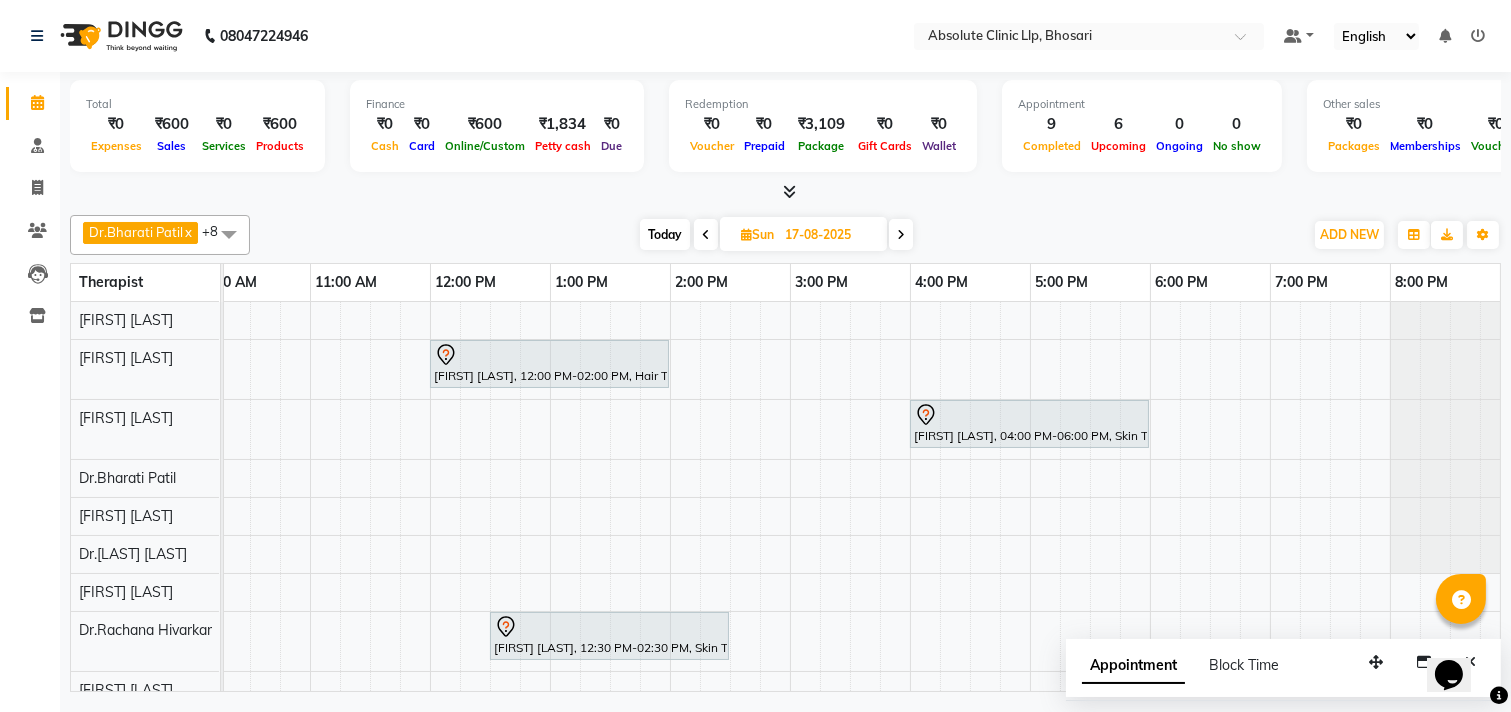 click at bounding box center (746, 234) 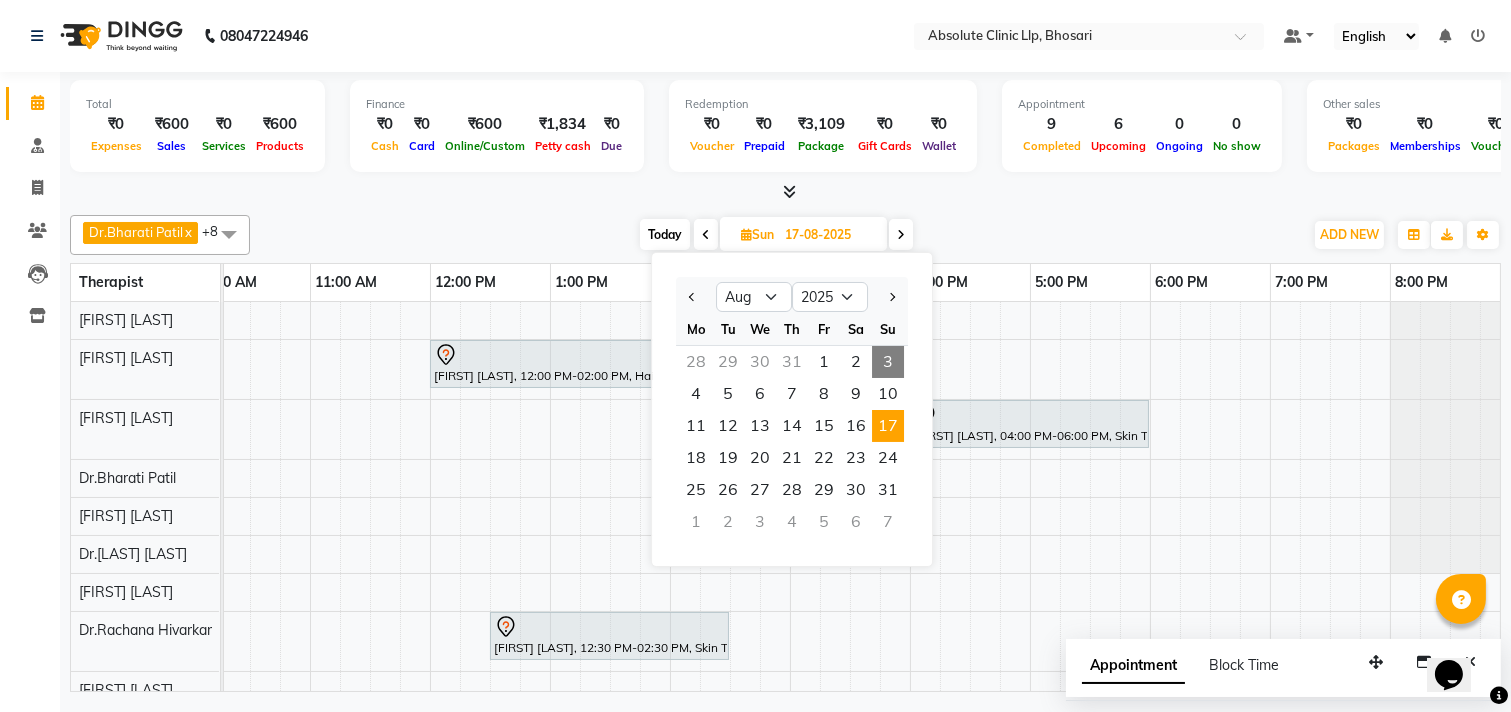click on "3" at bounding box center (888, 362) 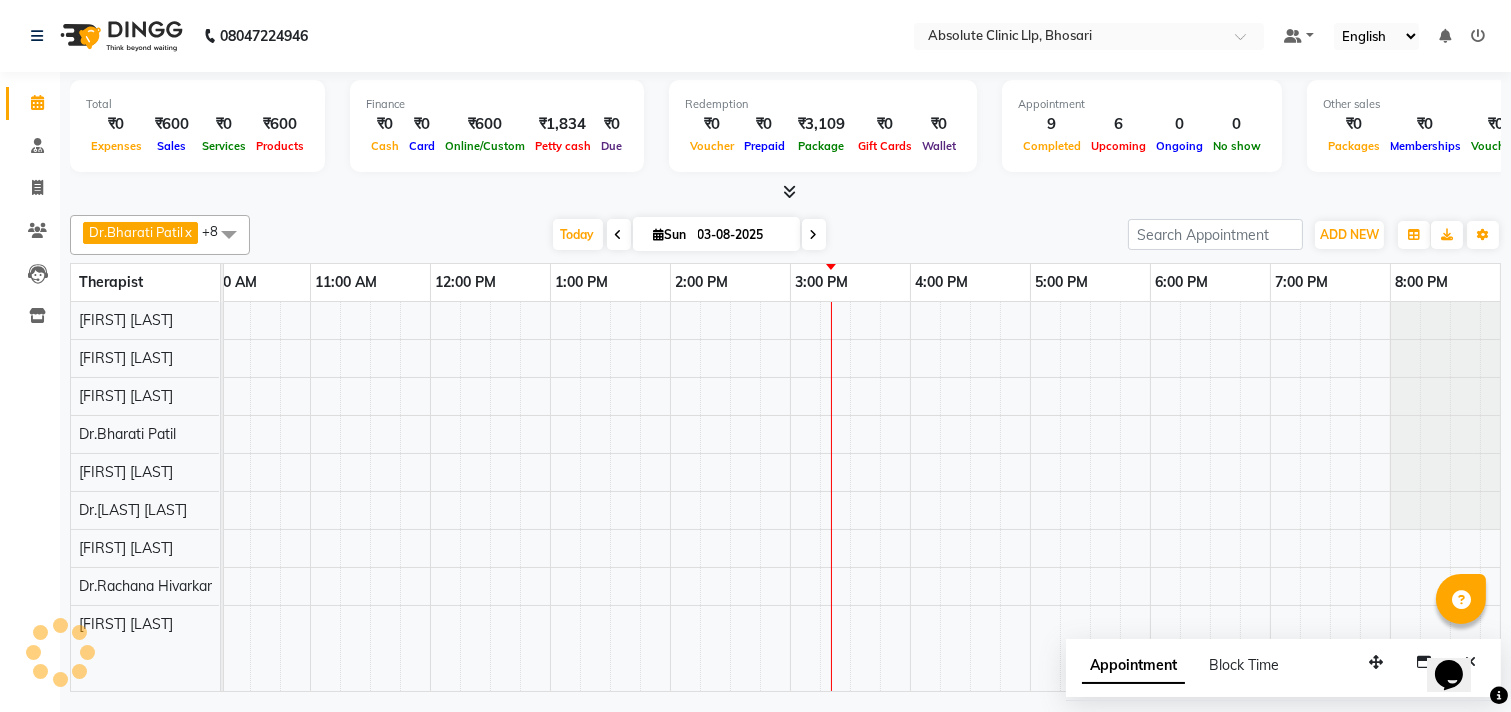 scroll, scrollTop: 0, scrollLeft: 0, axis: both 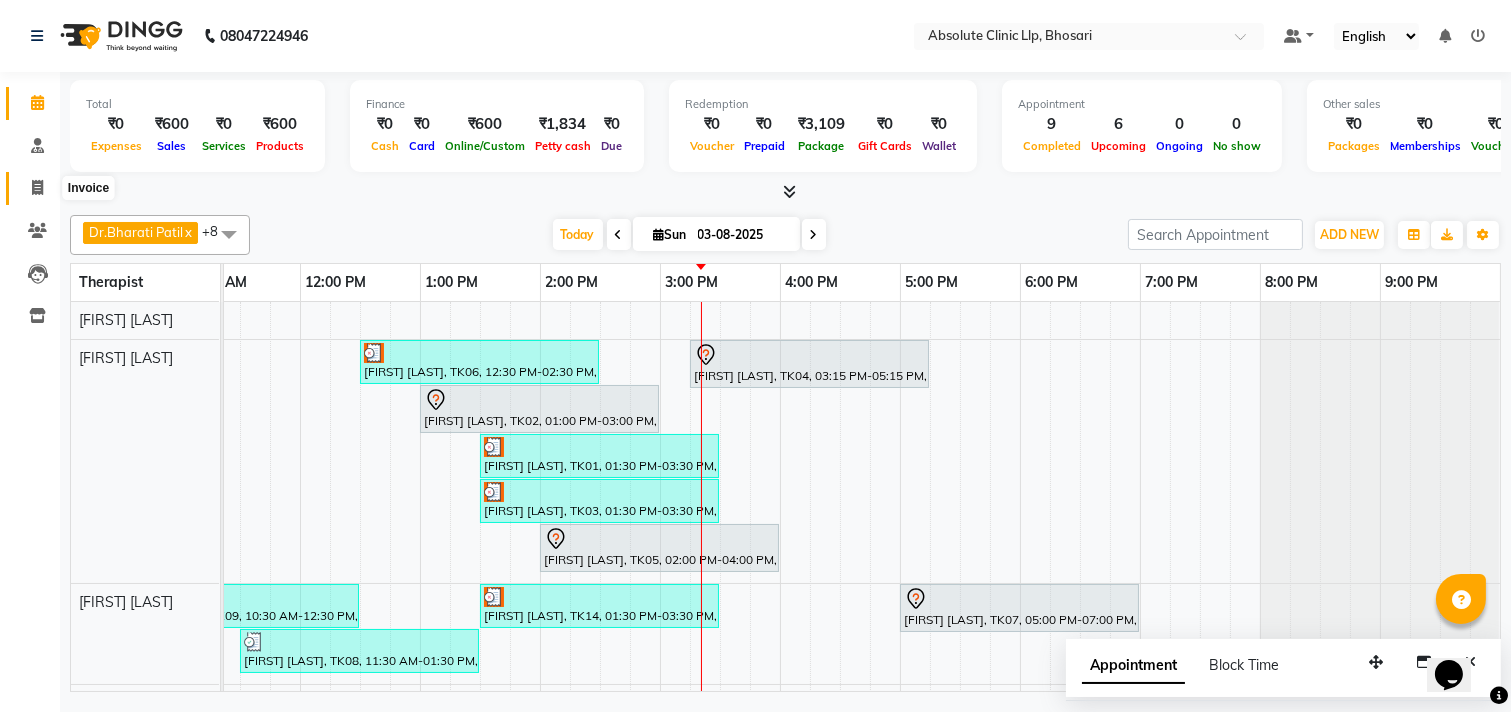 click 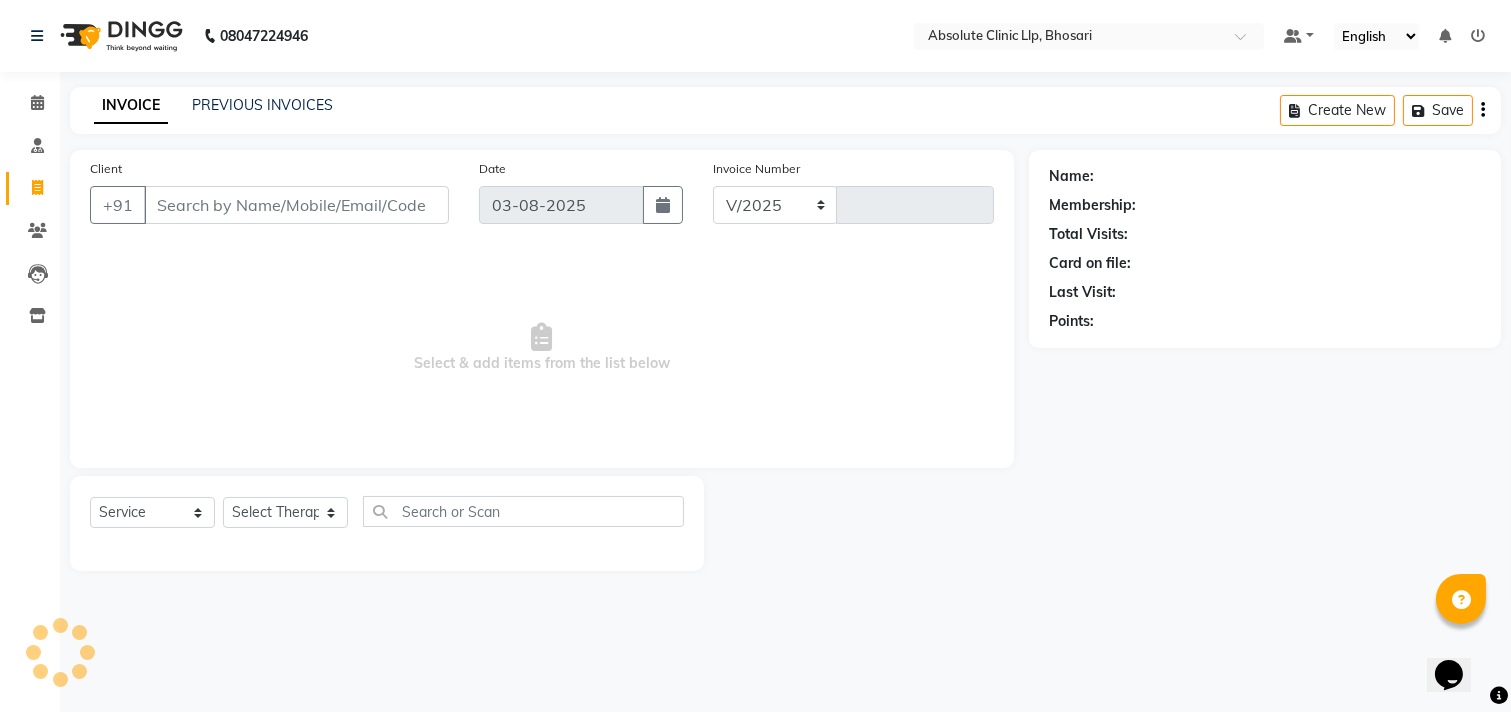 select on "4706" 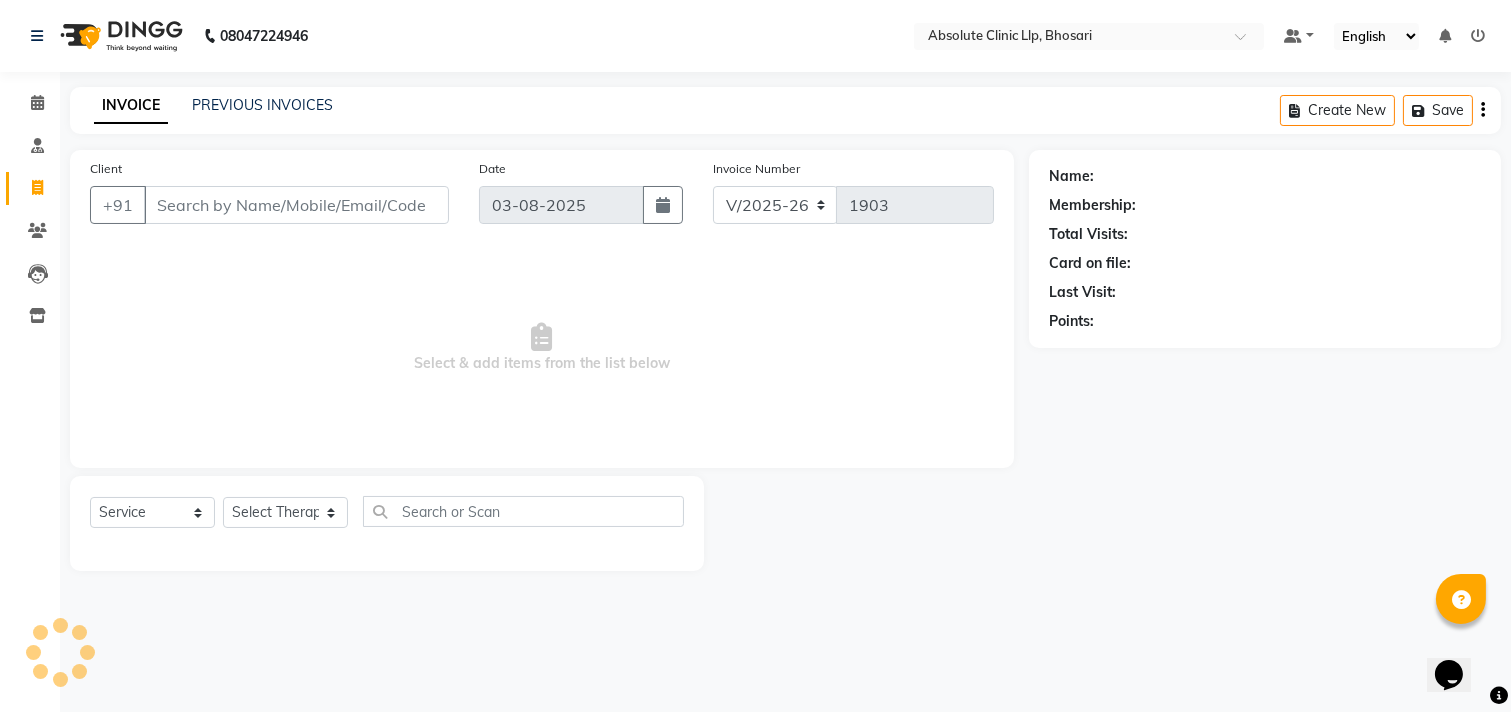 click on "Client" at bounding box center (296, 205) 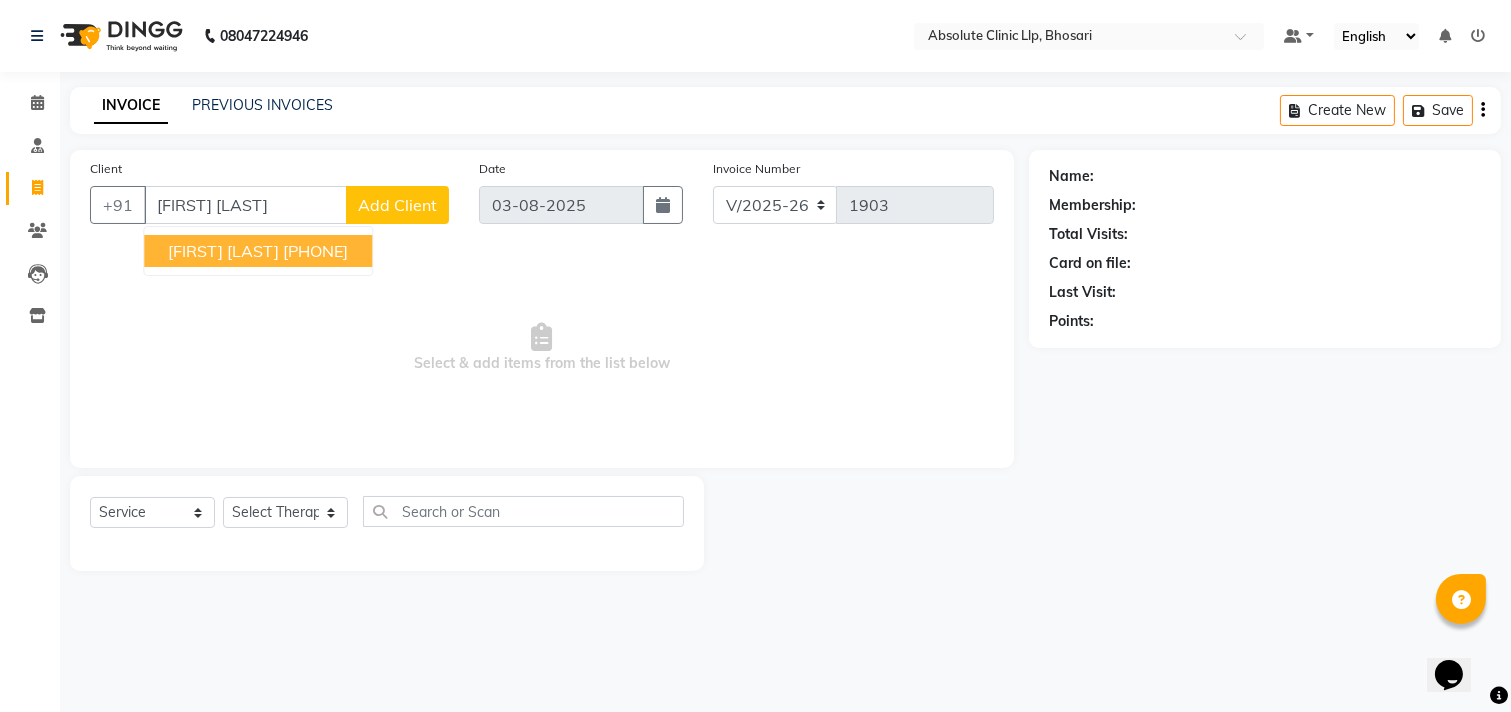 click on "[FIRST] [LAST]" at bounding box center [223, 251] 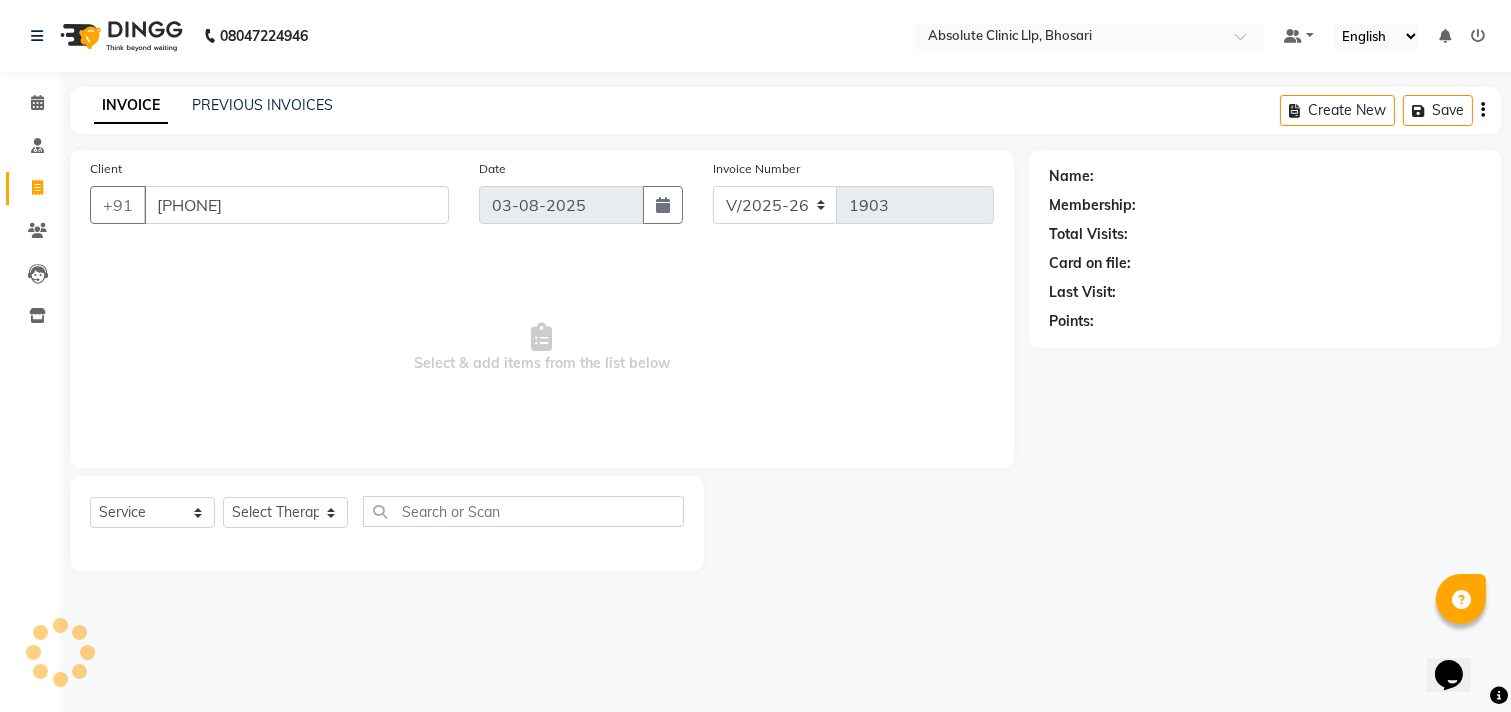 type on "[PHONE]" 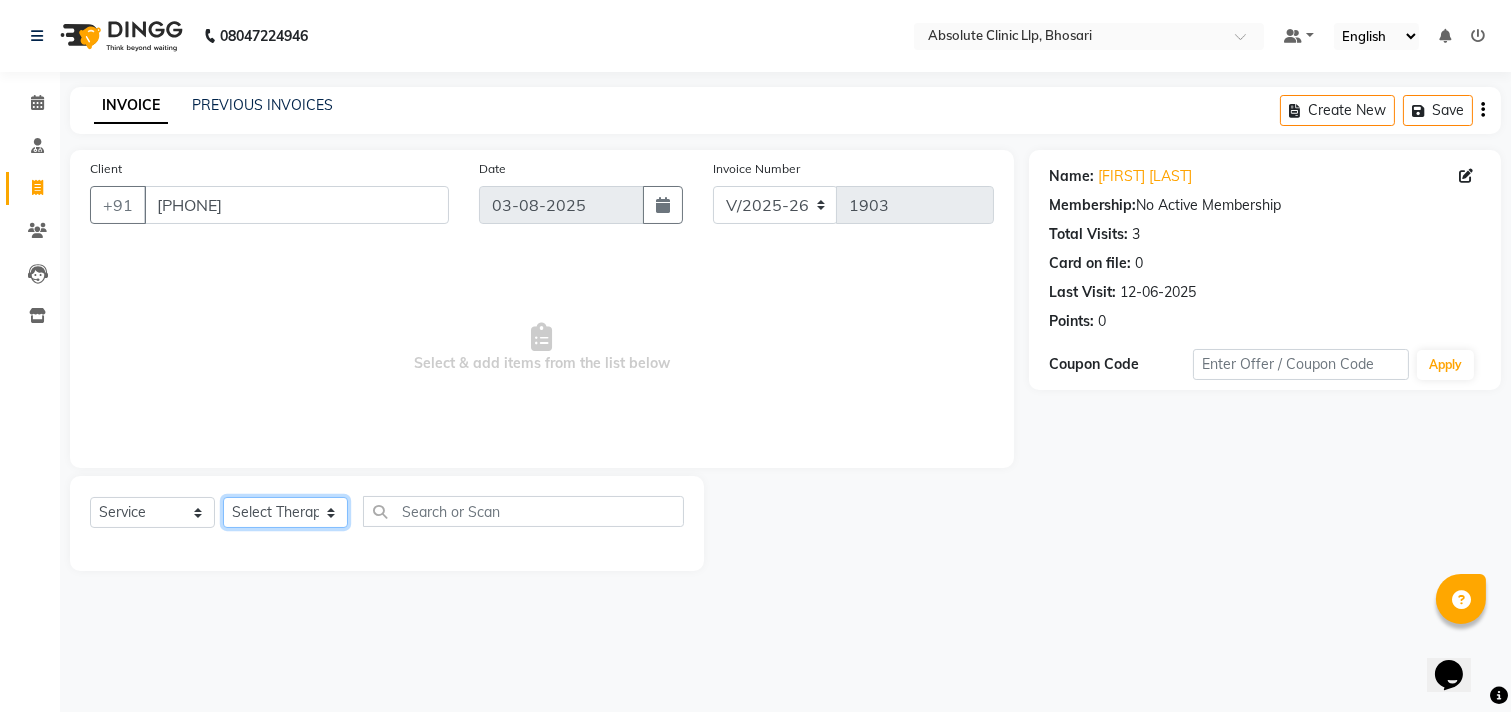 click on "Select Therapist Anita Gawli	 Dr.Bharati Patil Dr.Dhananjay Patil Dr.Rachana Hivarkar Gaurav Raaj Neha Rokde Priyanka  More RECEPTION-phuge prima Sachin Kale	 Sanjivni Kale	 Shekhar Chavan Sonali Naikre	 Vaishali Chowgule" 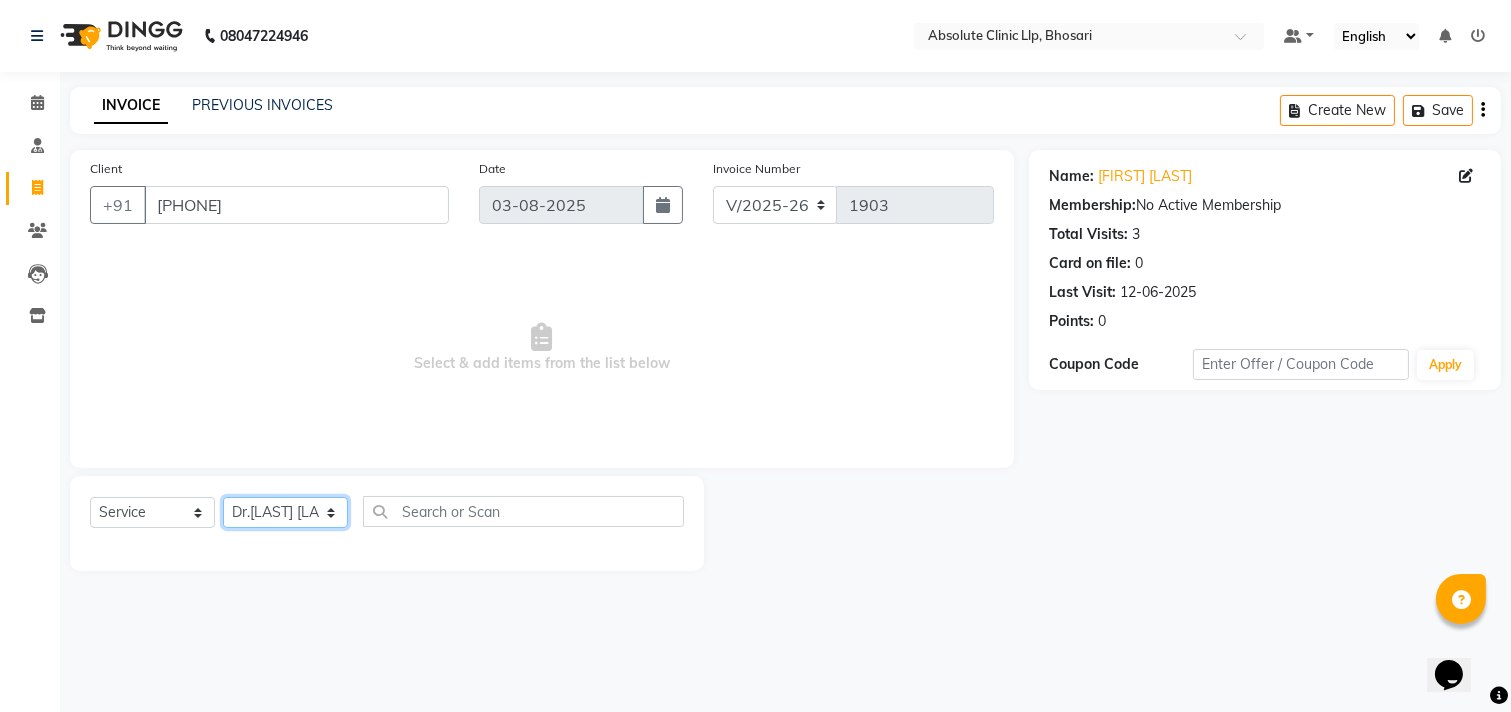 click on "Select Therapist Anita Gawli	 Dr.Bharati Patil Dr.Dhananjay Patil Dr.Rachana Hivarkar Gaurav Raaj Neha Rokde Priyanka  More RECEPTION-phuge prima Sachin Kale	 Sanjivni Kale	 Shekhar Chavan Sonali Naikre	 Vaishali Chowgule" 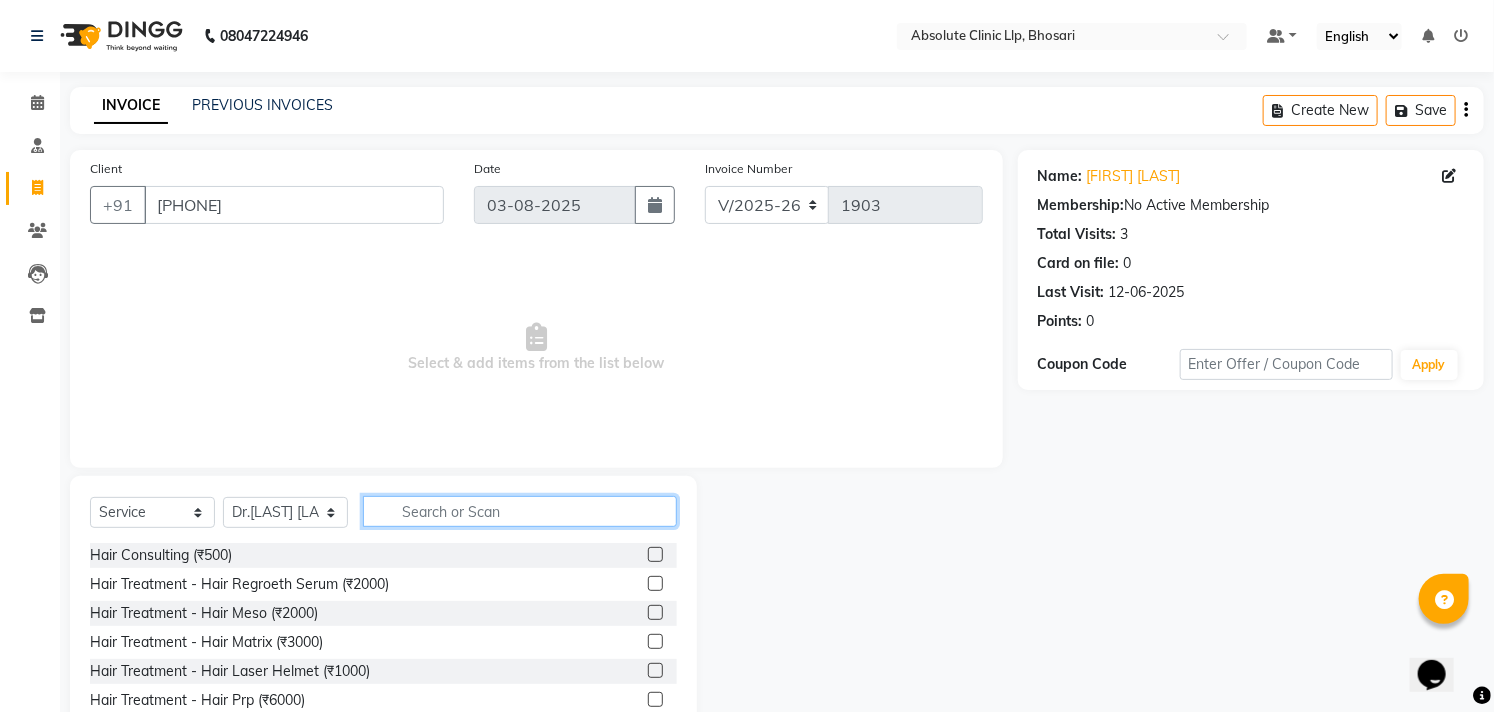 click 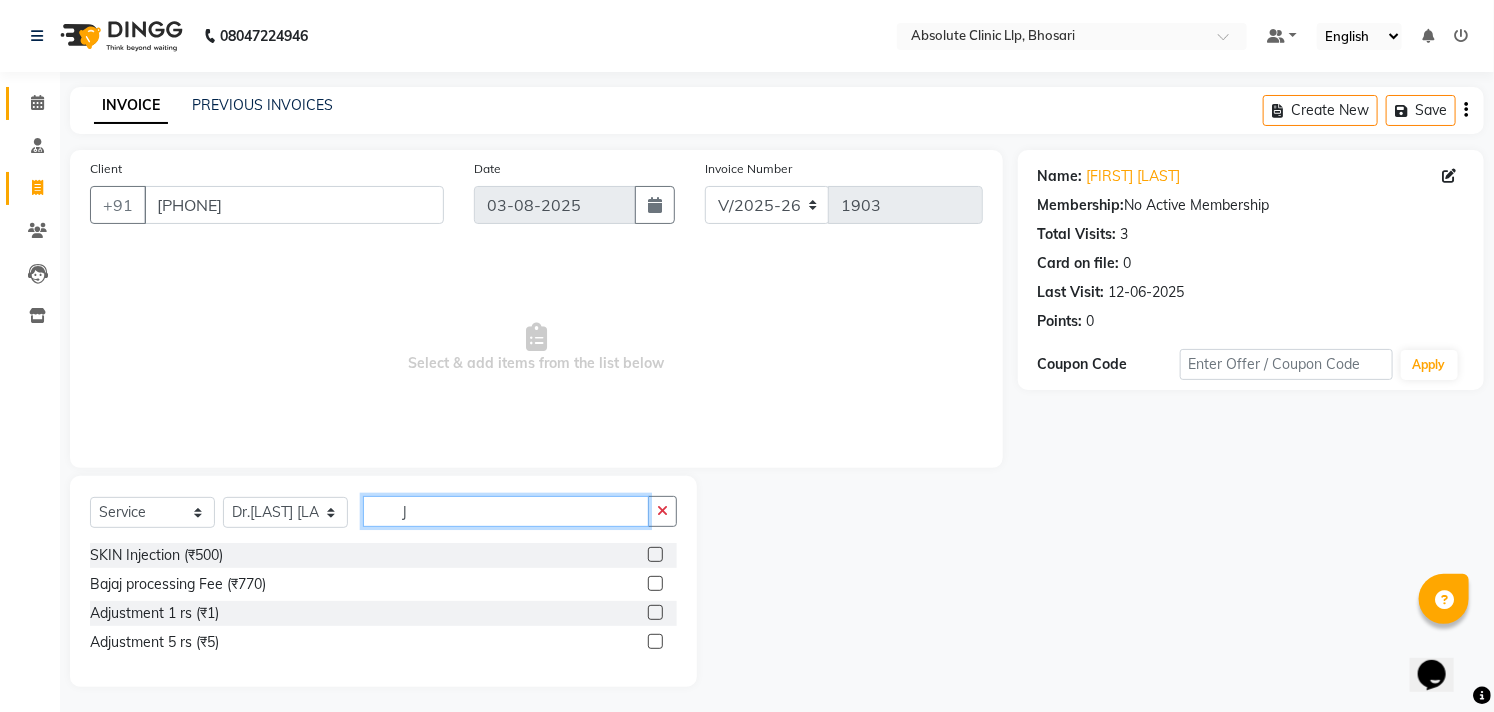 type on "J" 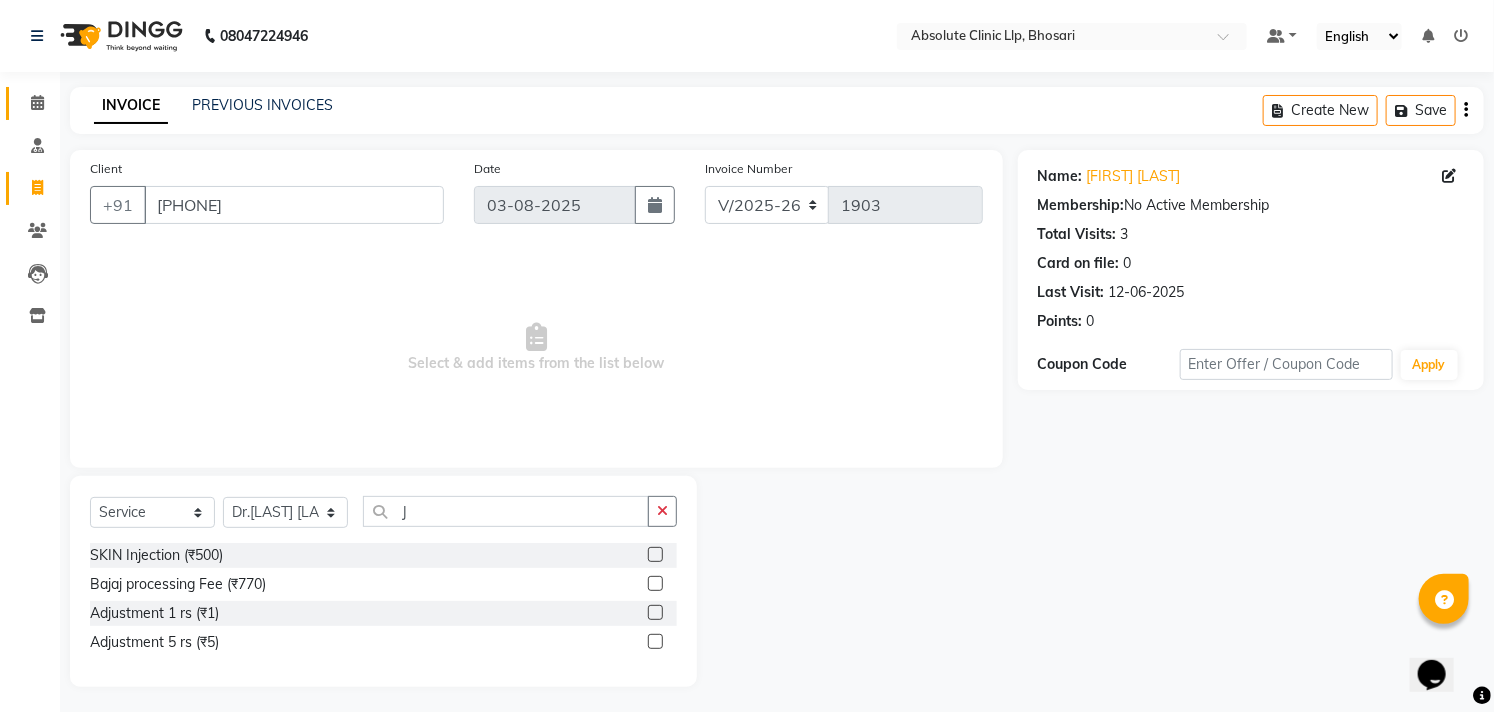 click on "Calendar" 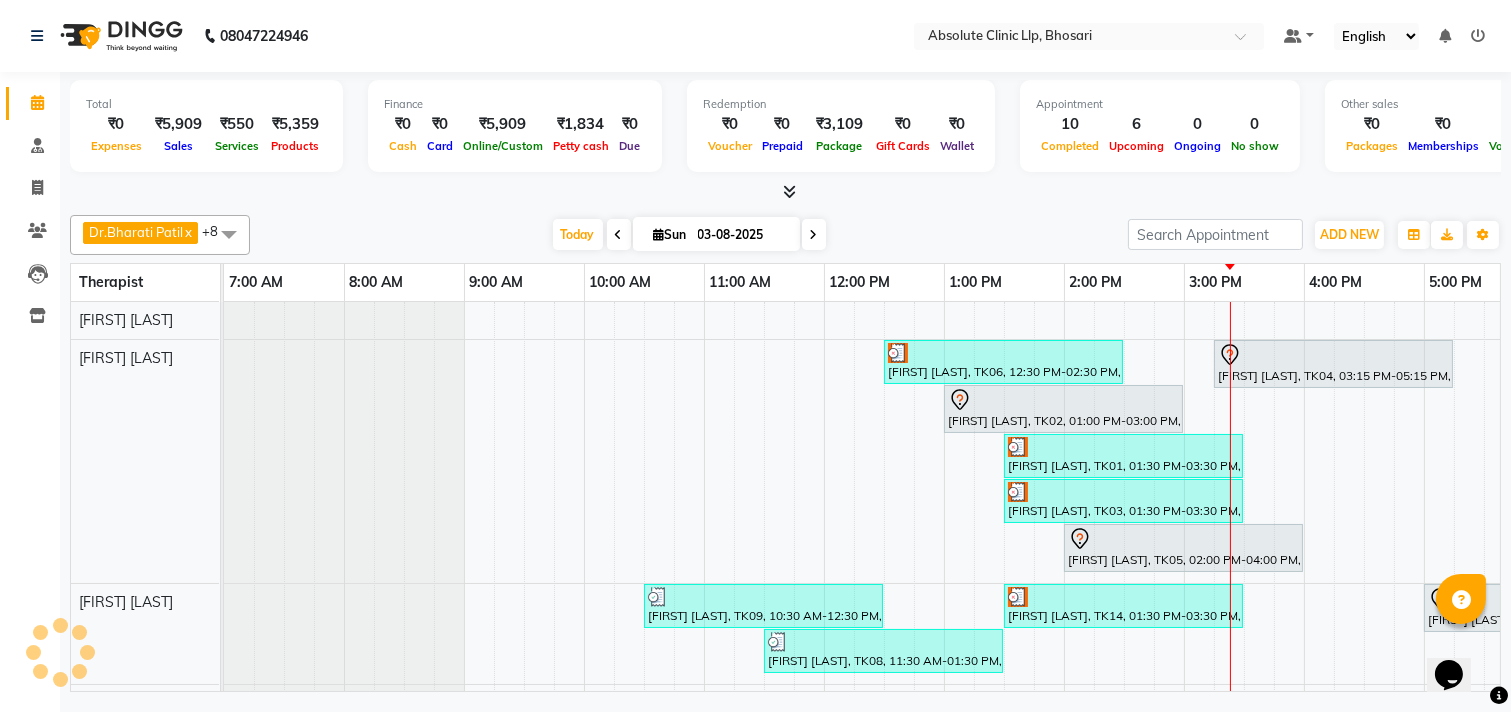 scroll, scrollTop: 0, scrollLeft: 0, axis: both 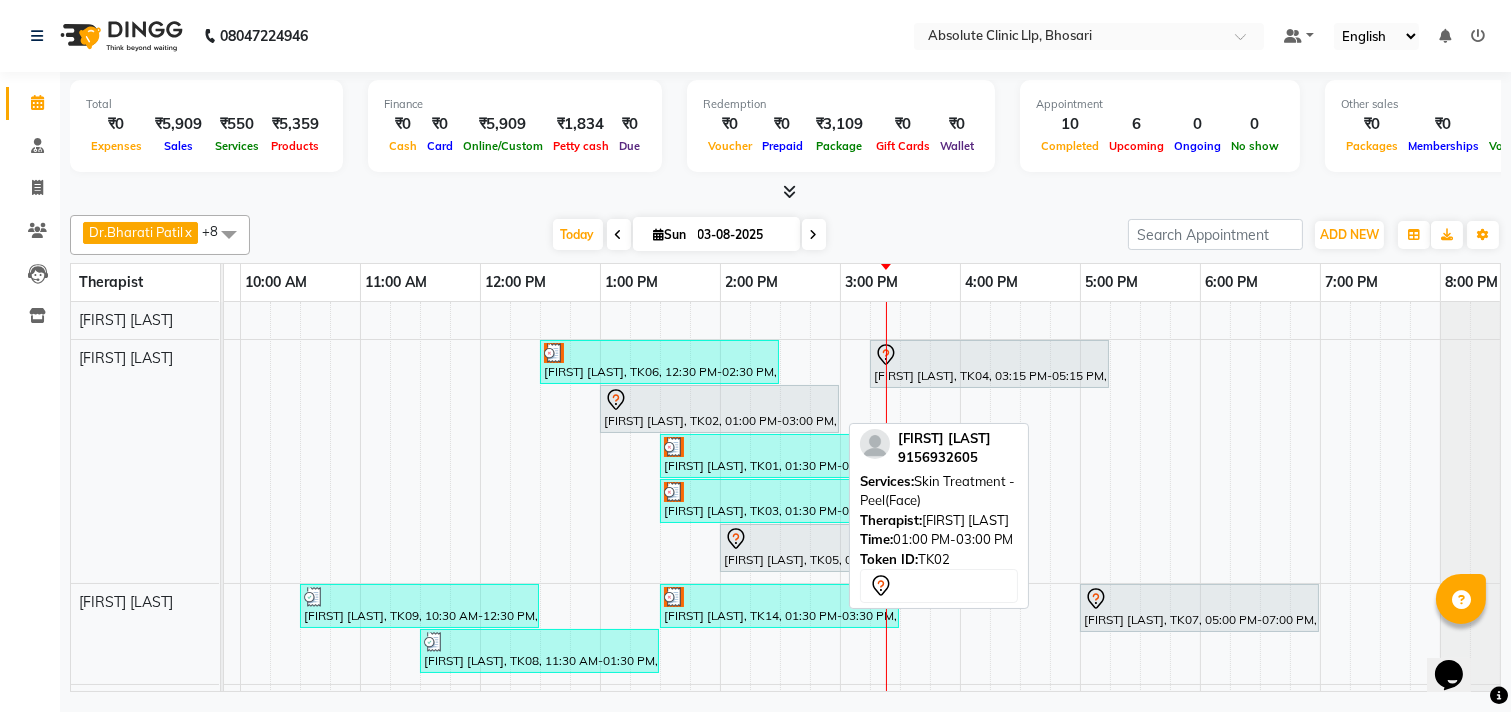 click on "[FIRST] [LAST], TK02, 01:00 PM-03:00 PM, Skin Treatment - Peel(Face)" at bounding box center [719, 409] 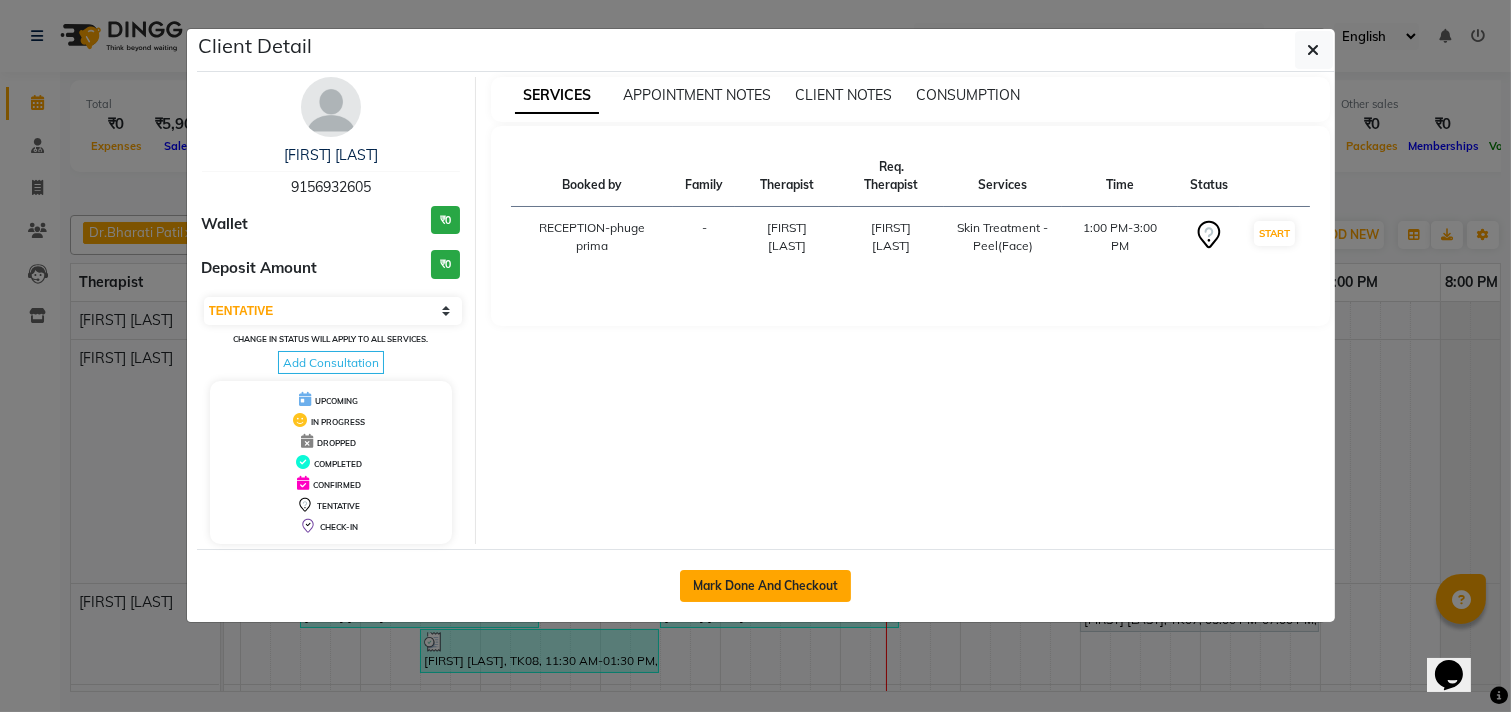 click on "Mark Done And Checkout" 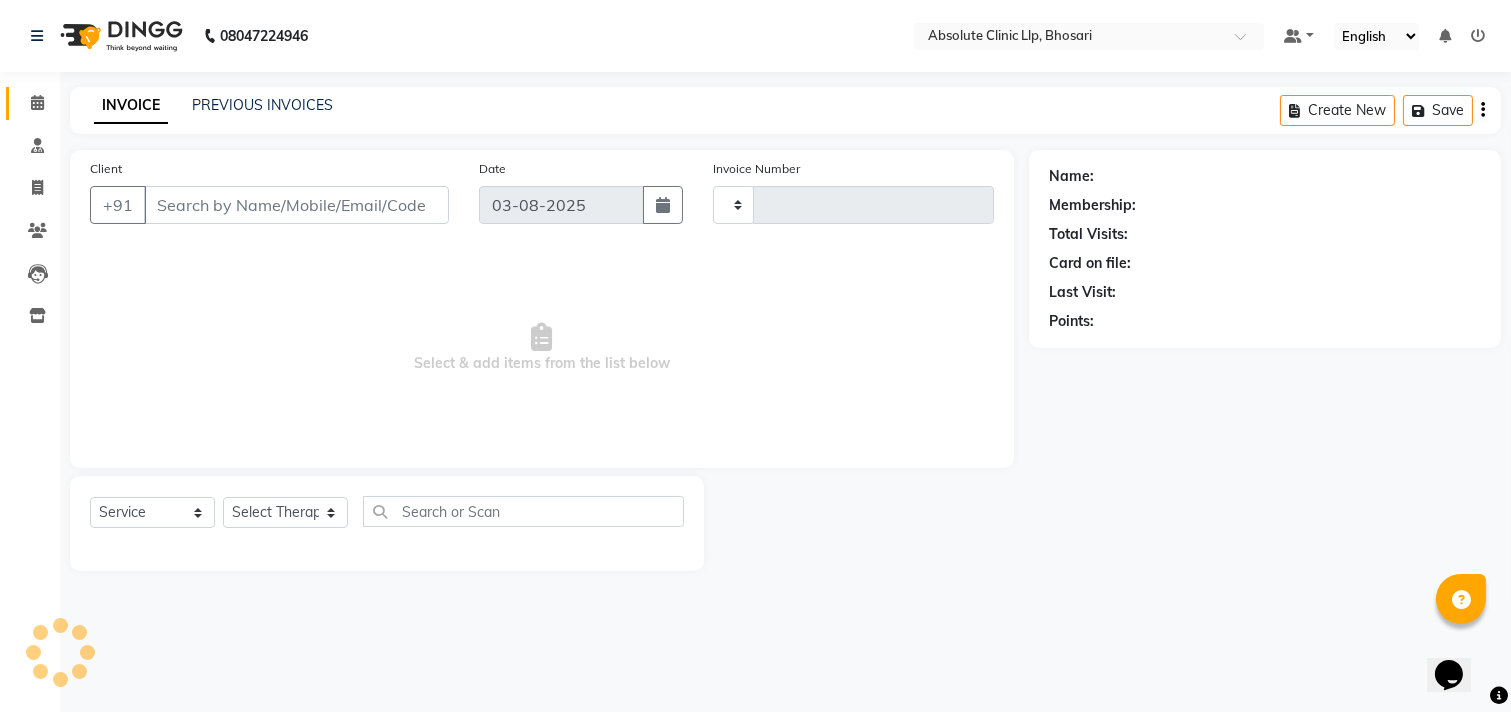 type on "1904" 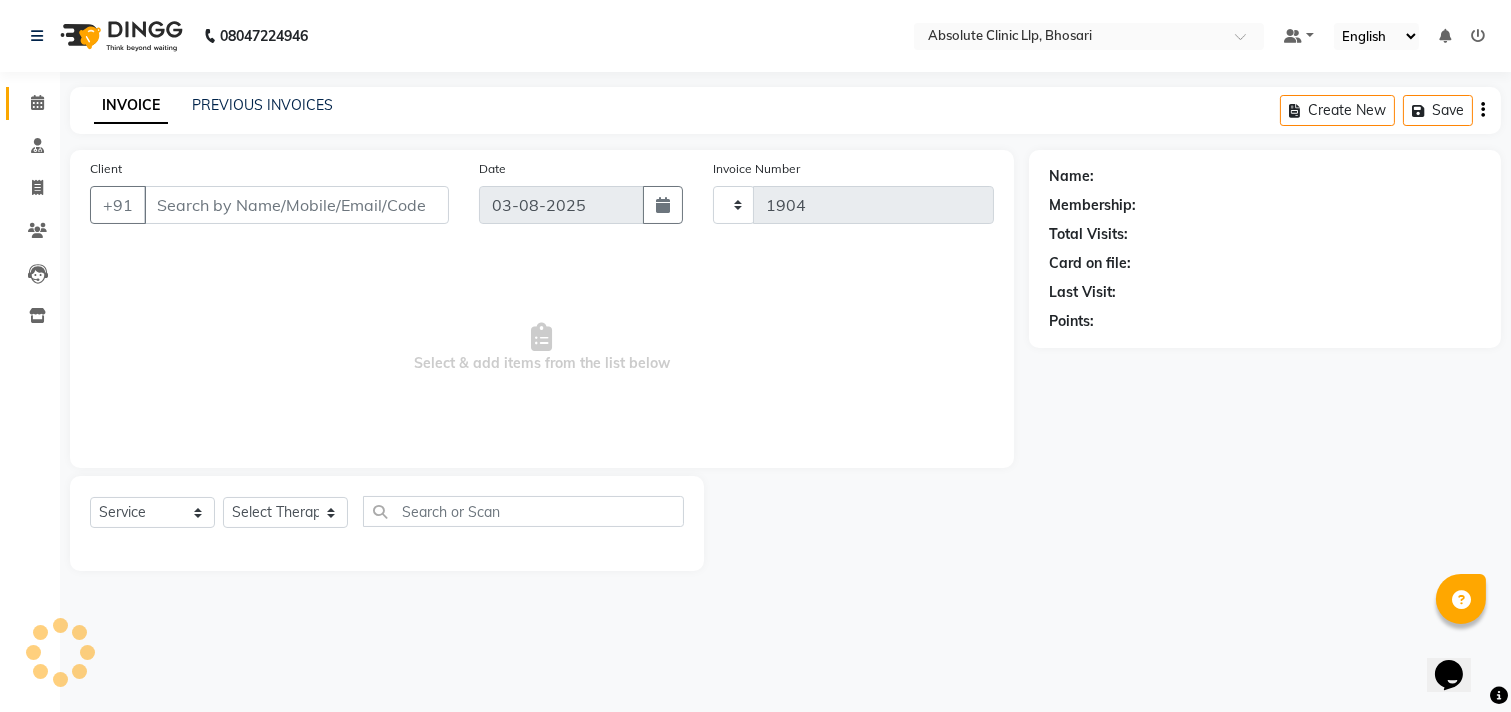 select on "4706" 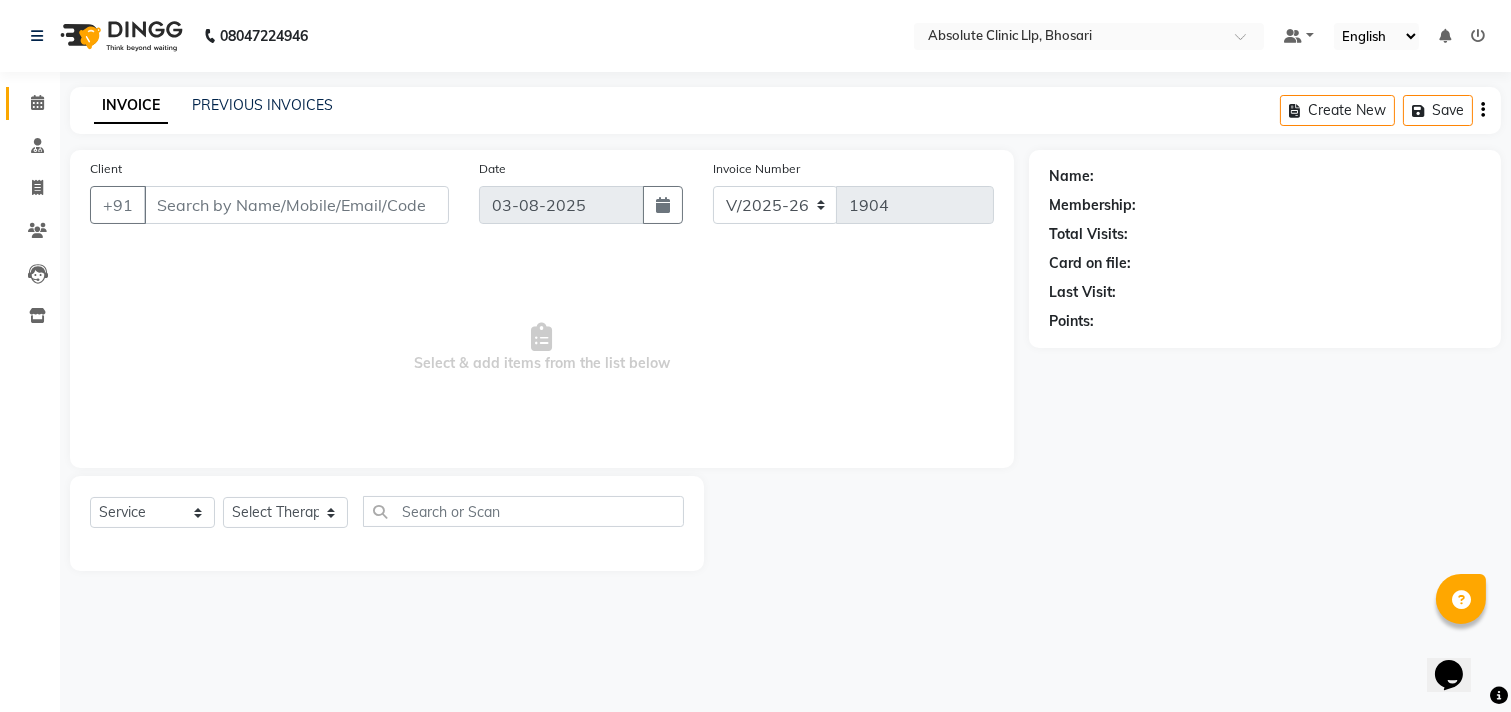 type on "9156932605" 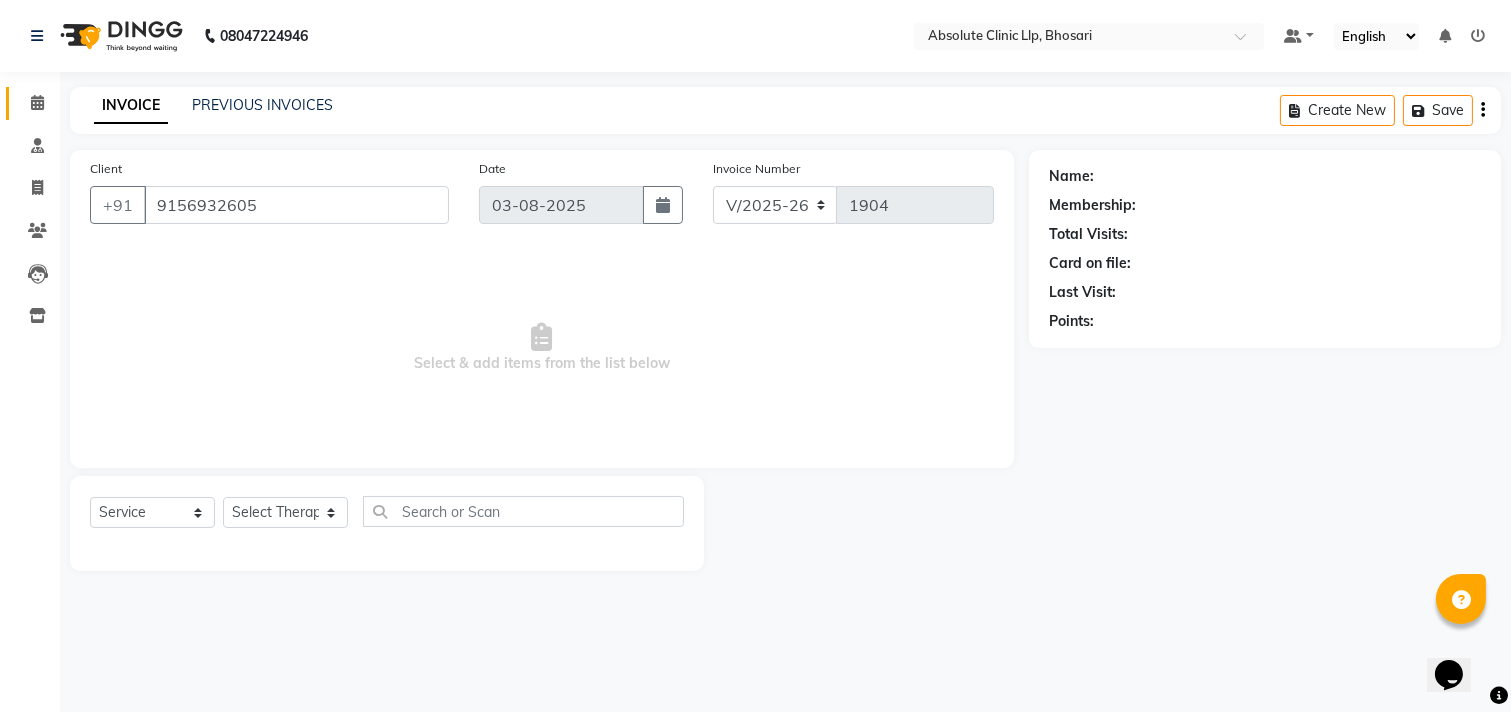 select on "27986" 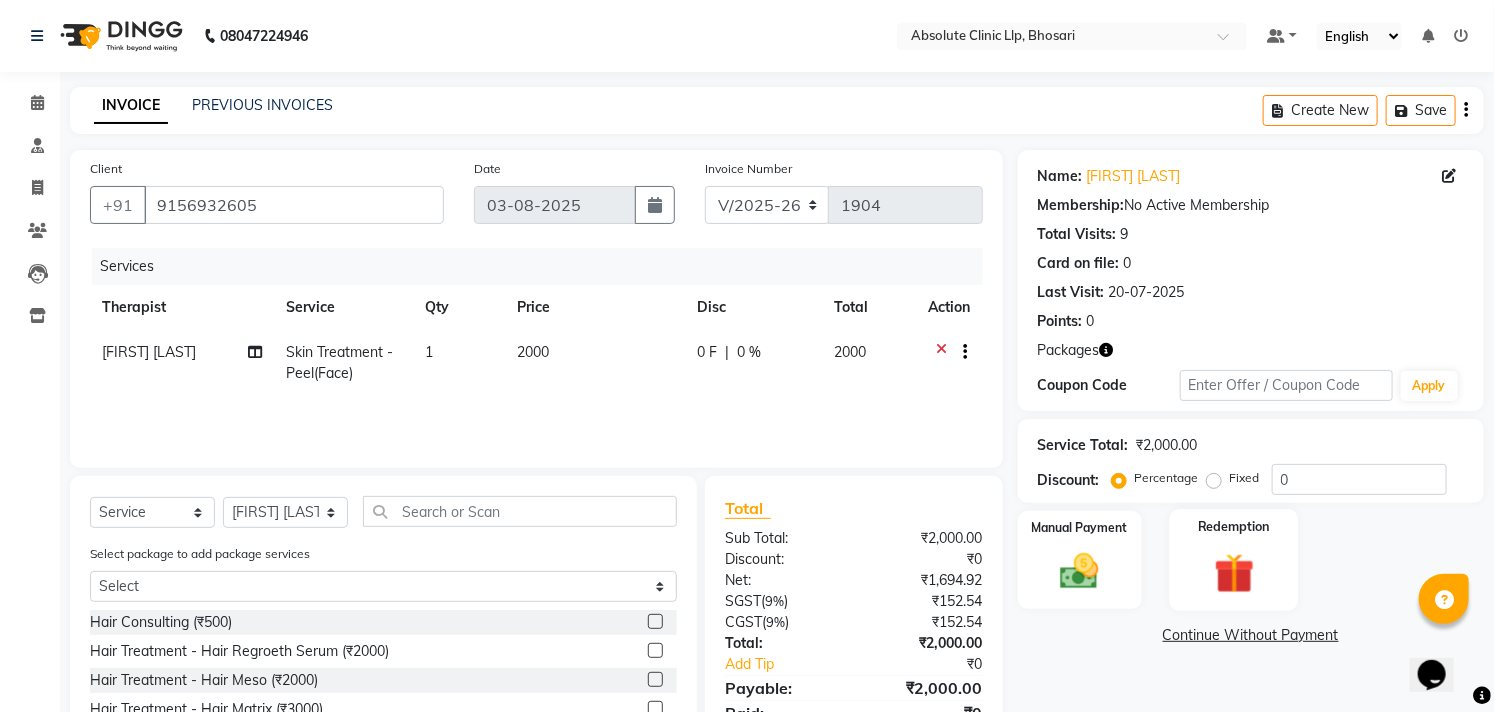click 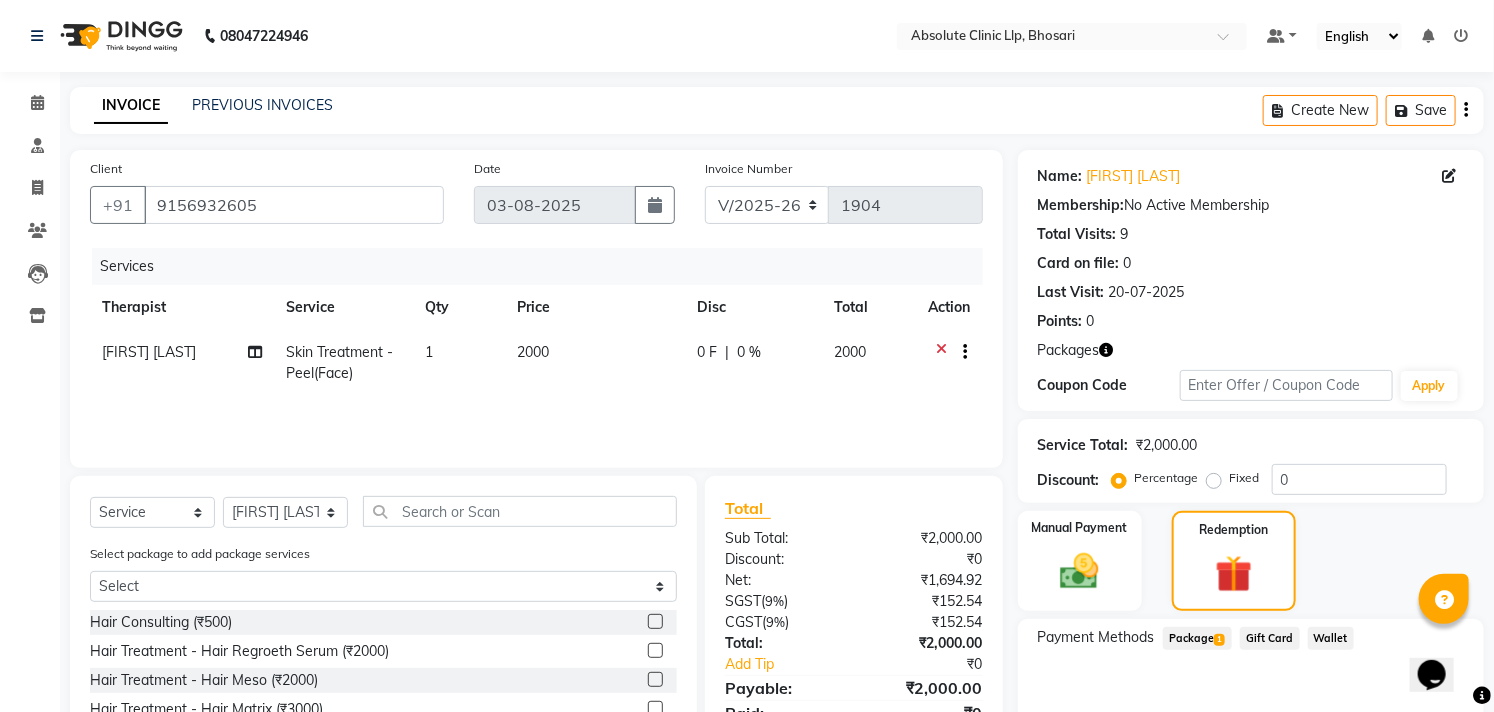 click on "Package  1" 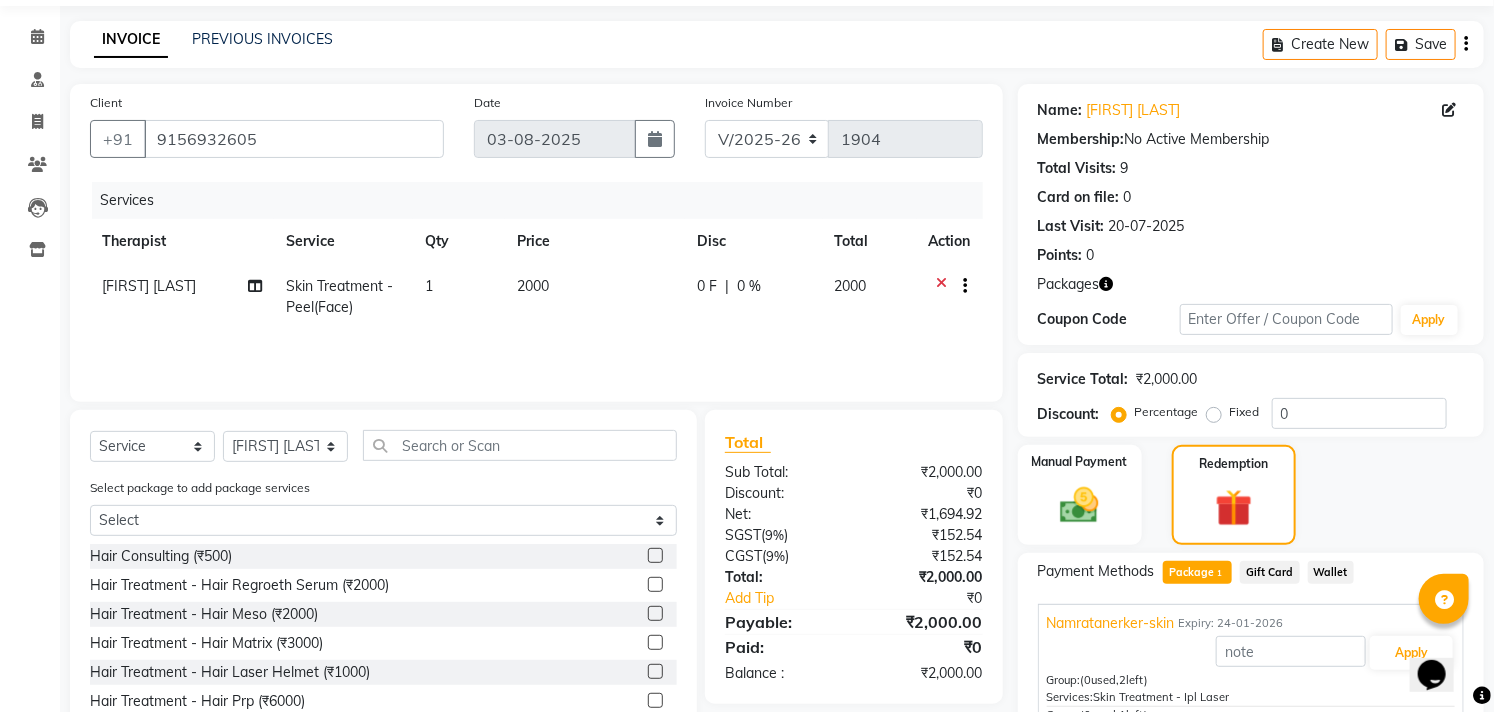 scroll, scrollTop: 257, scrollLeft: 0, axis: vertical 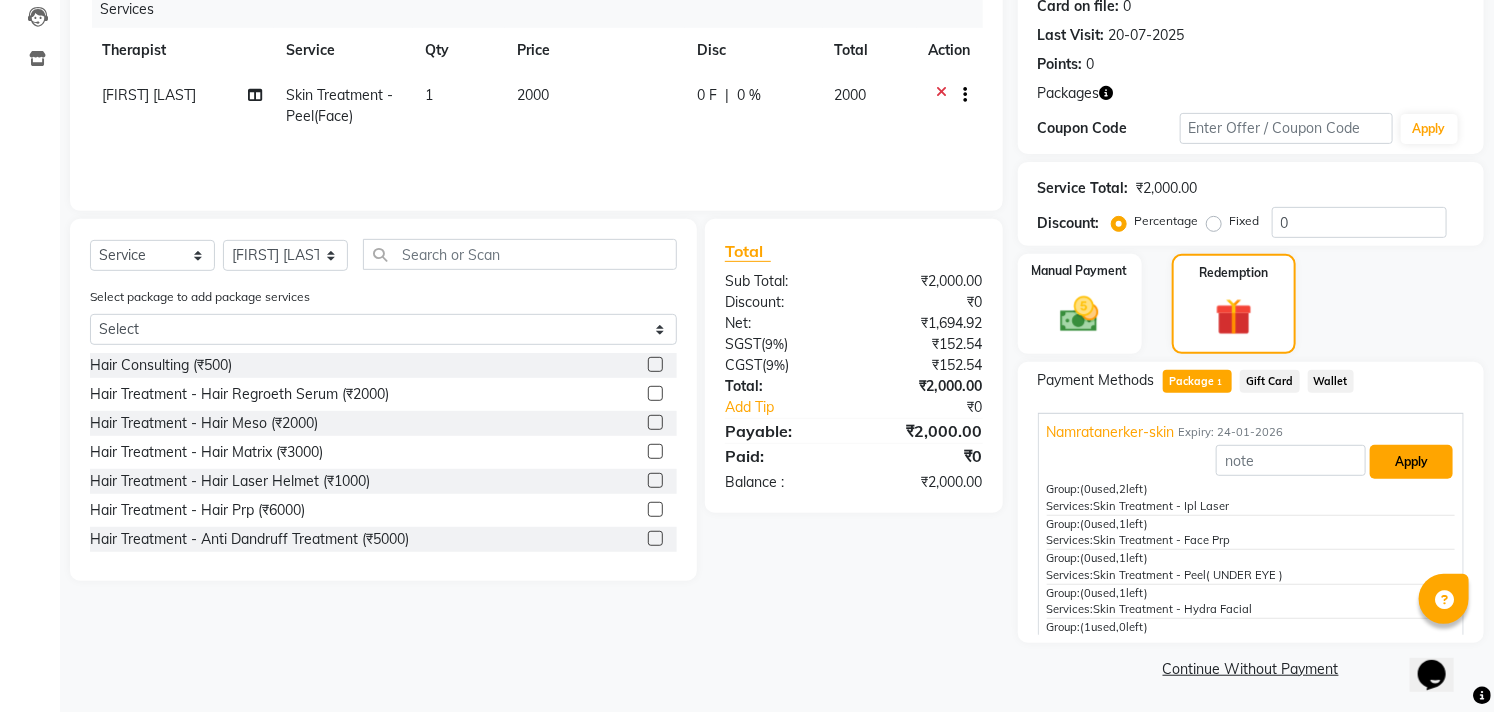 click on "Apply" at bounding box center [1411, 462] 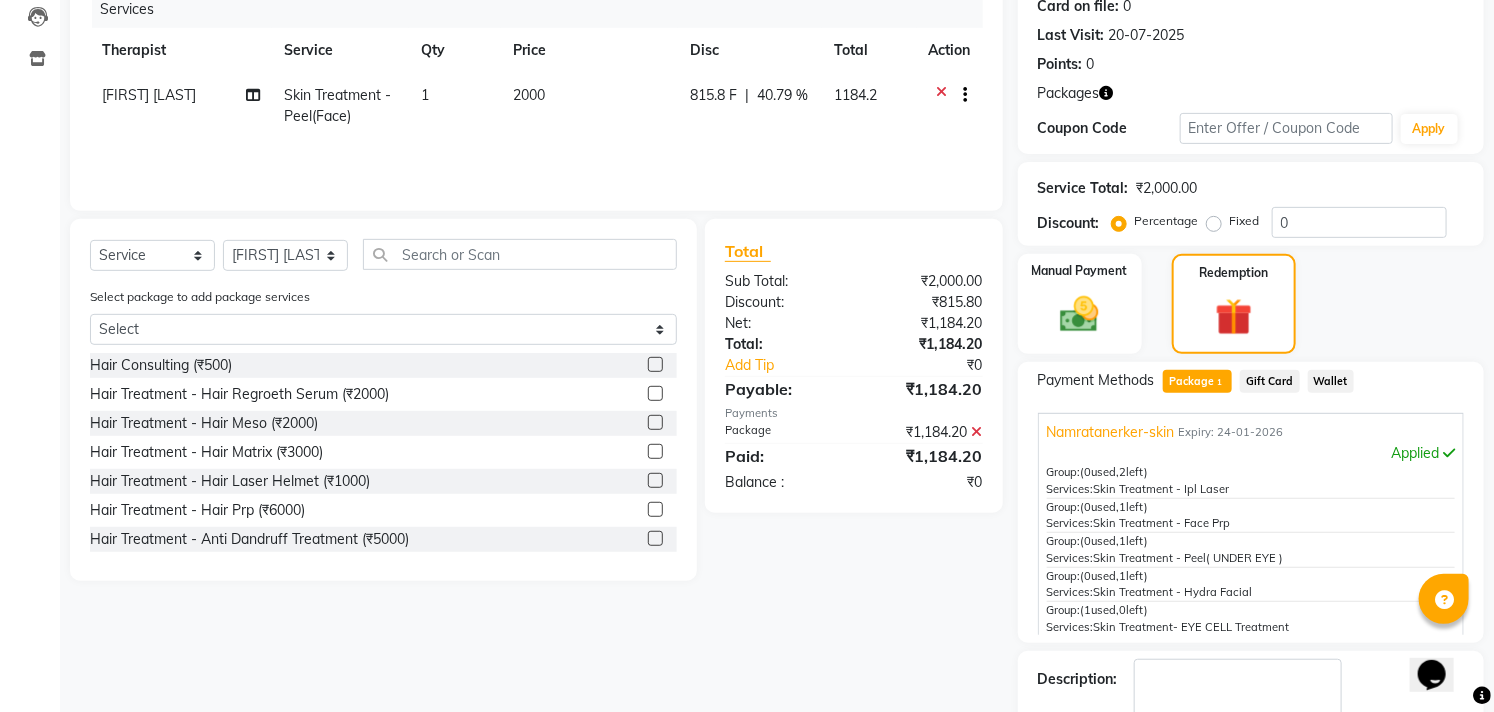 scroll, scrollTop: 371, scrollLeft: 0, axis: vertical 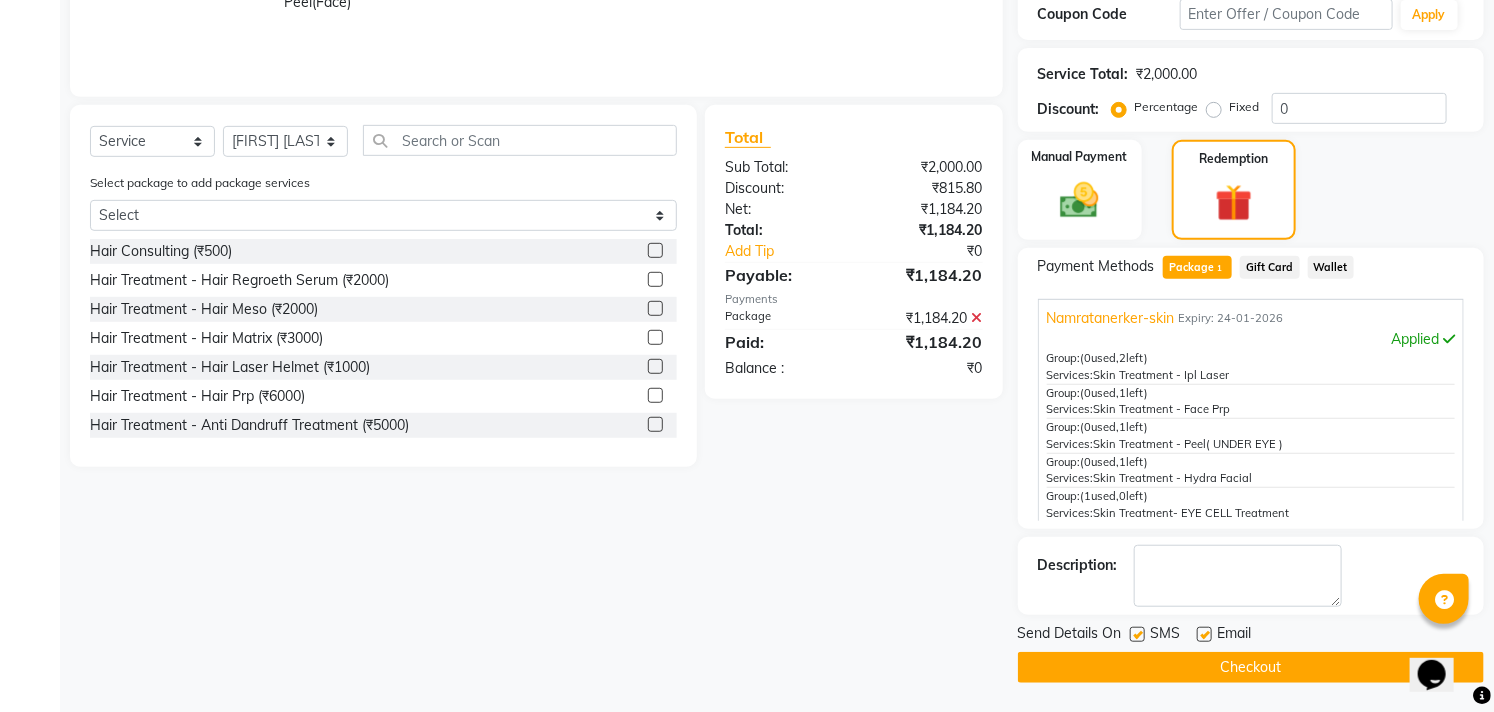 click on "Checkout" 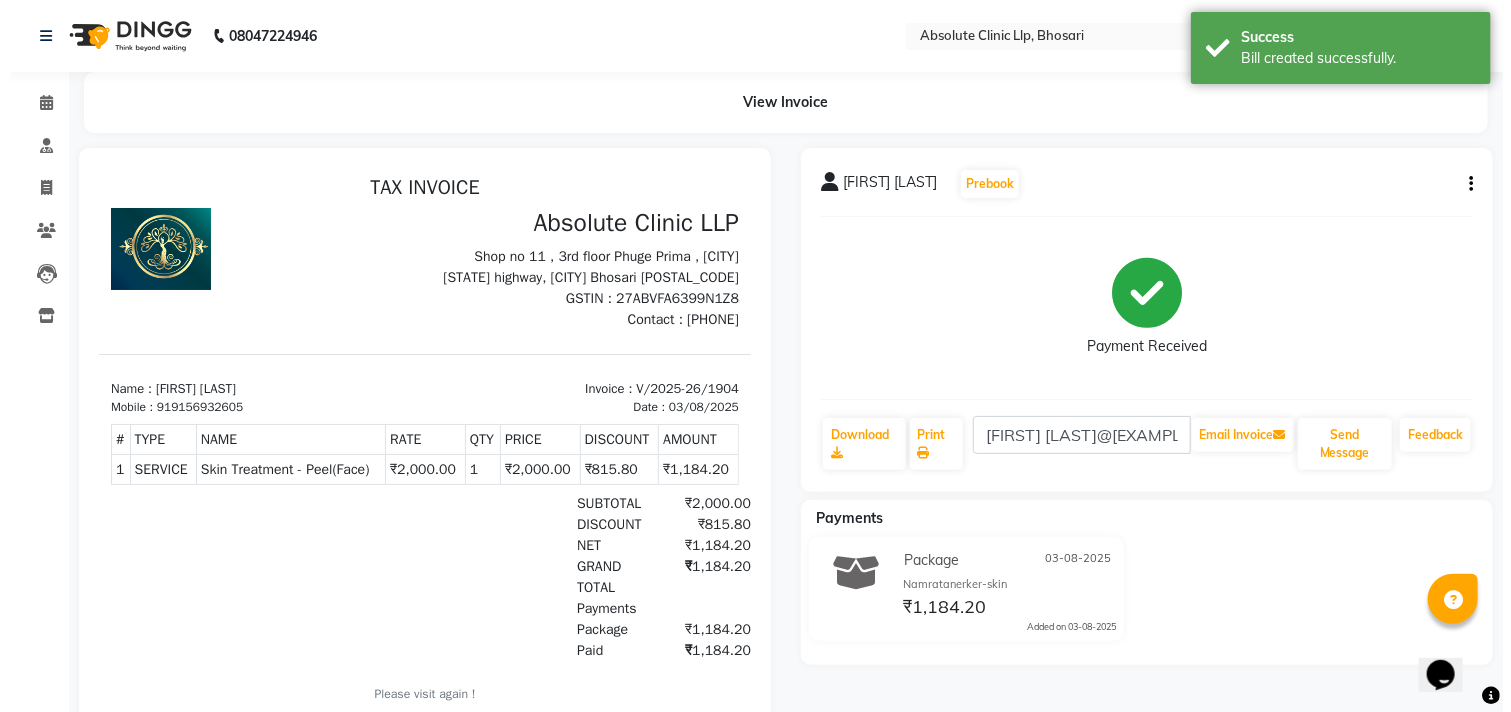 scroll, scrollTop: 0, scrollLeft: 0, axis: both 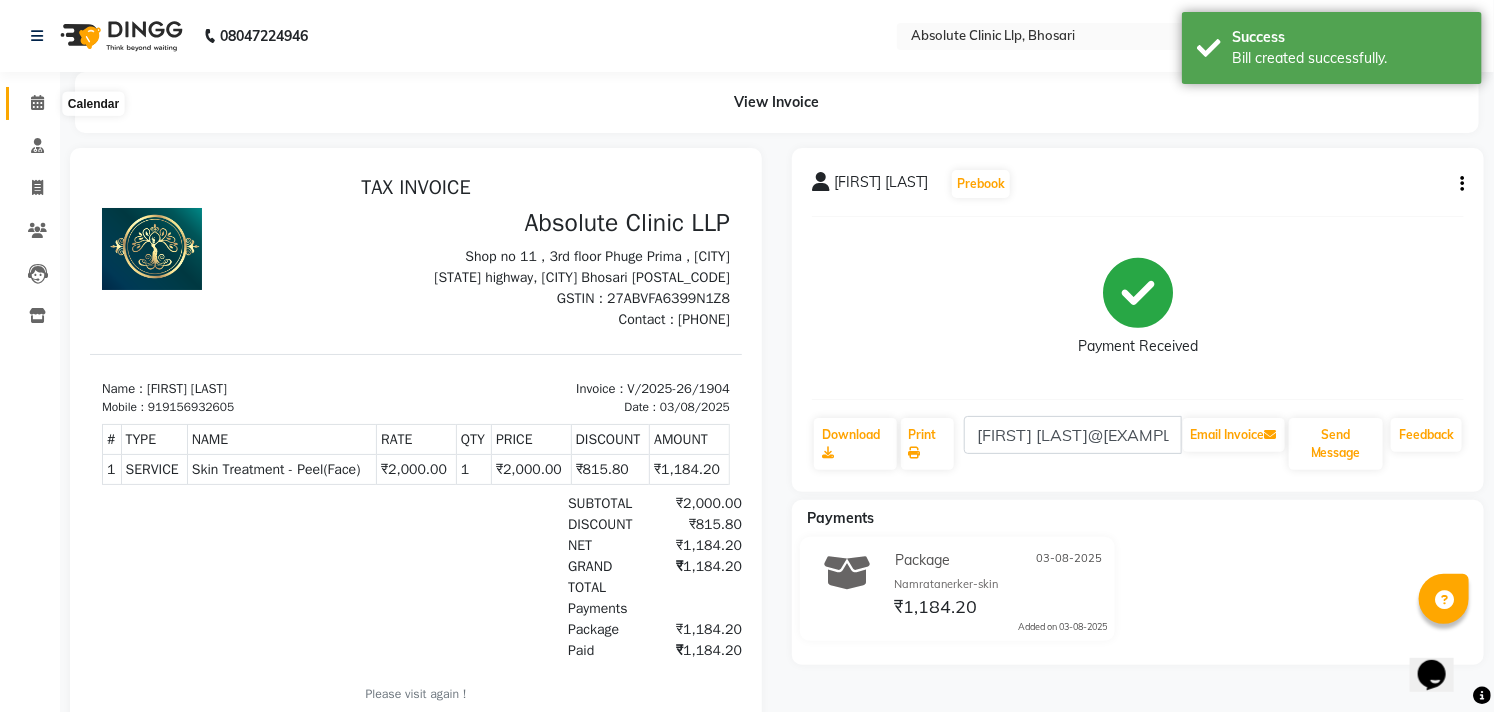 click 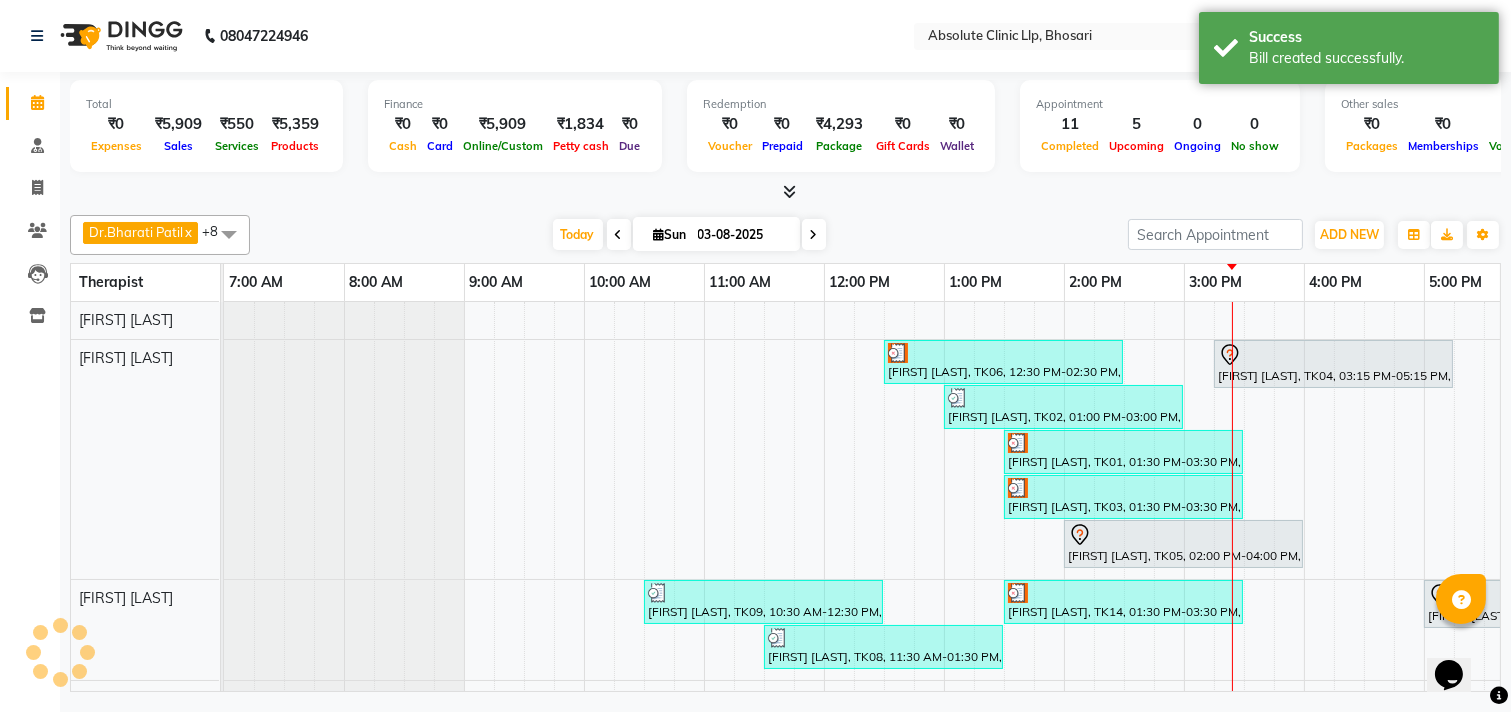 scroll, scrollTop: 0, scrollLeft: 0, axis: both 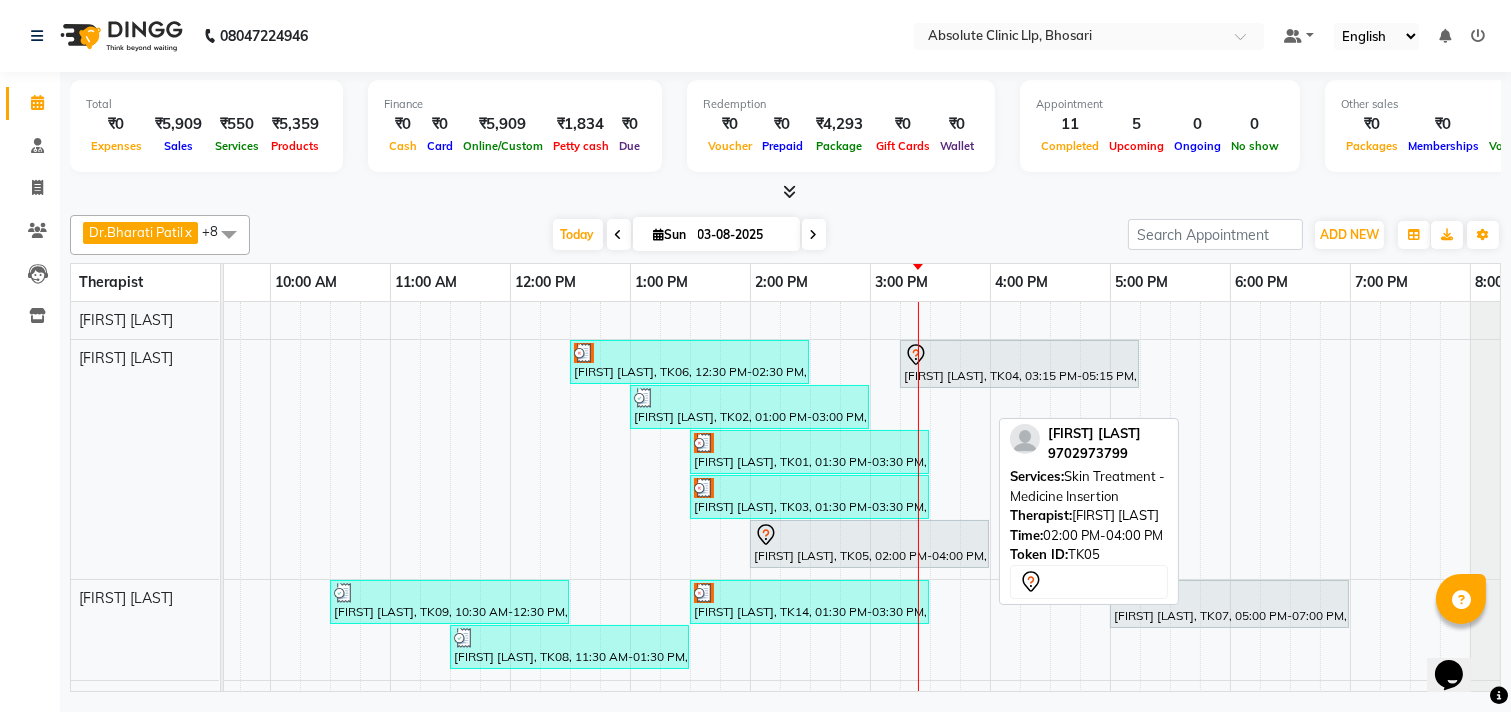 click on "[FIRST] [LAST], TK05, 02:00 PM-04:00 PM, Skin Treatment - Medicine Insertion" at bounding box center [869, 544] 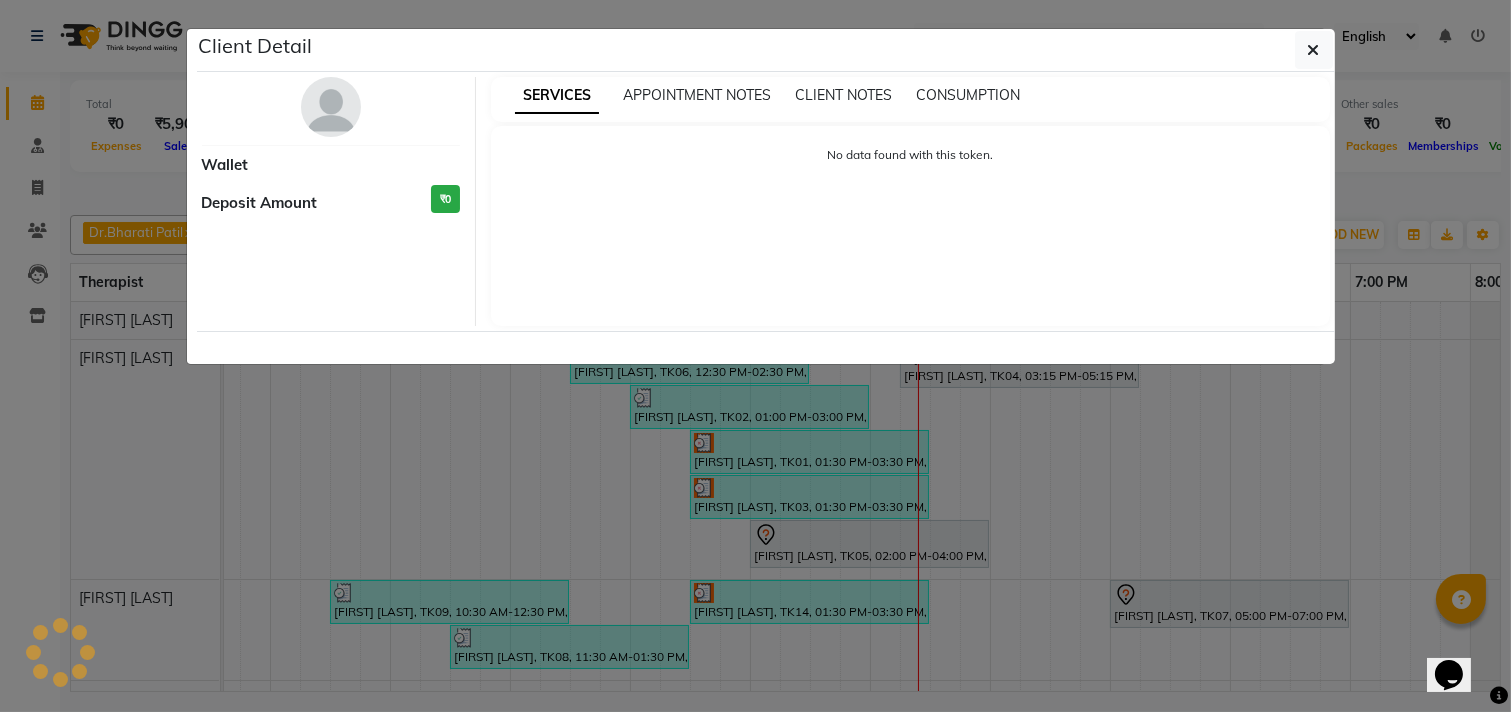 select on "7" 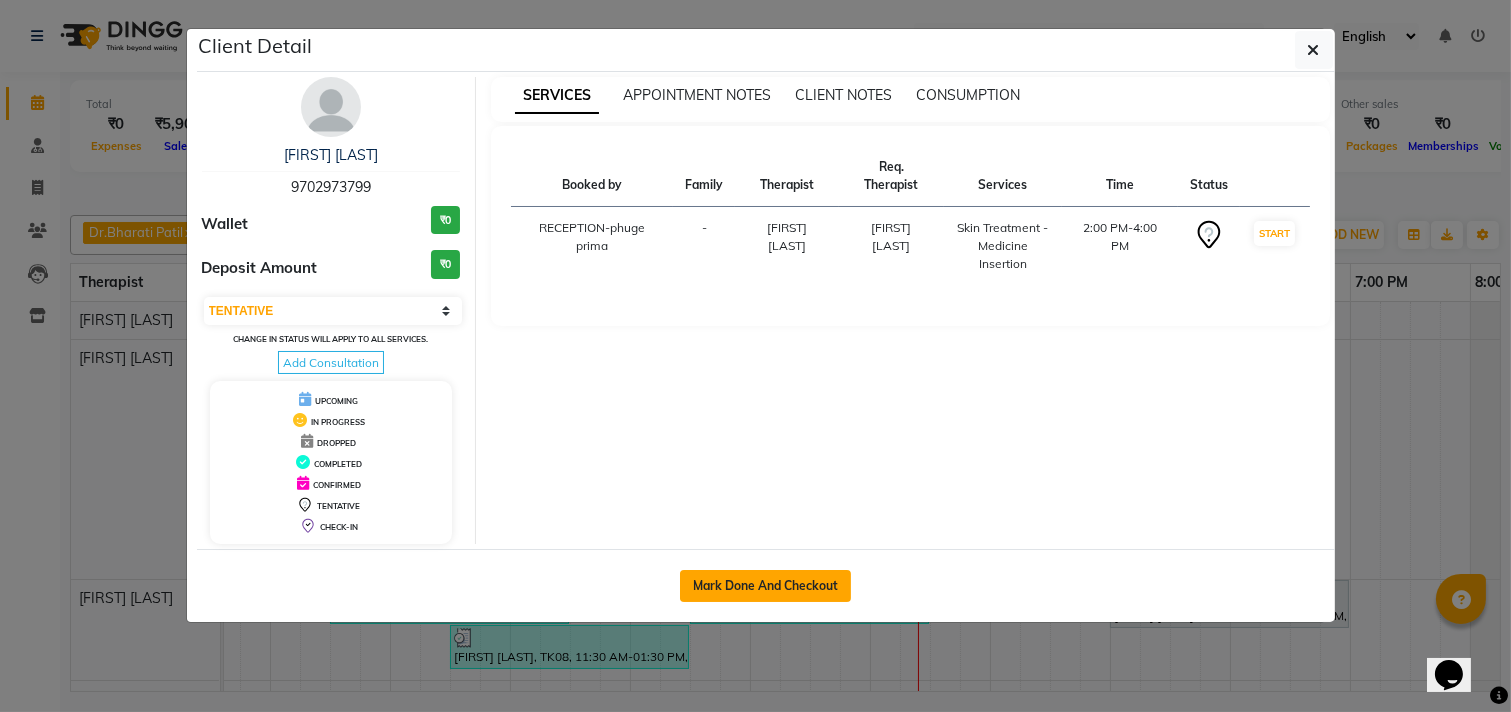 click on "Mark Done And Checkout" 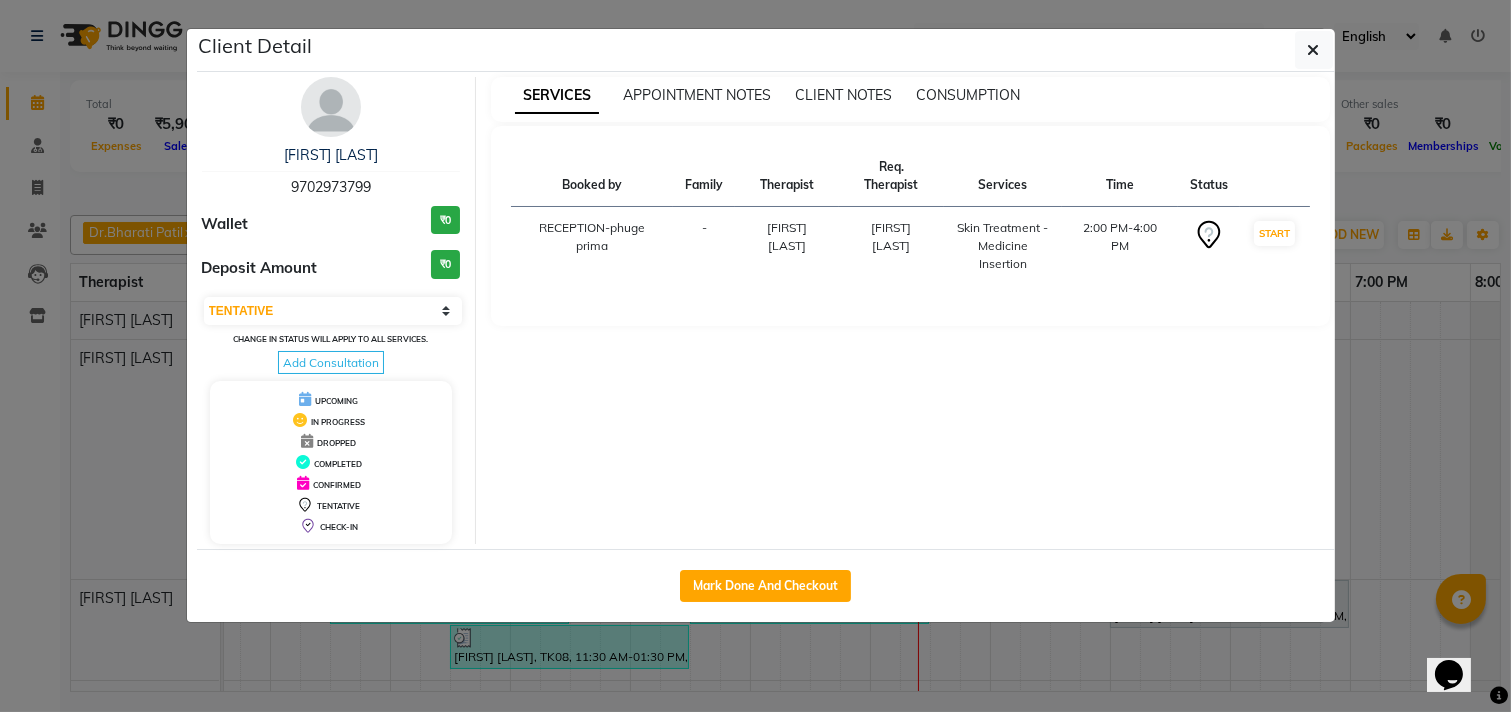 select on "service" 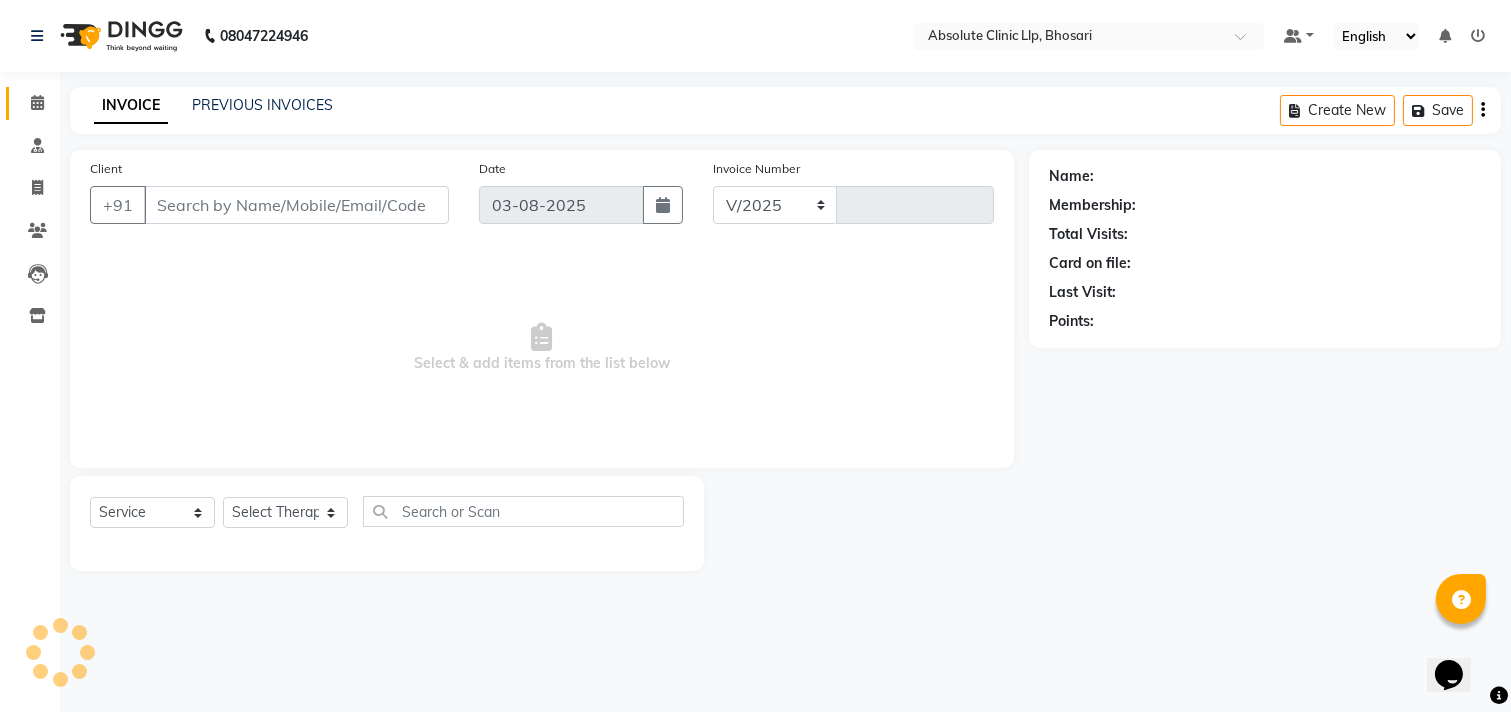 select on "4706" 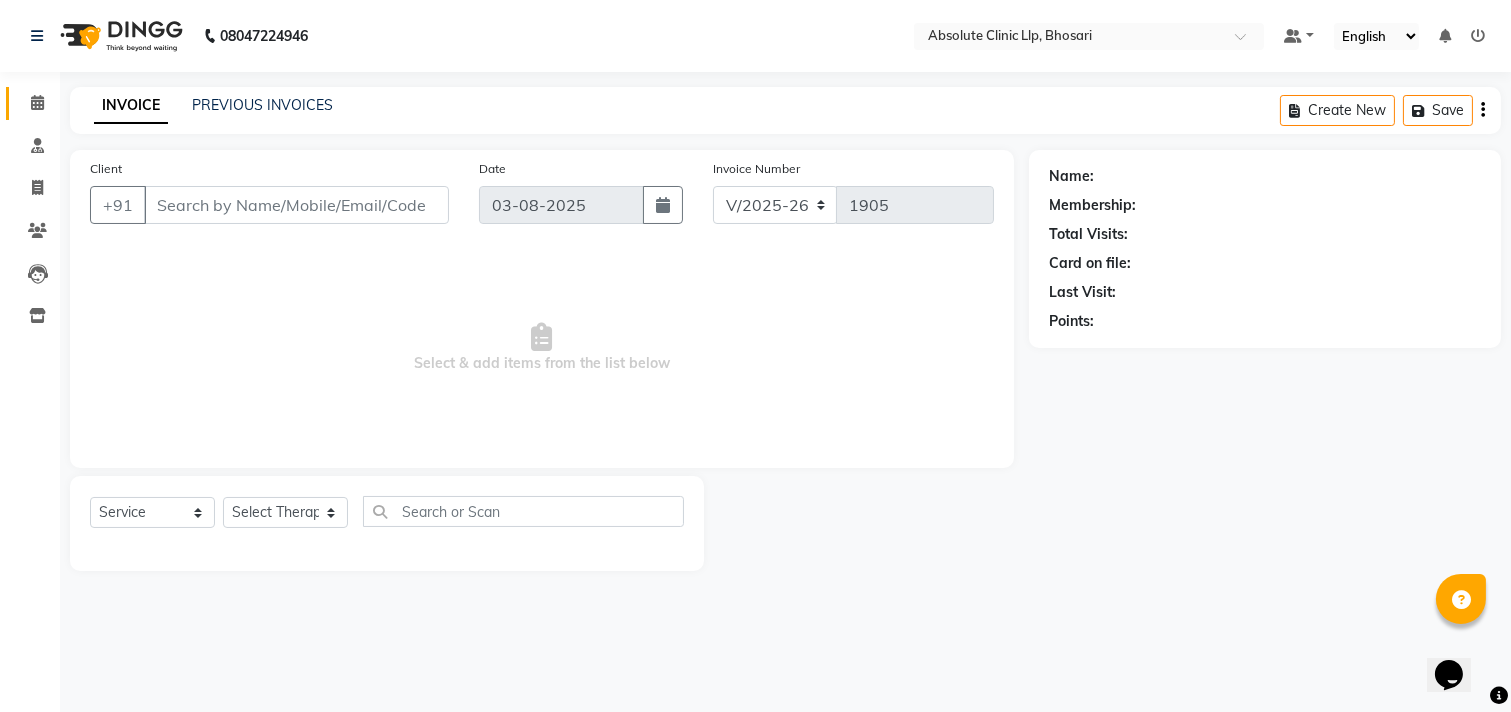 type on "9702973799" 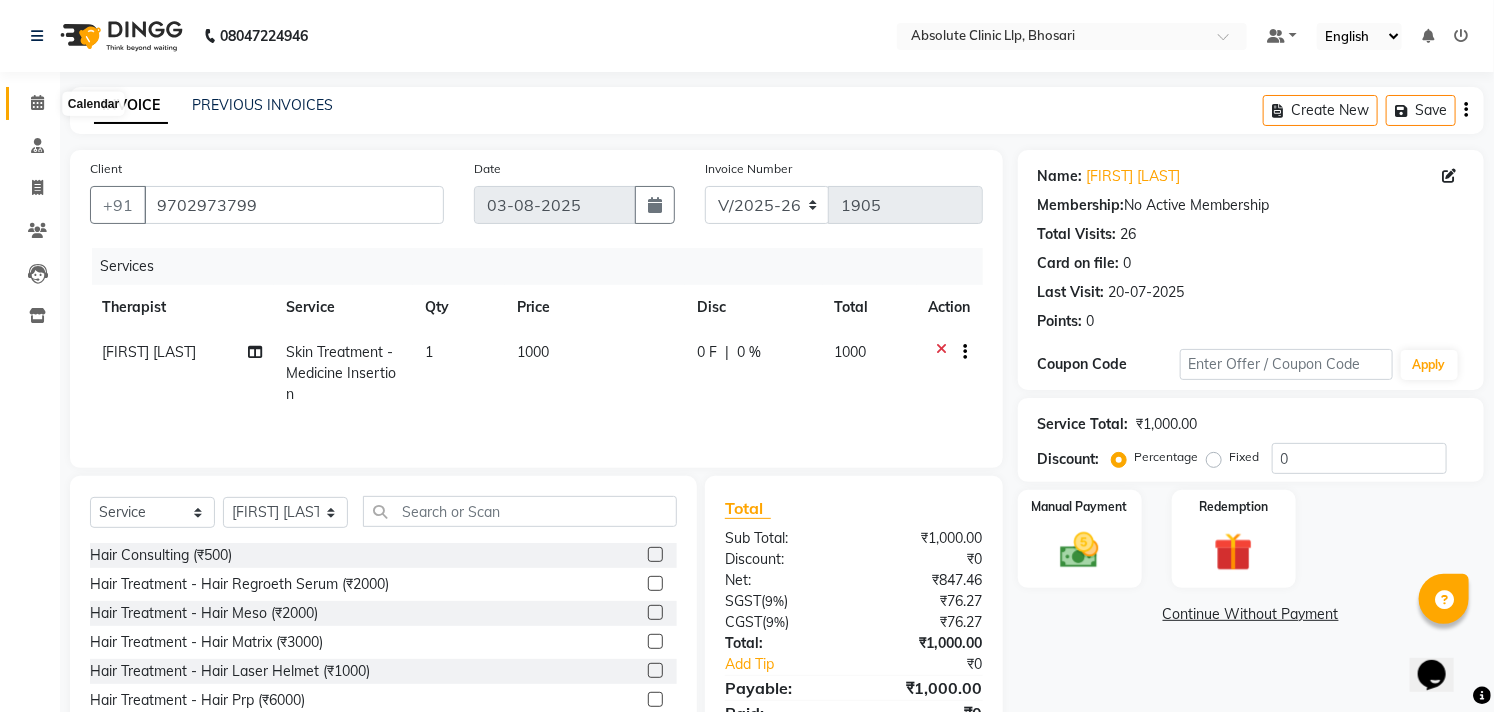 click 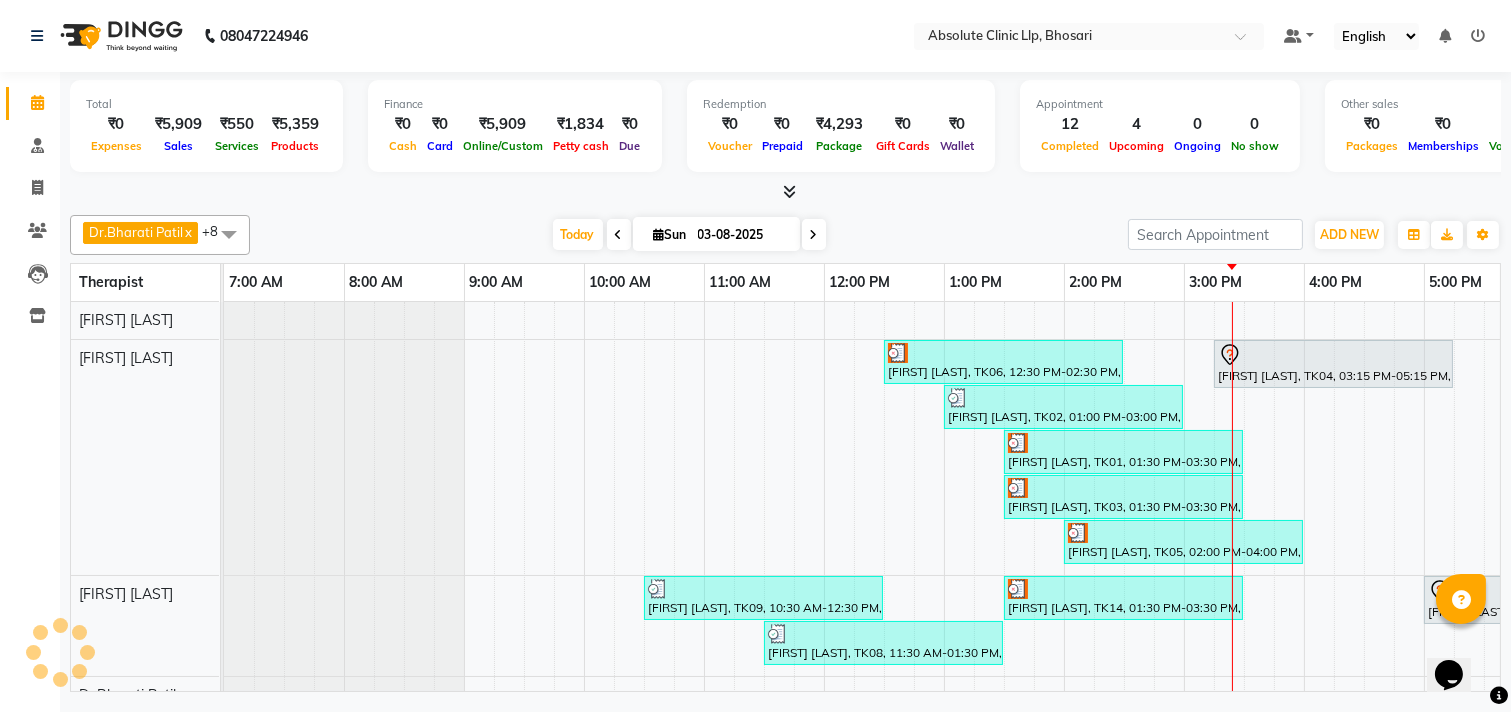 scroll, scrollTop: 364, scrollLeft: 0, axis: vertical 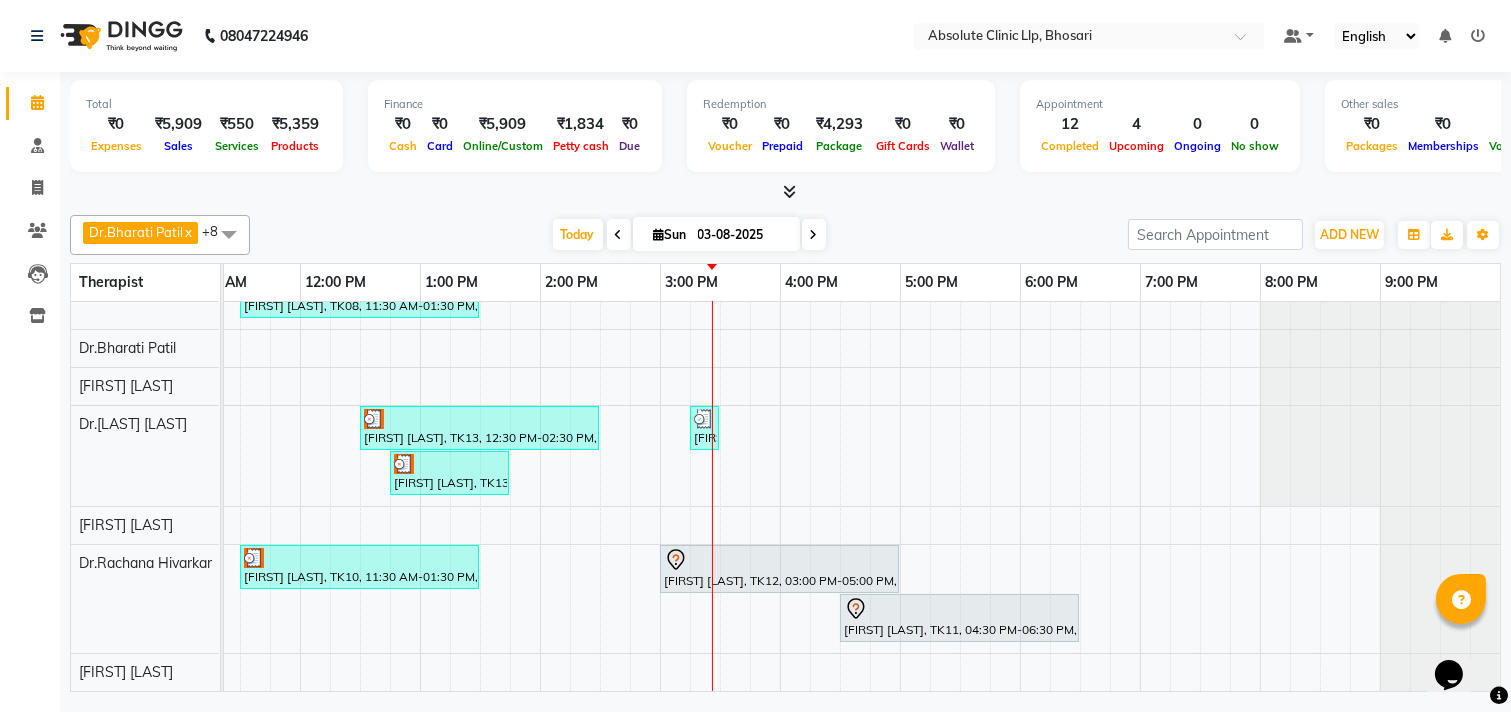 click at bounding box center (659, 234) 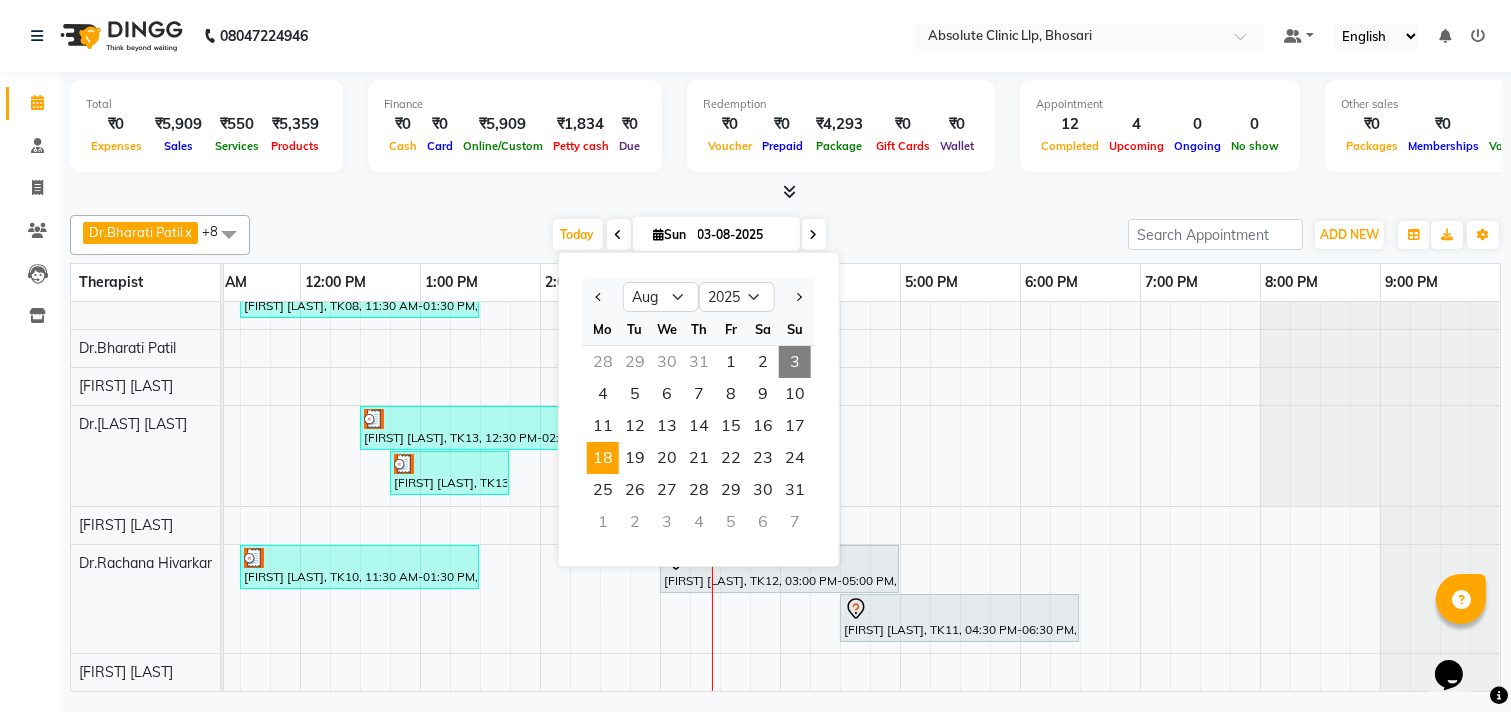 click on "18" at bounding box center (603, 458) 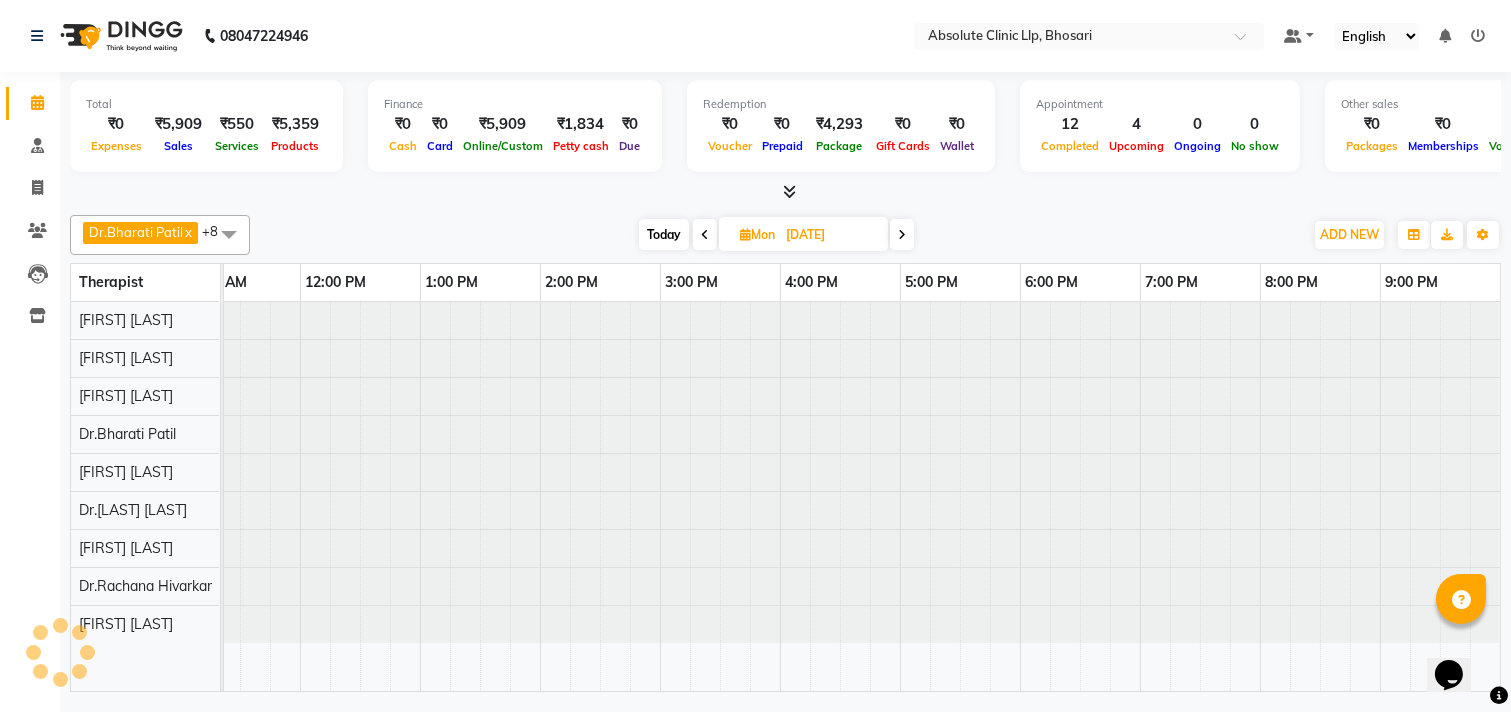 scroll, scrollTop: 0, scrollLeft: 0, axis: both 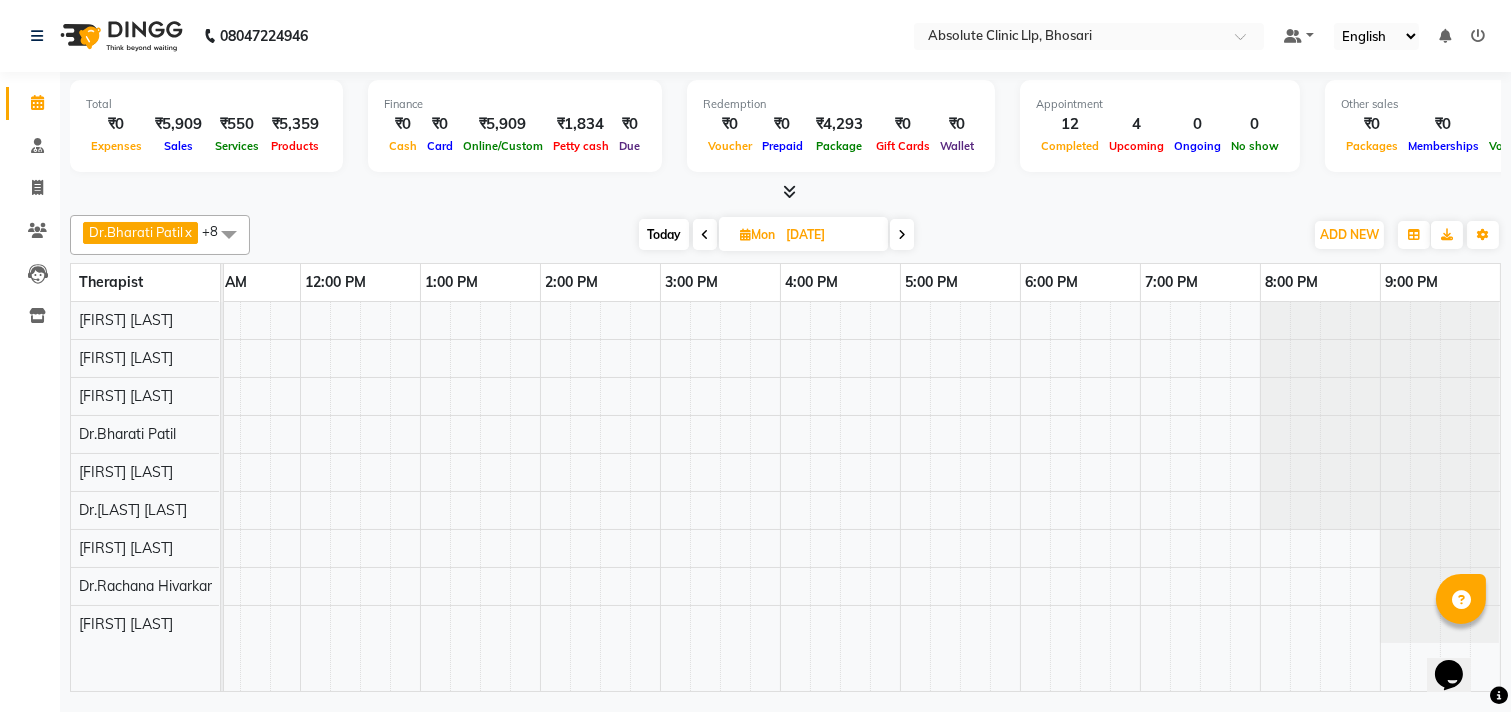 click at bounding box center (600, 496) 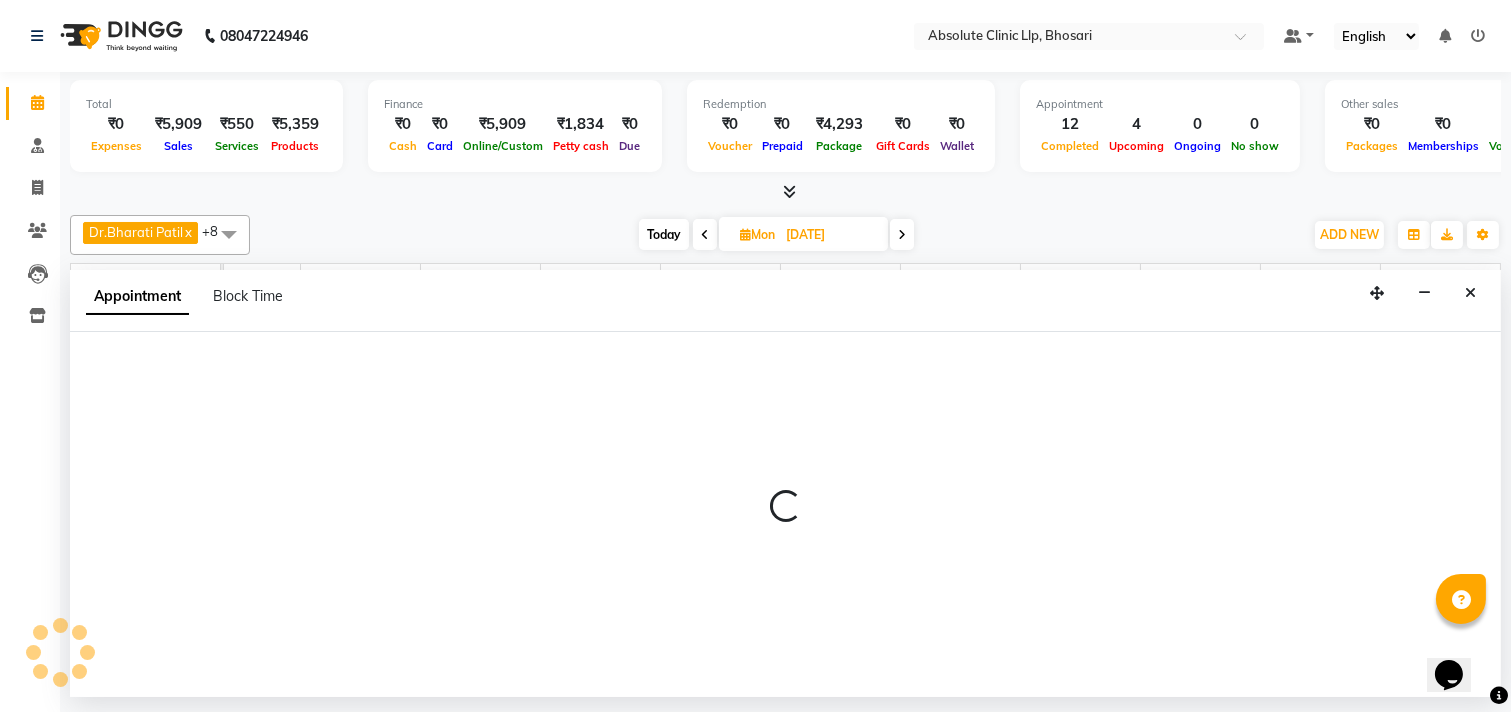 select on "27986" 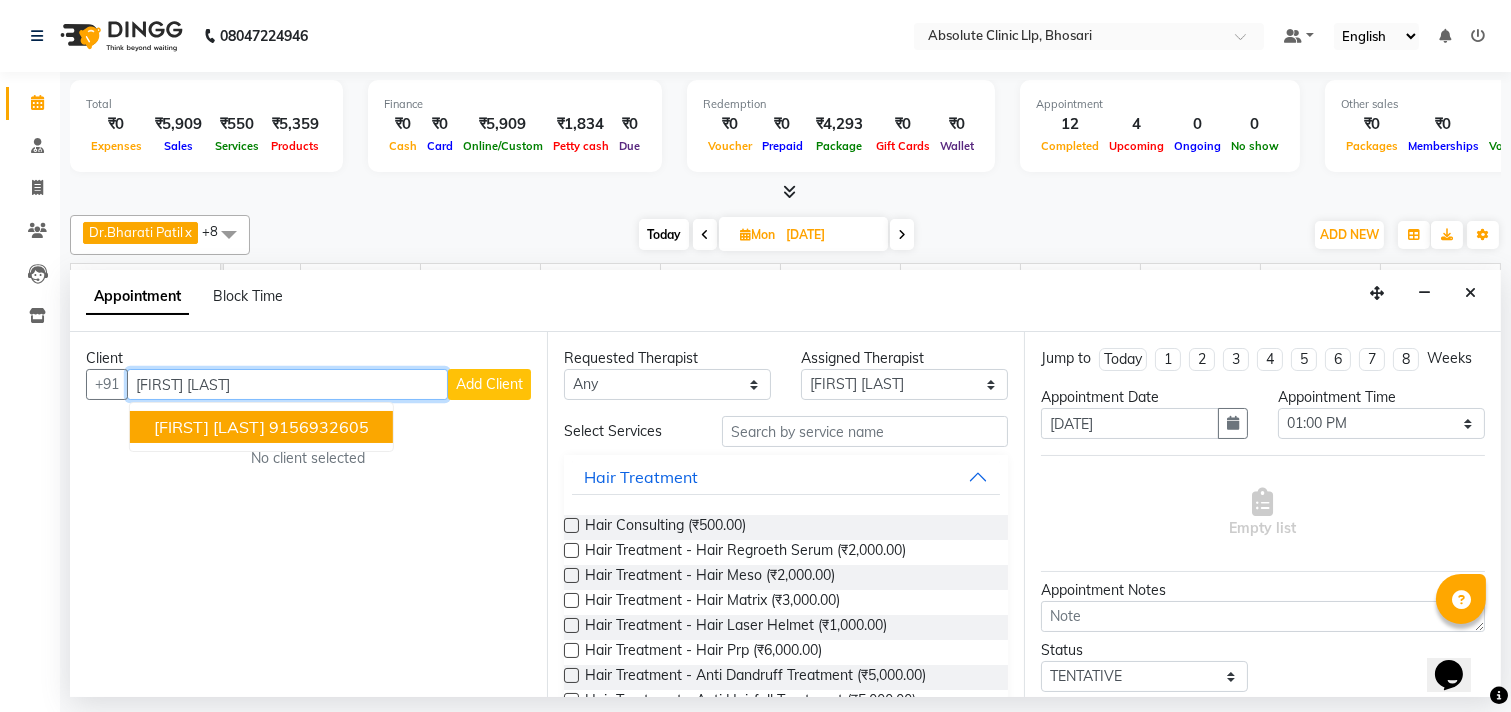 click on "[FIRST] [LAST]" at bounding box center [209, 427] 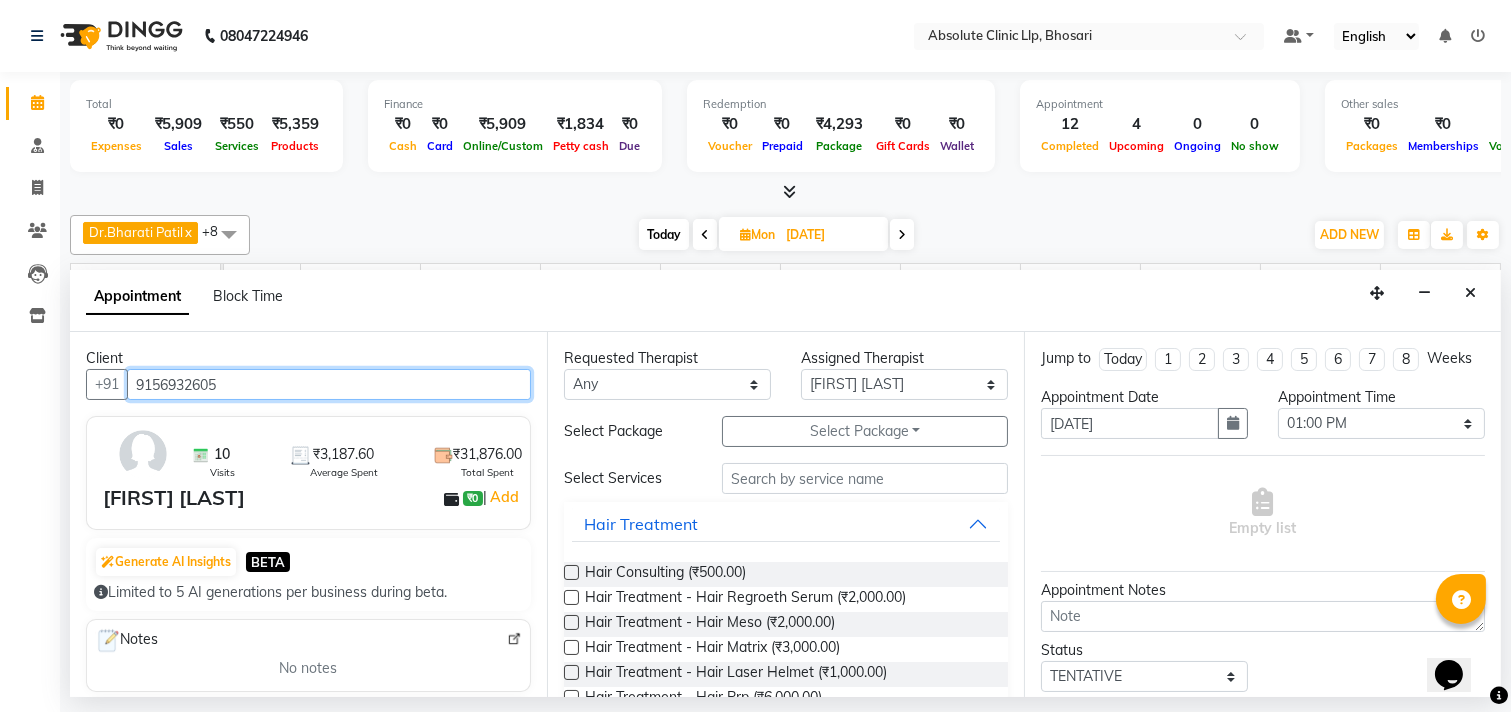 type on "9156932605" 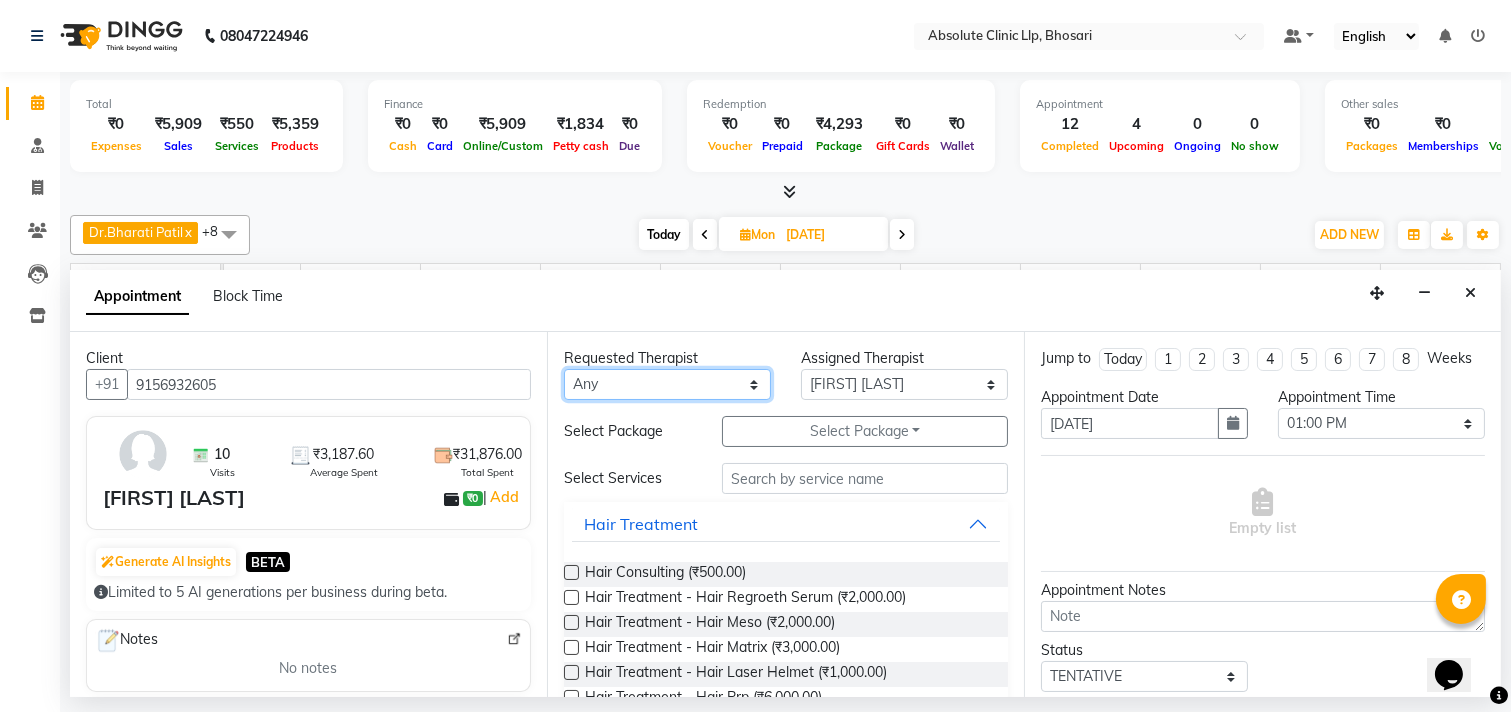 click on "Any [FIRST] [LAST]	 Dr.[LAST] [LAST] Dr.[LAST] [LAST] Dr.[LAST] [LAST] [FIRST] [LAST] [FIRST] [LAST] [FIRST] [LAST] [FIRST] [LAST]" at bounding box center [667, 384] 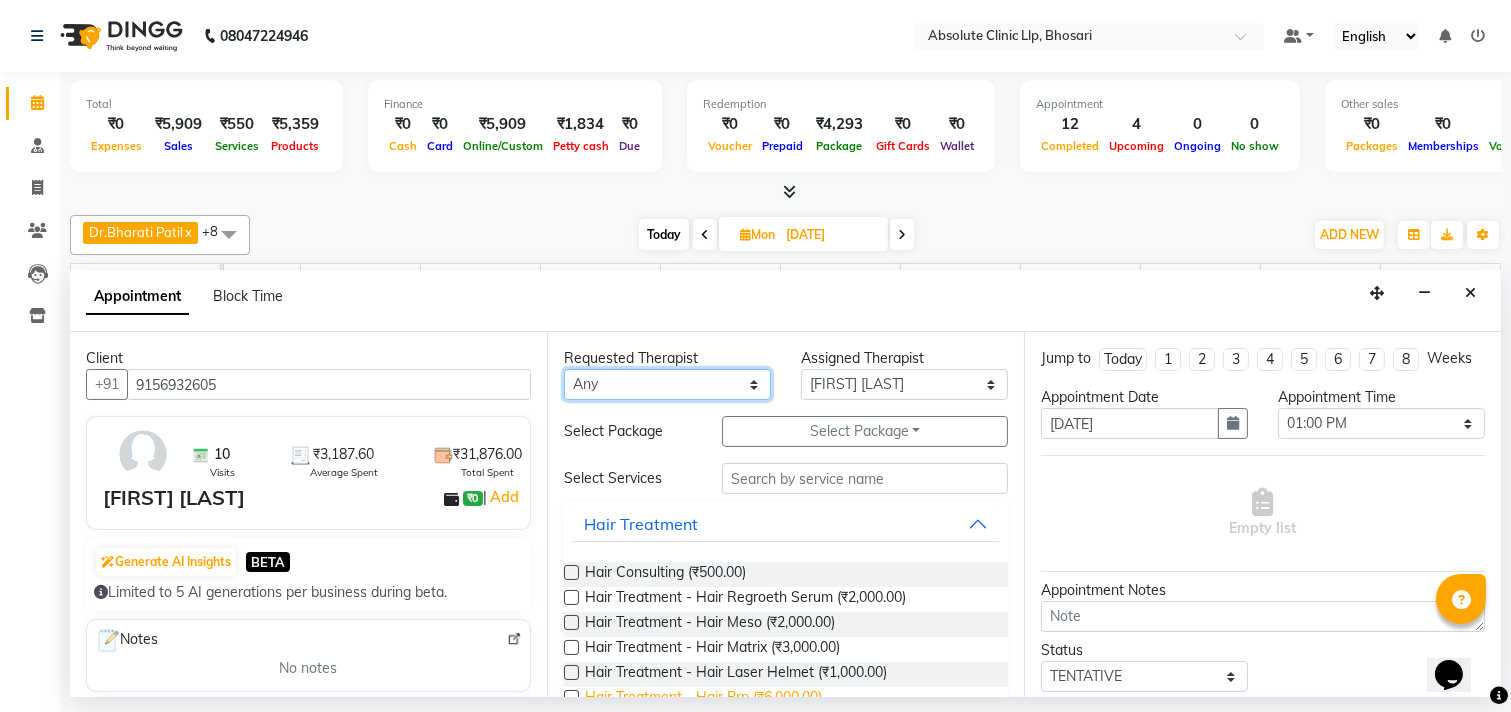 select on "27986" 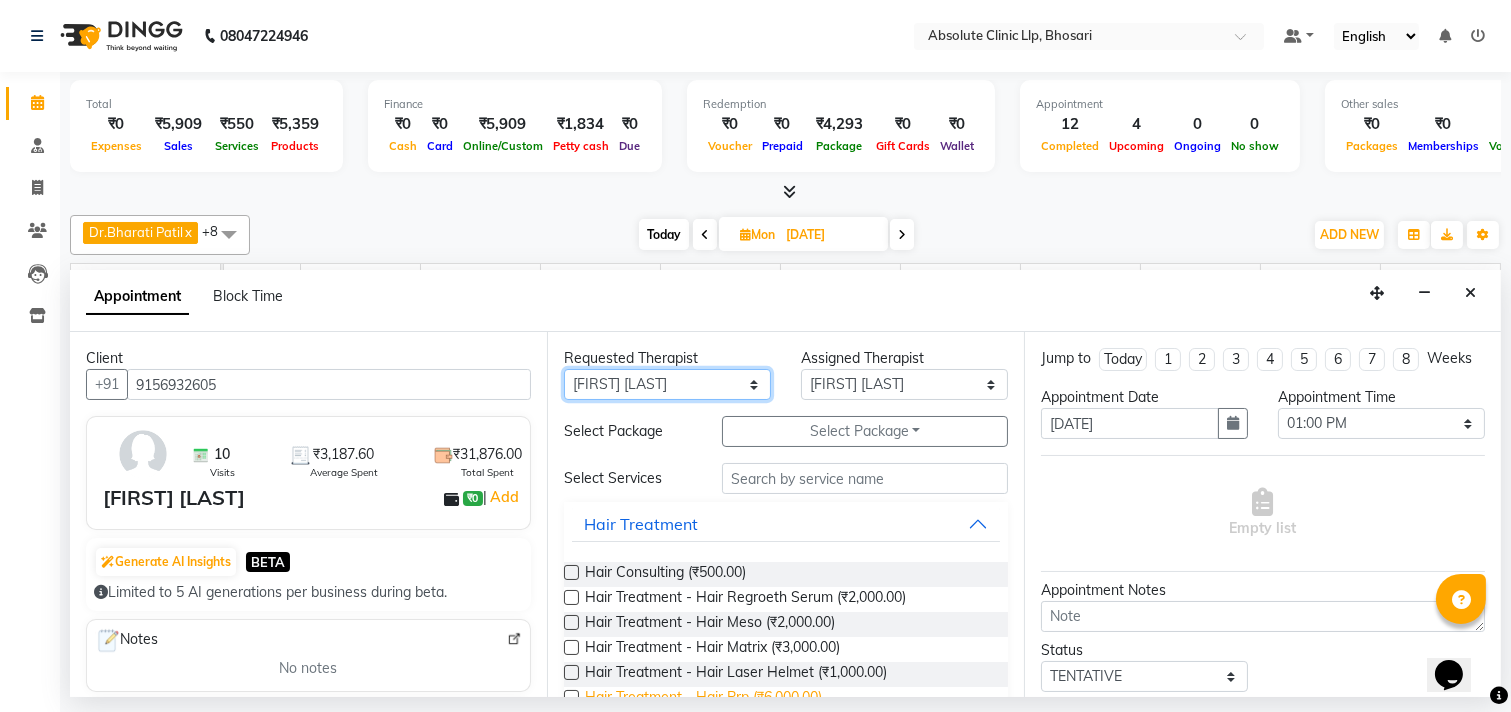 click on "Any [FIRST] [LAST]	 Dr.[LAST] [LAST] Dr.[LAST] [LAST] Dr.[LAST] [LAST] [FIRST] [LAST] [FIRST] [LAST] [FIRST] [LAST] [FIRST] [LAST]" at bounding box center [667, 384] 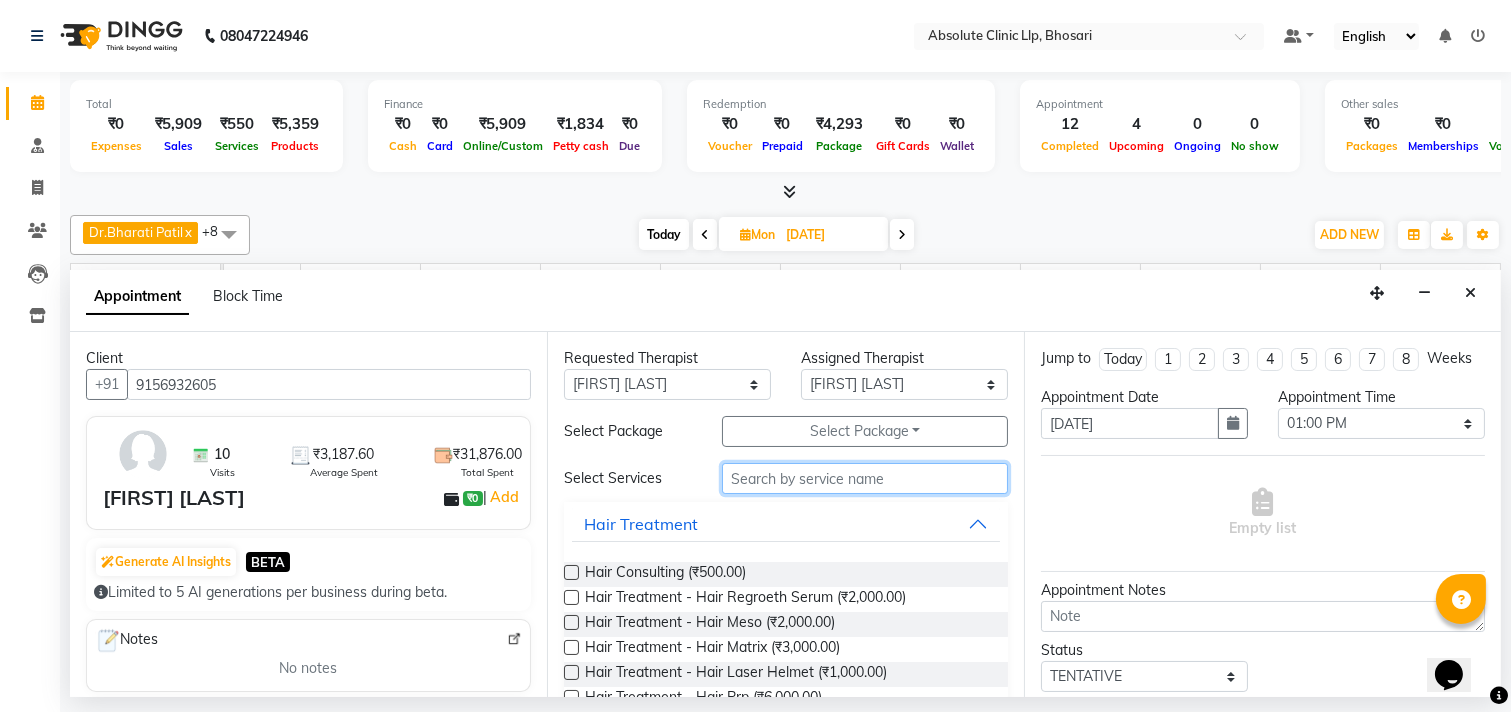 click at bounding box center (865, 478) 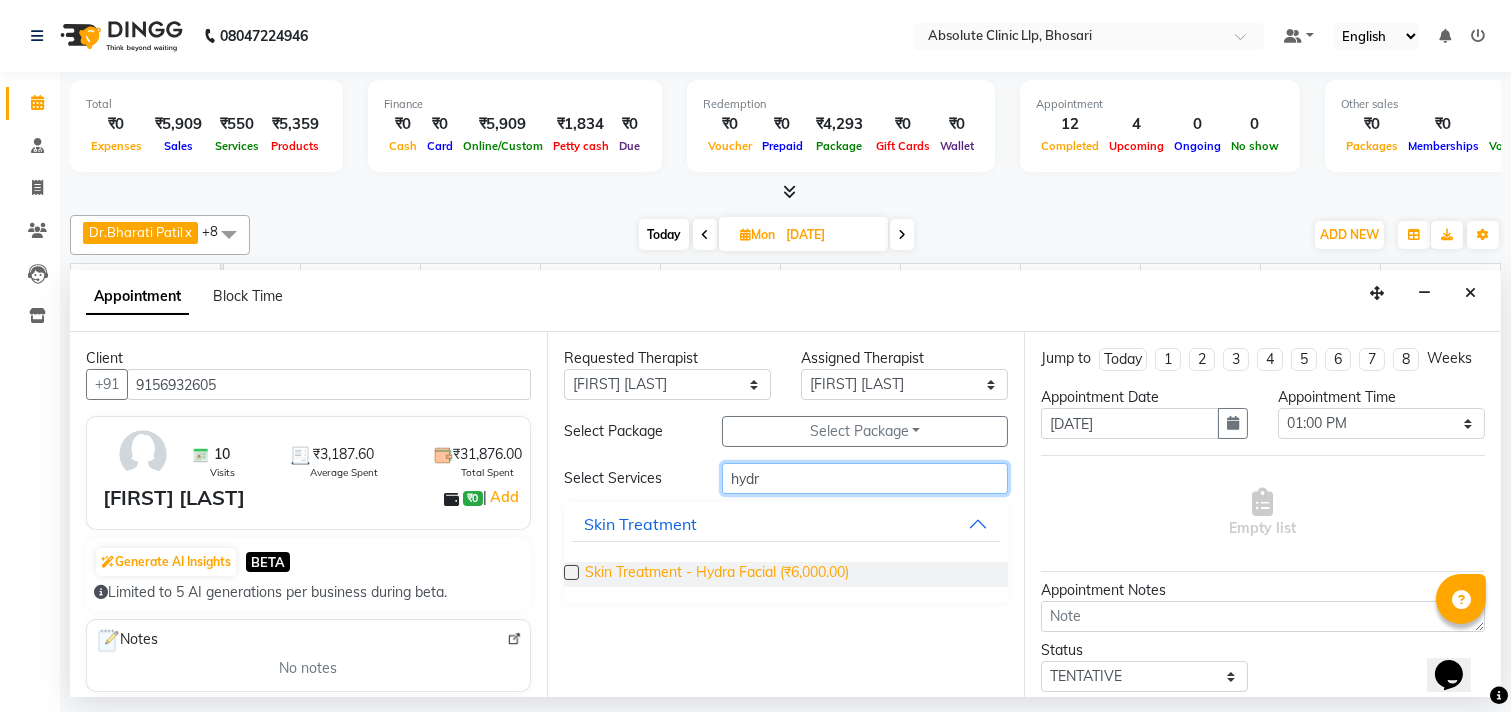 type on "hydr" 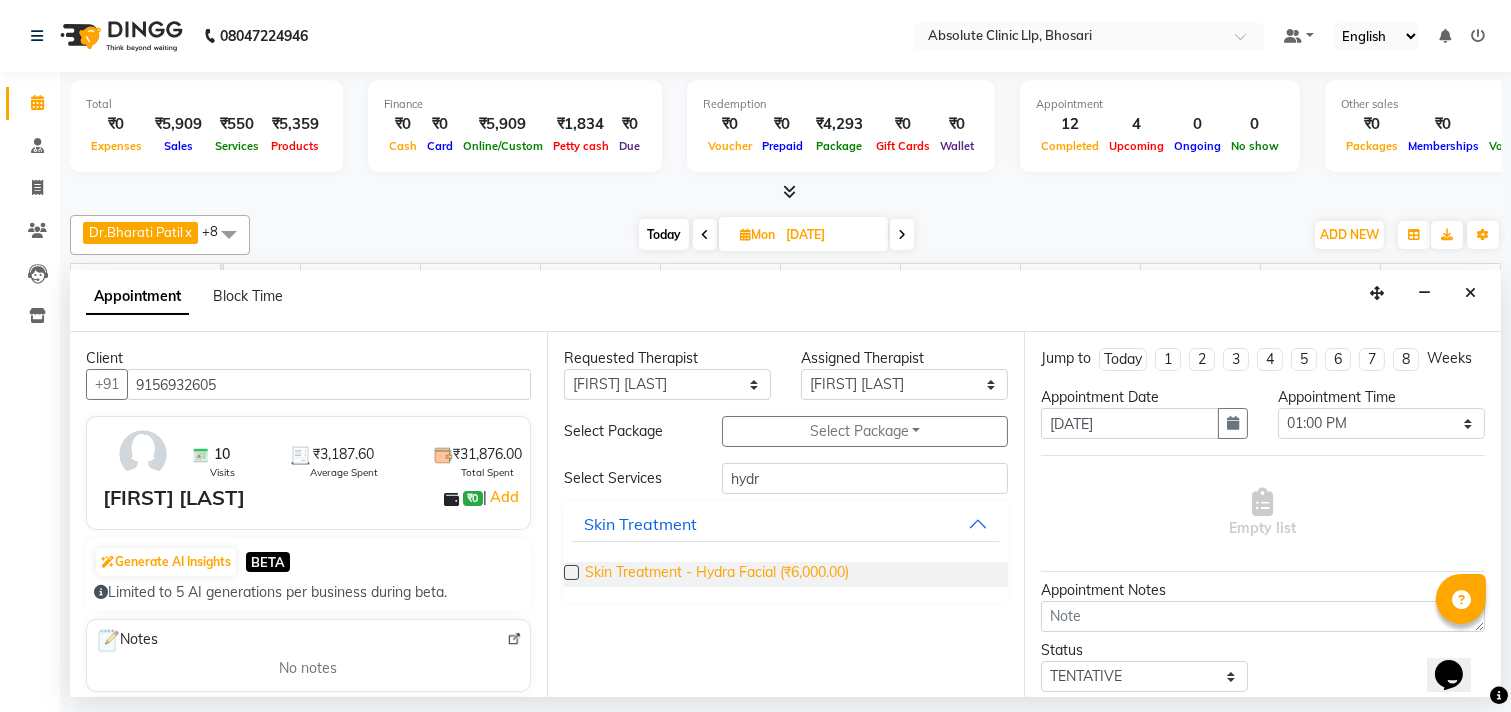 click on "Skin Treatment - Hydra Facial (₹6,000.00)" at bounding box center (717, 574) 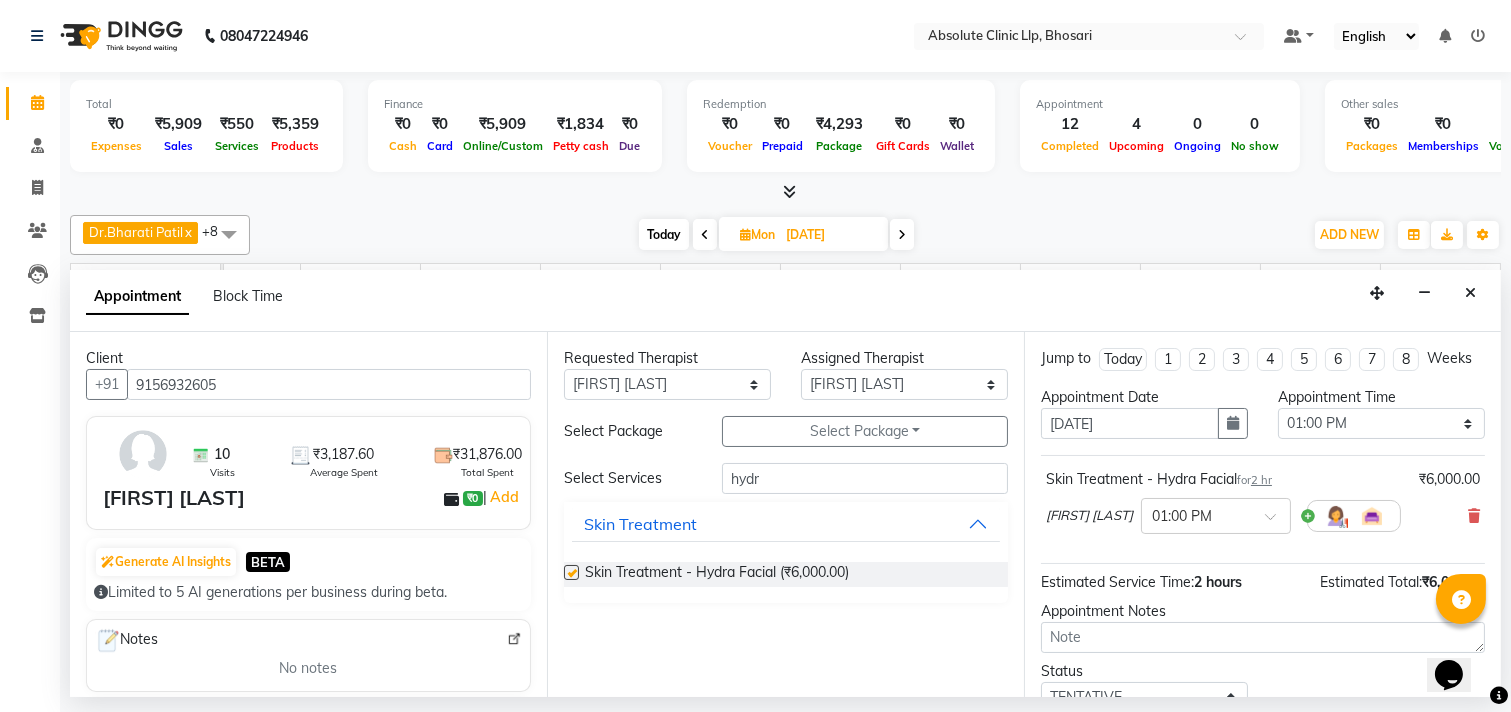 checkbox on "false" 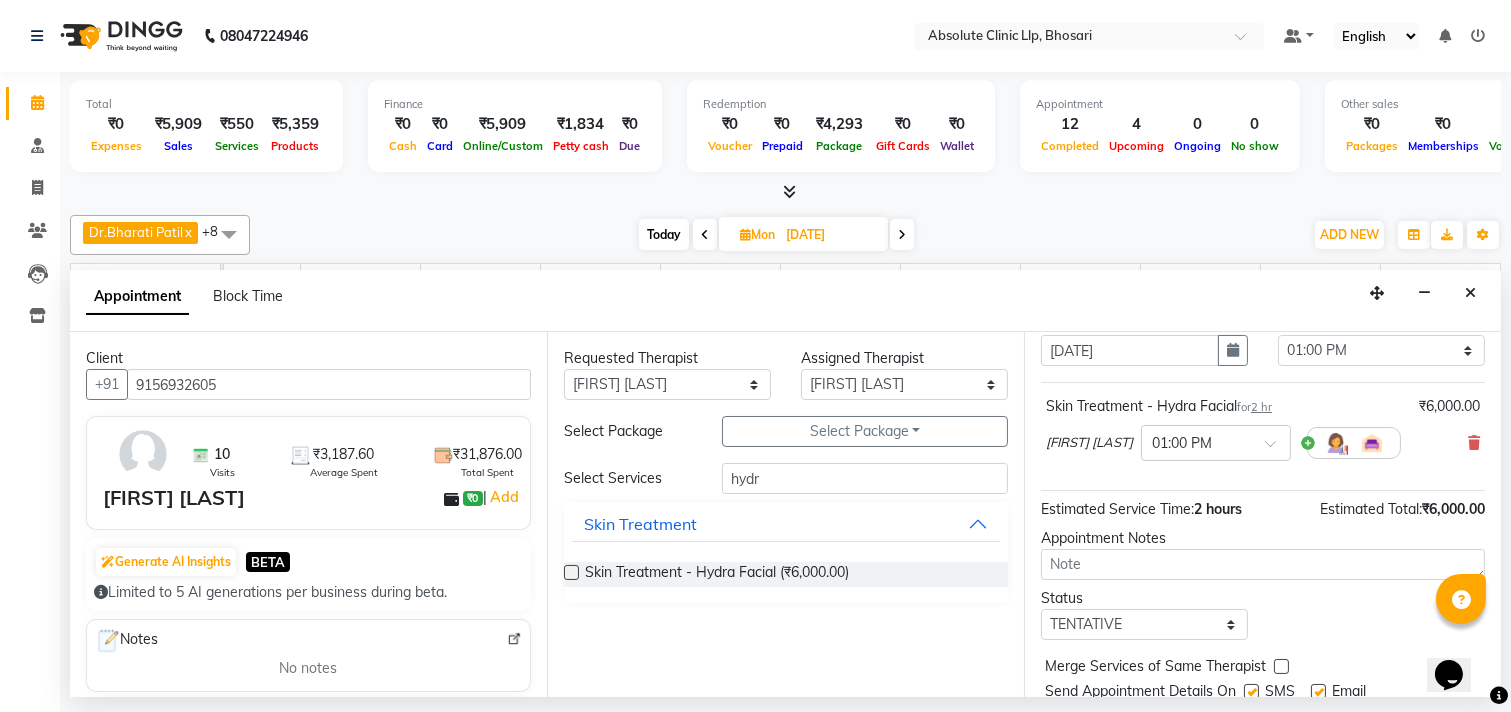 scroll, scrollTop: 161, scrollLeft: 0, axis: vertical 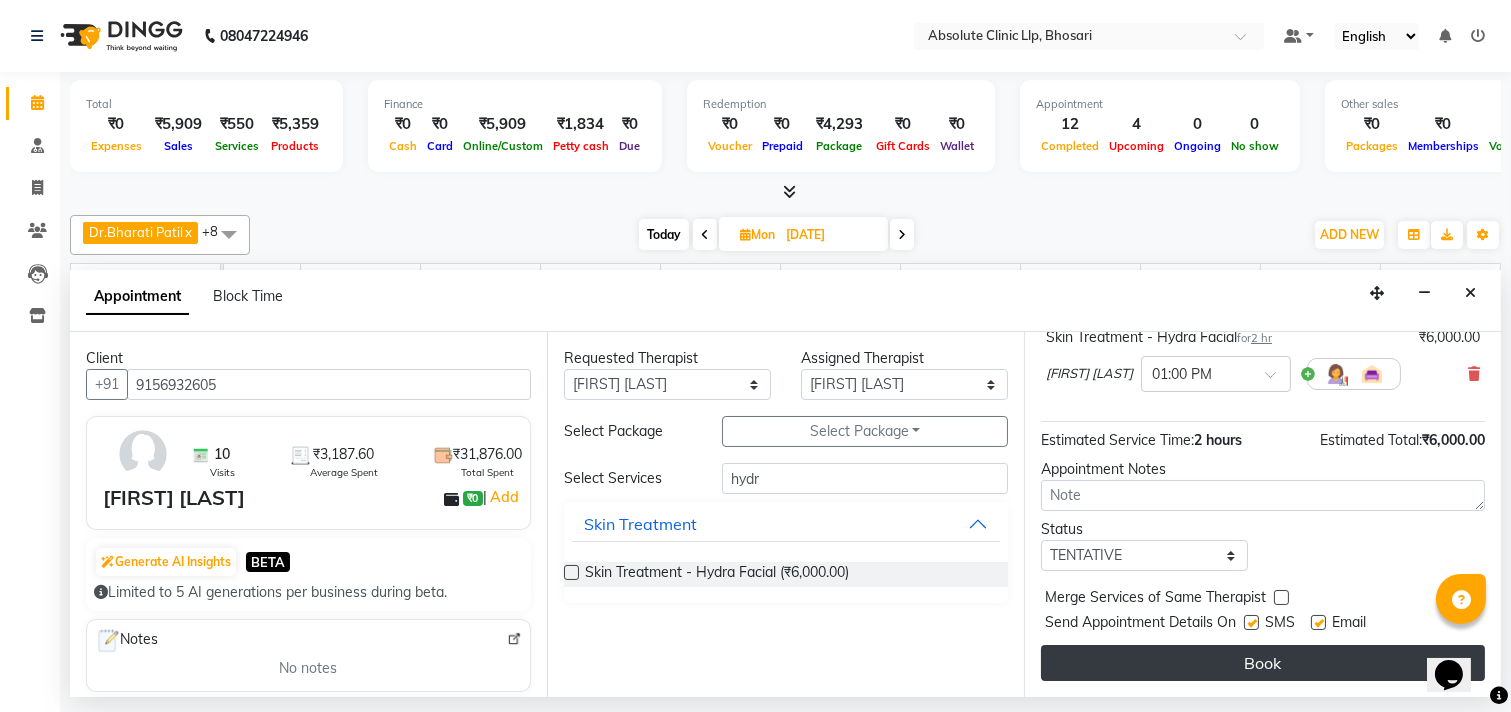 click on "Book" at bounding box center (1263, 663) 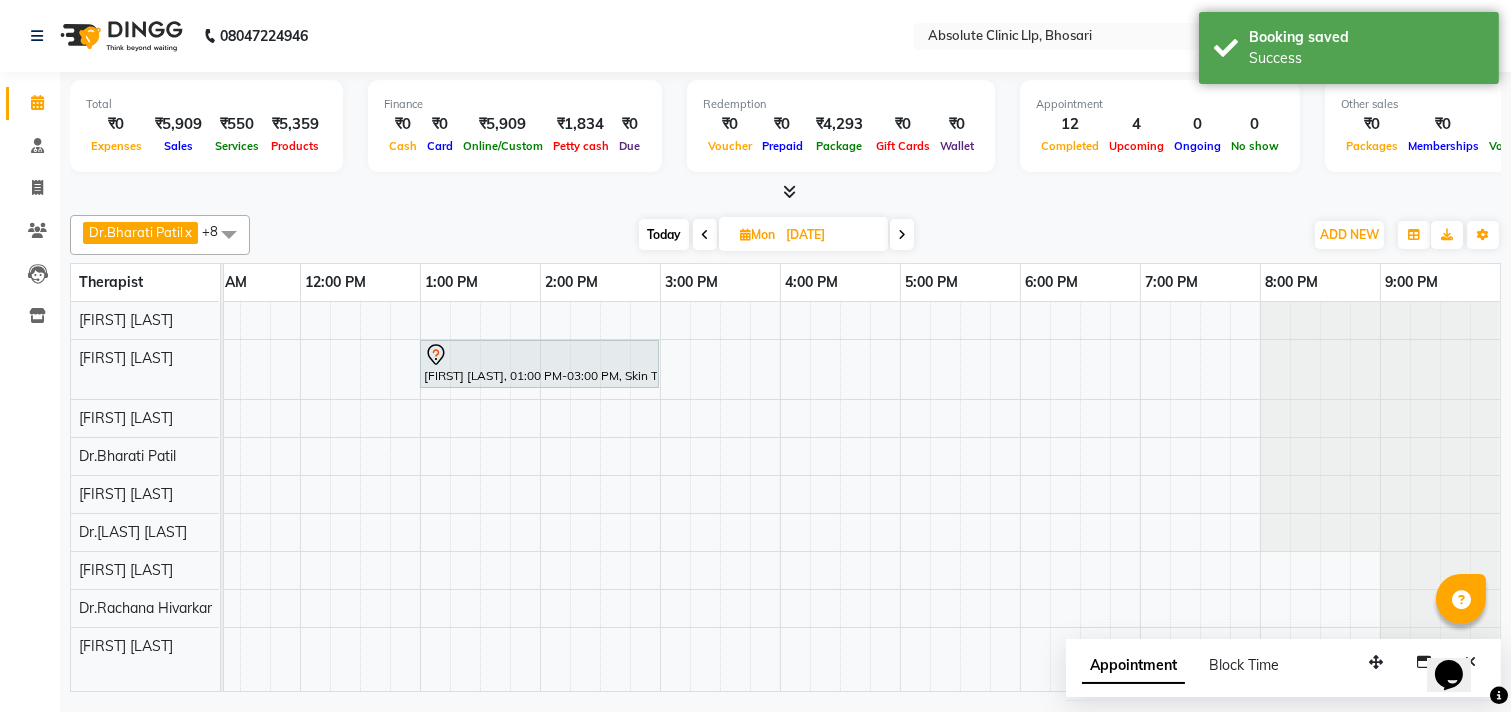 click at bounding box center [745, 234] 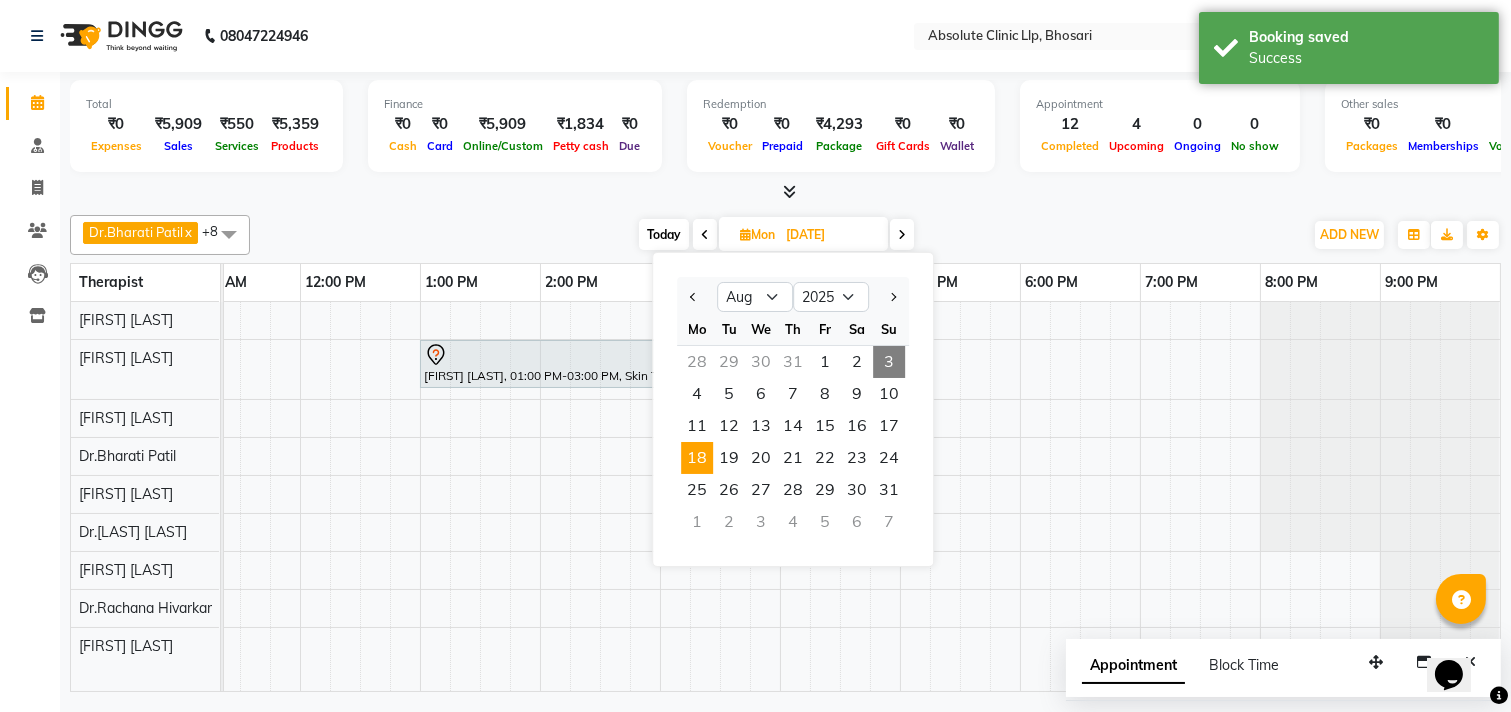 click on "3" at bounding box center [889, 362] 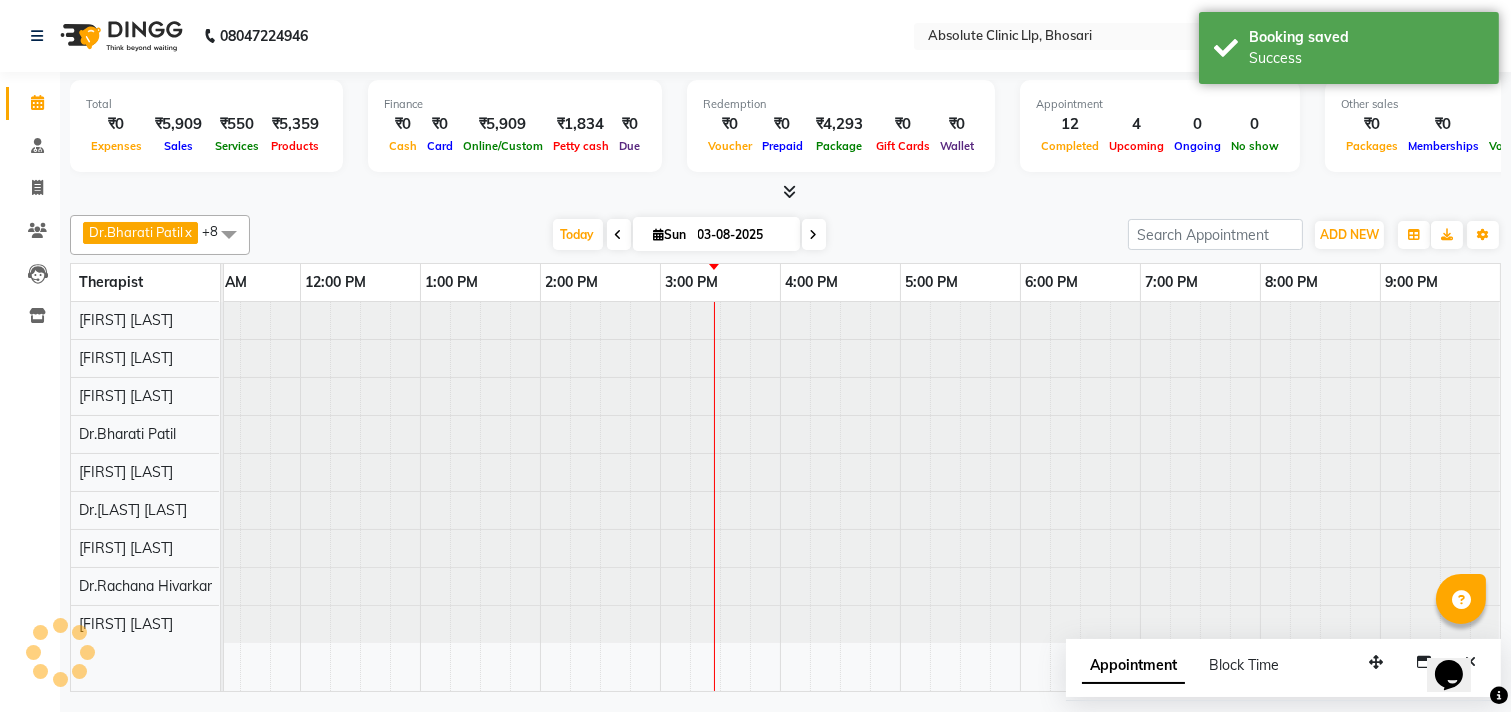 scroll, scrollTop: 0, scrollLeft: 524, axis: horizontal 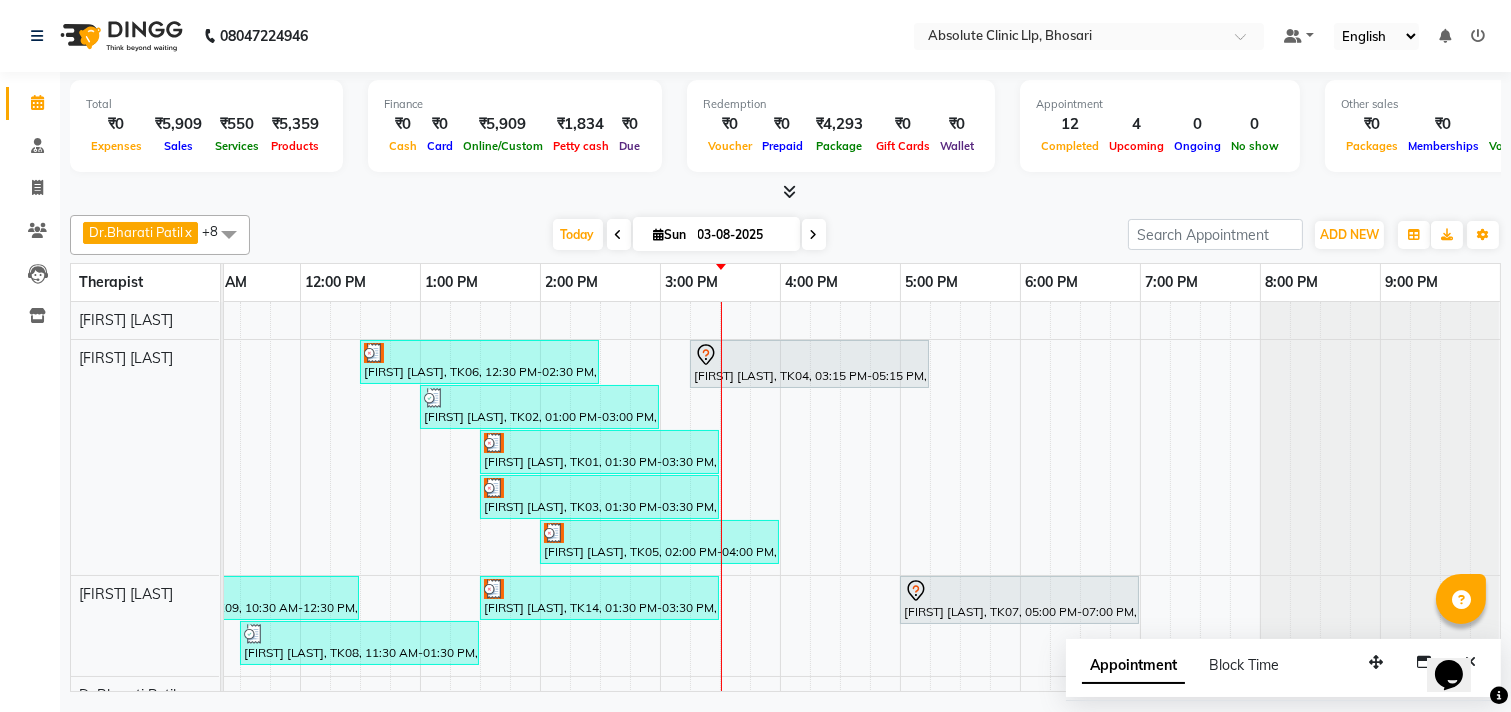 click at bounding box center (659, 234) 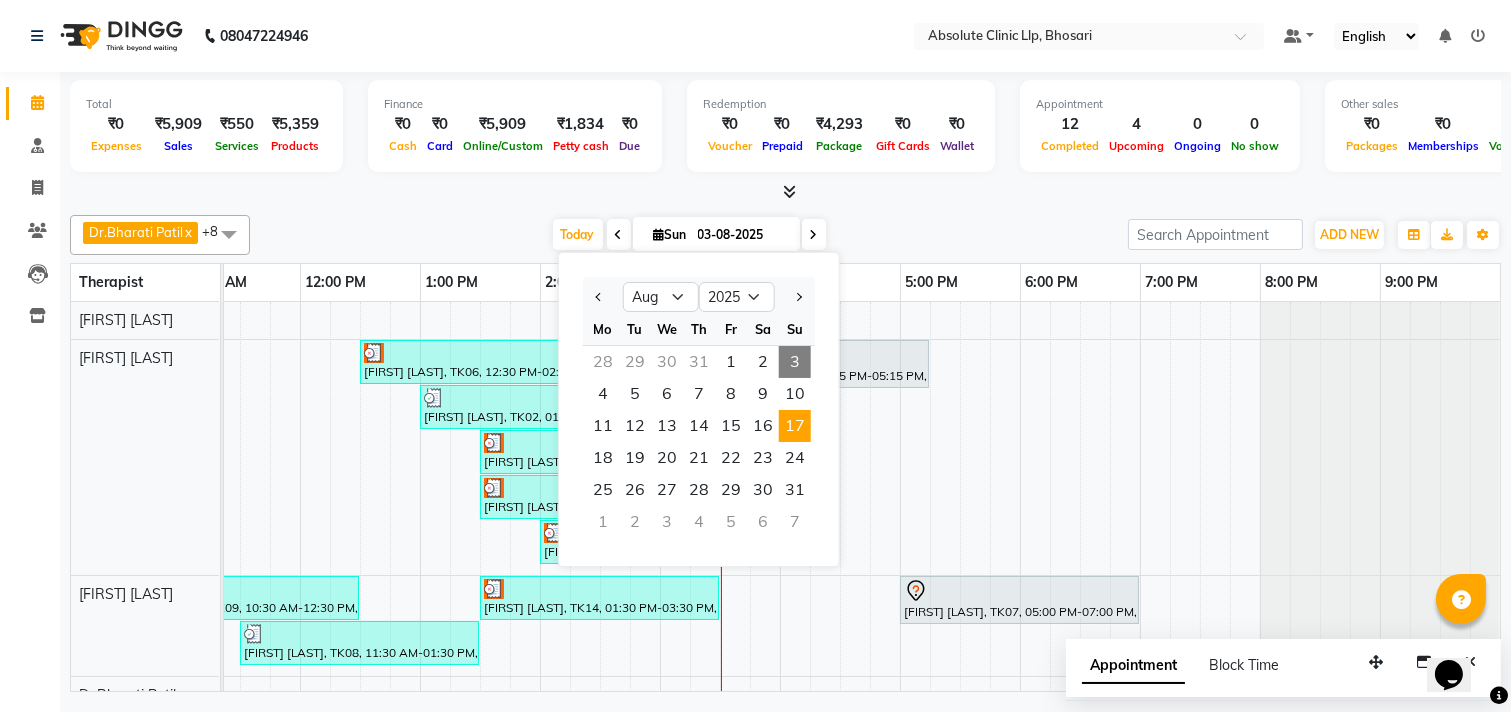 click on "17" at bounding box center (795, 426) 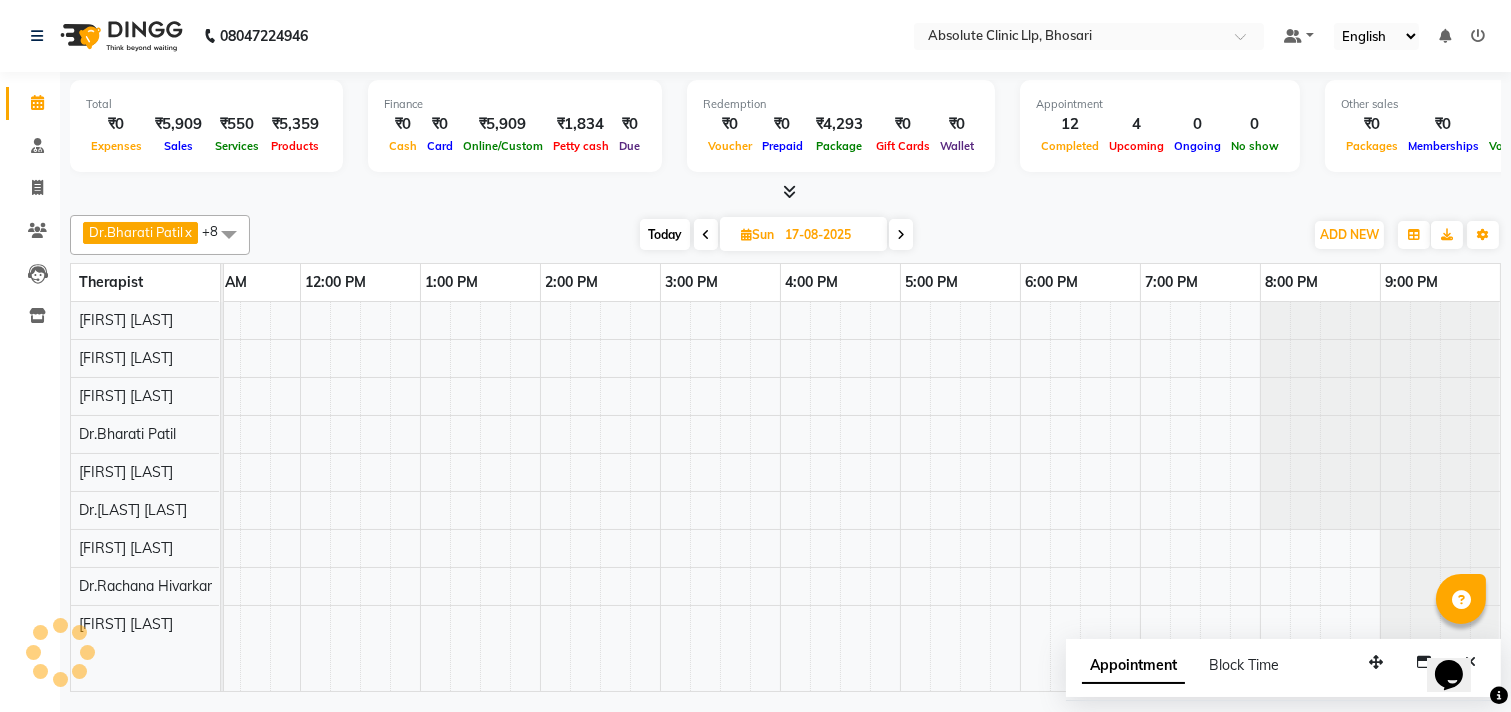 scroll, scrollTop: 0, scrollLeft: 0, axis: both 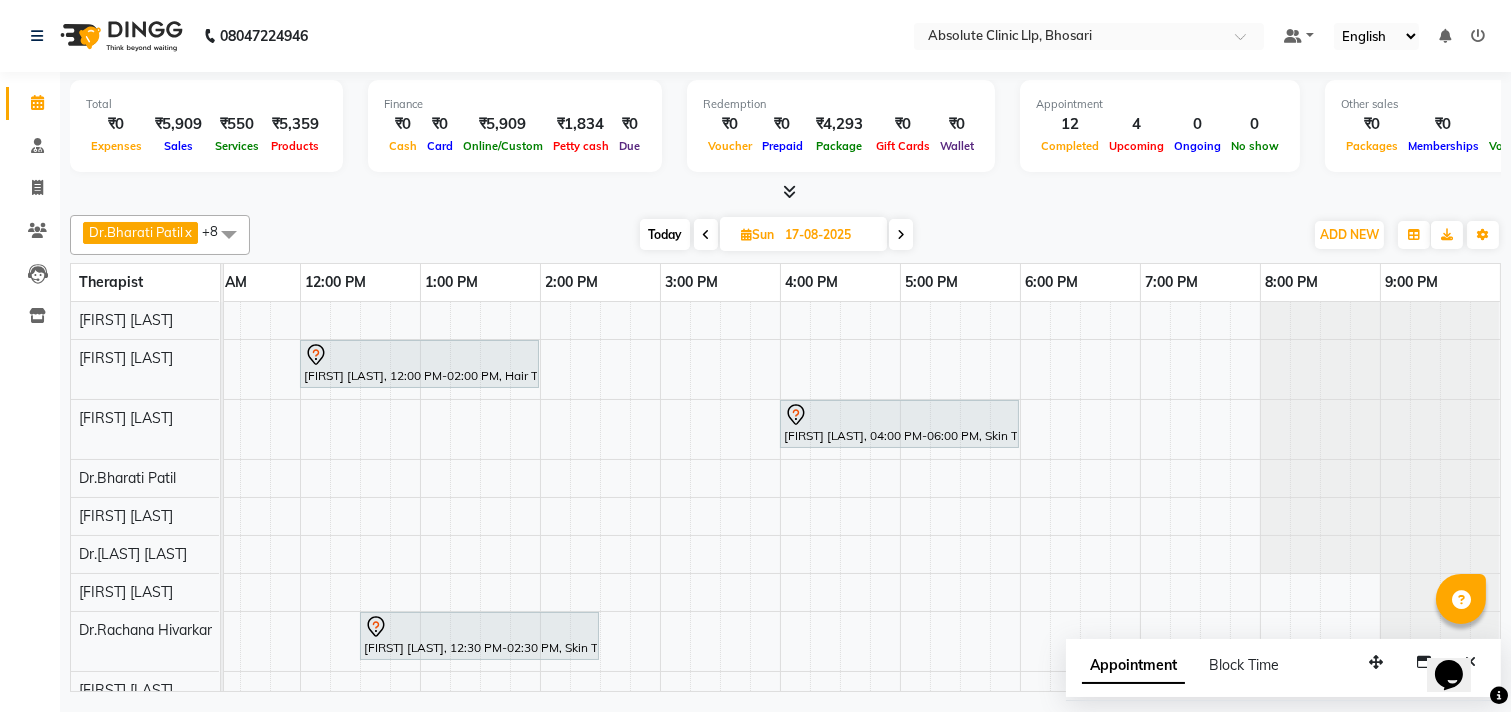 click on "[FIRST] [LAST], 12:00 PM-02:00 PM, Hair Treatment - Hair Meso             [FIRST] [LAST], 04:00 PM-06:00 PM, Skin Treatment - Peel(Face)             [FIRST] [LAST], 12:30 PM-02:30 PM, Skin Treatment - Face Prp" at bounding box center [600, 505] 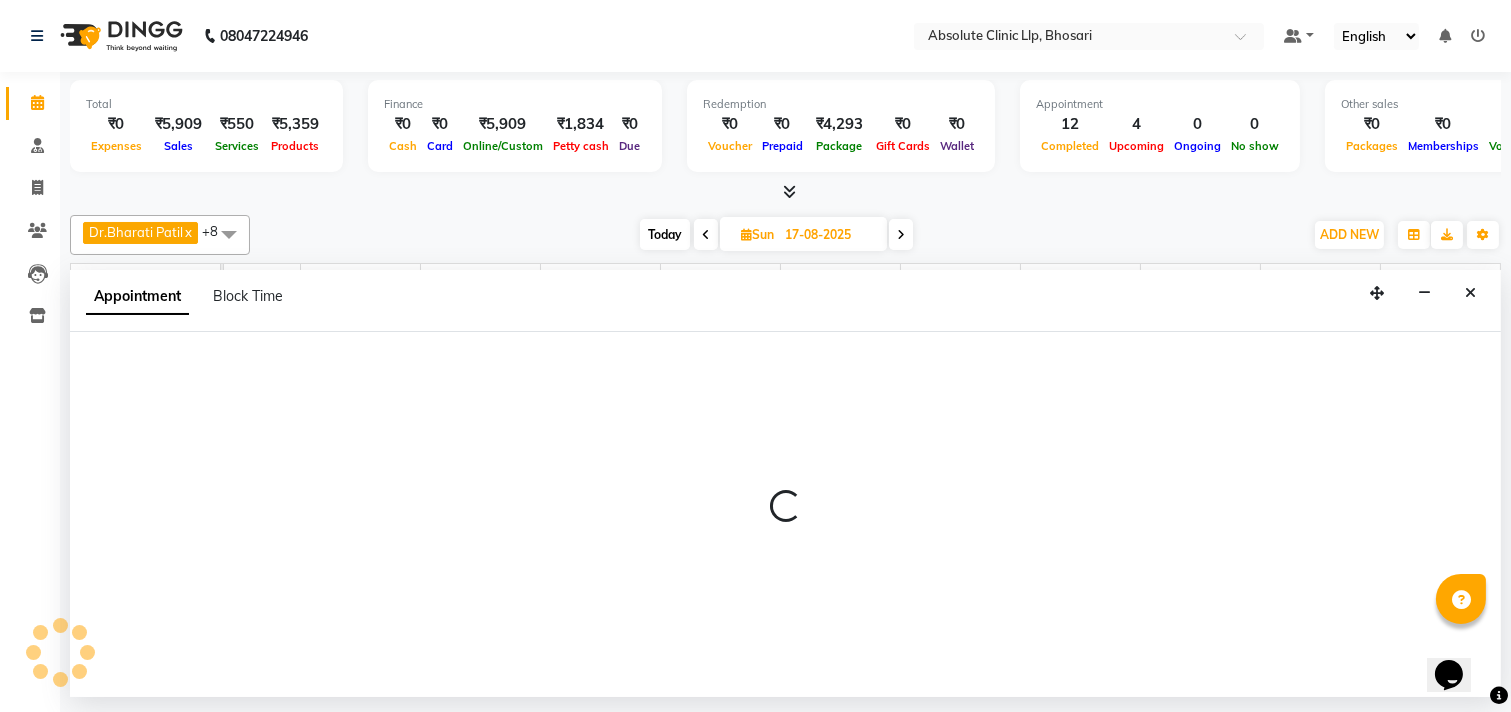 select on "27986" 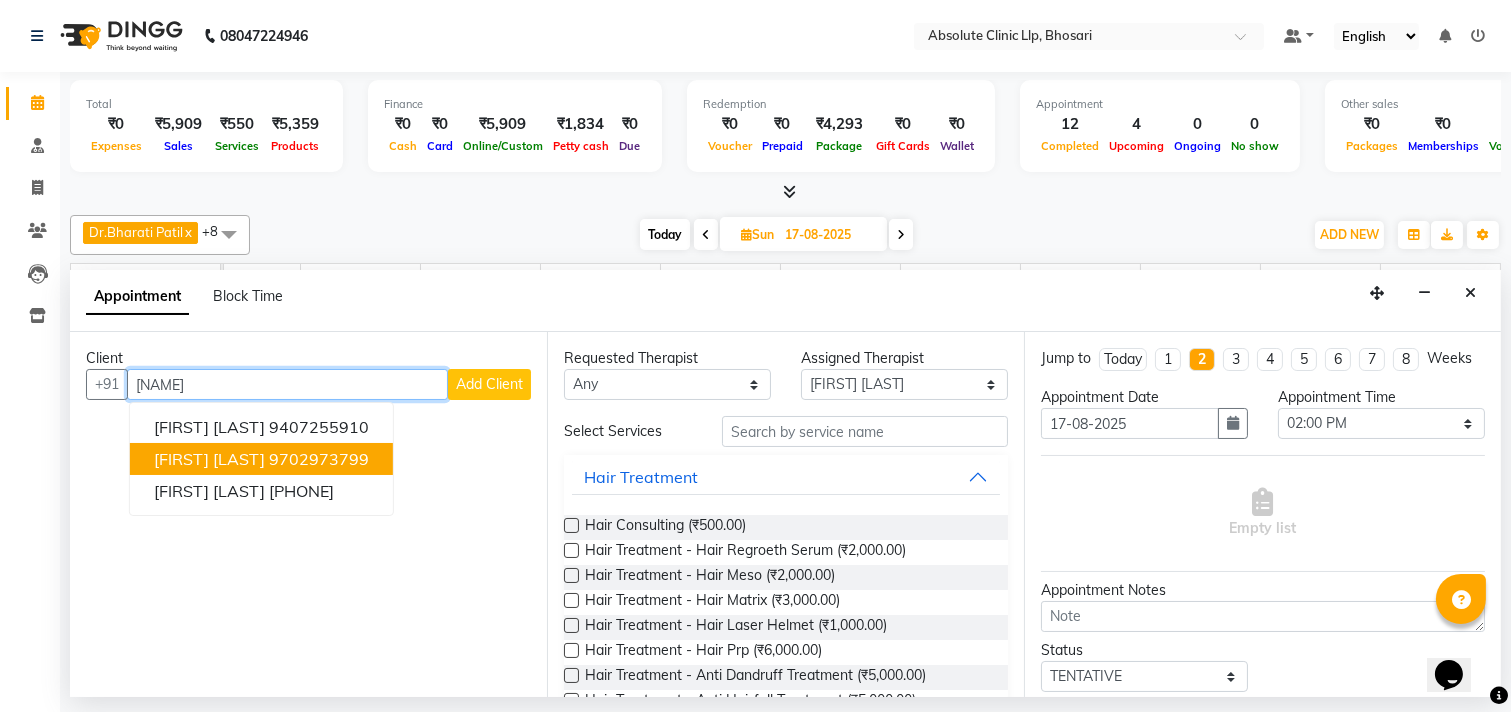 click on "[FIRST] [LAST]" at bounding box center (209, 459) 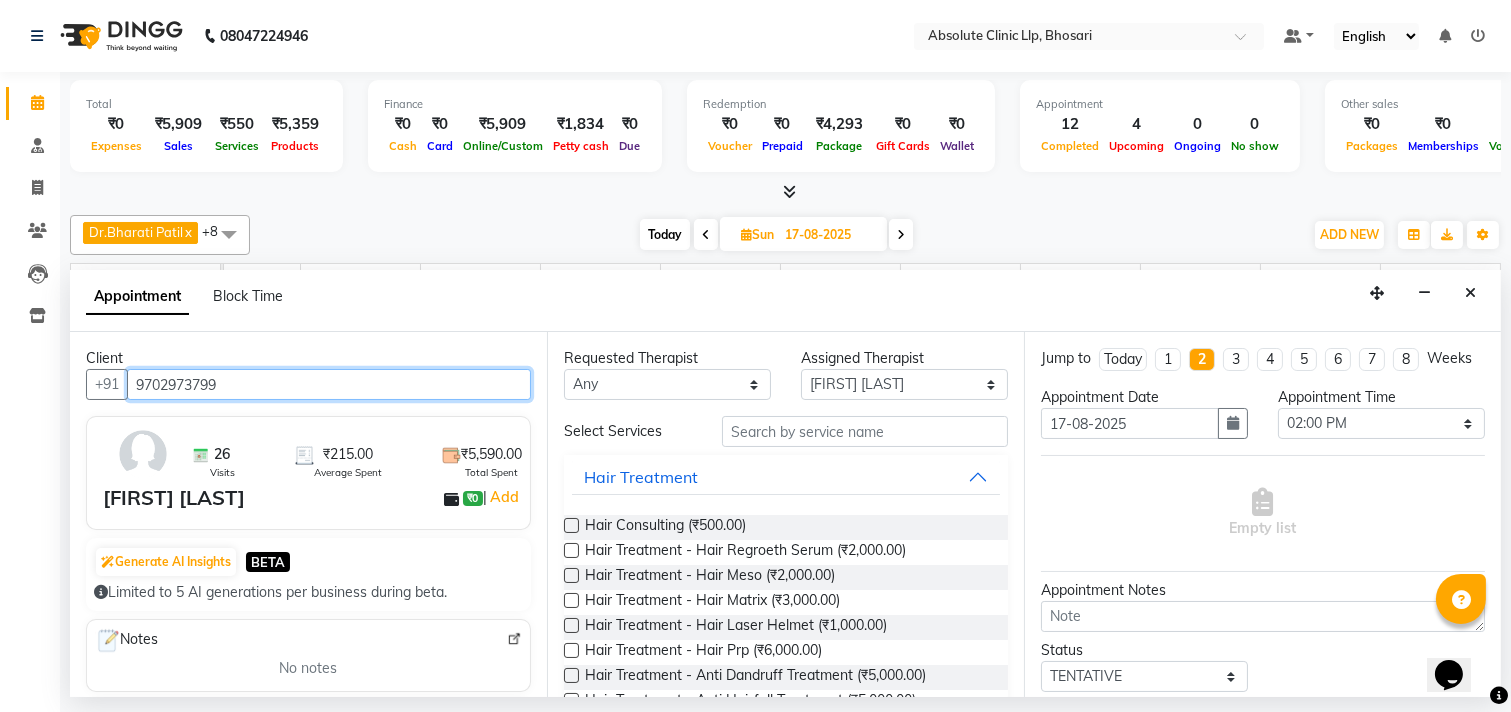 type on "9702973799" 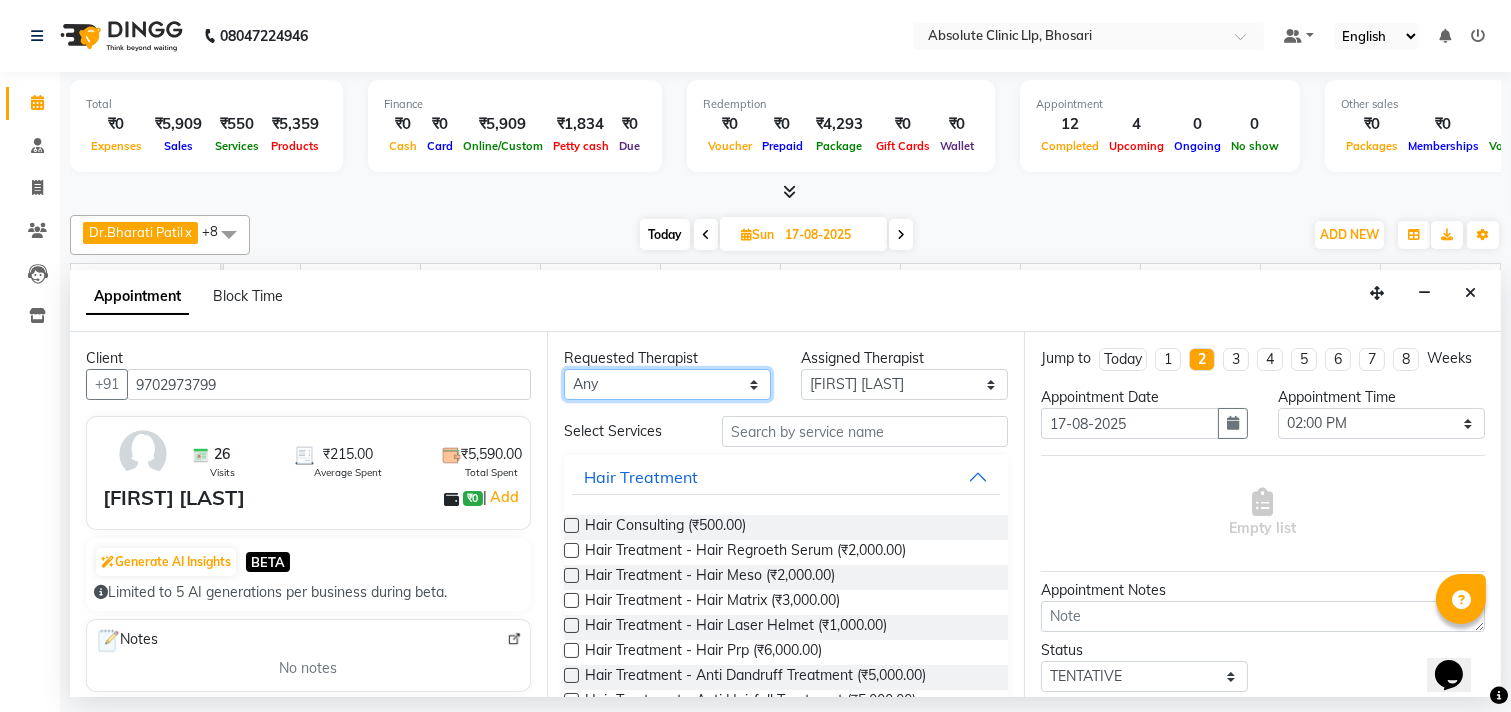 click on "Any [FIRST] [LAST]	 Dr.[LAST] [LAST] Dr.[LAST] [LAST] Dr.[LAST] [LAST] [FIRST] [LAST] [FIRST] [LAST] [FIRST] [LAST] [FIRST] [LAST]" at bounding box center (667, 384) 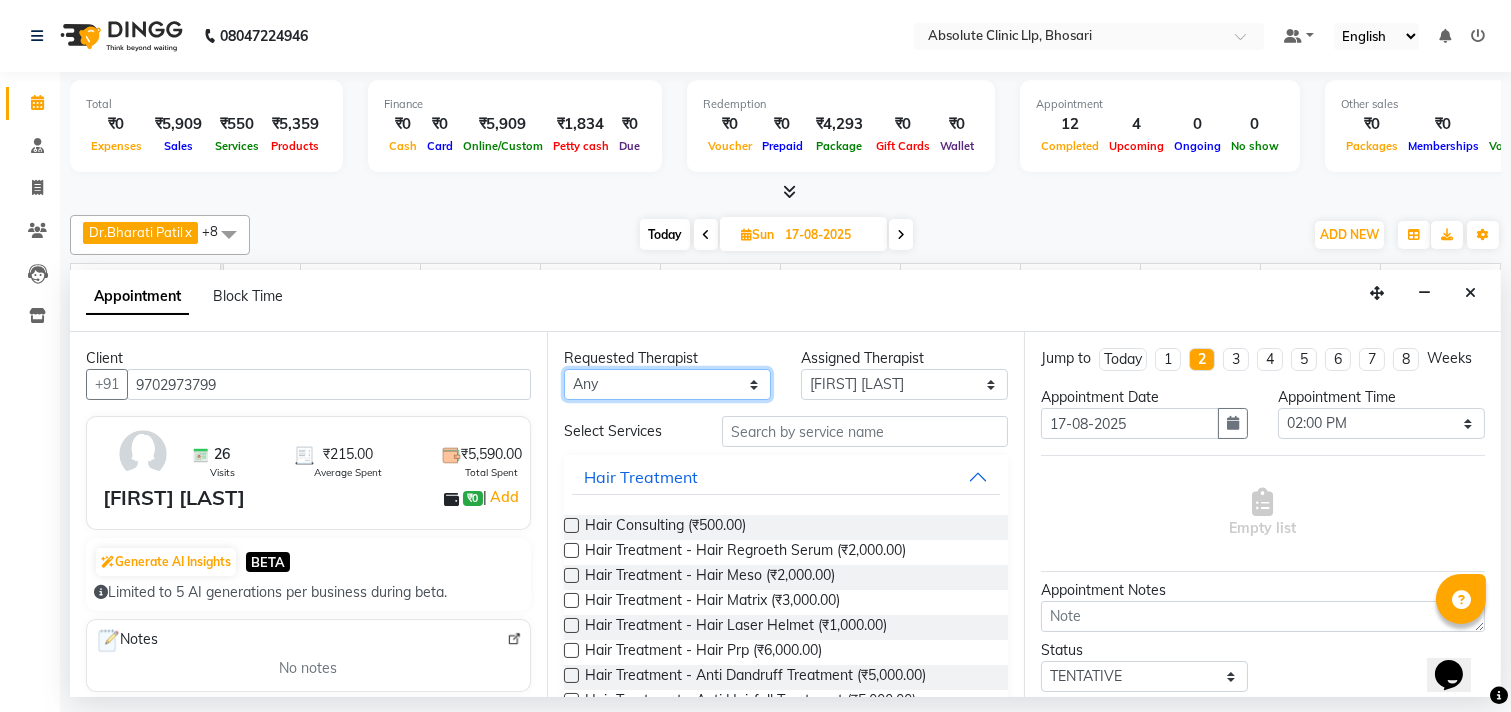 select on "27986" 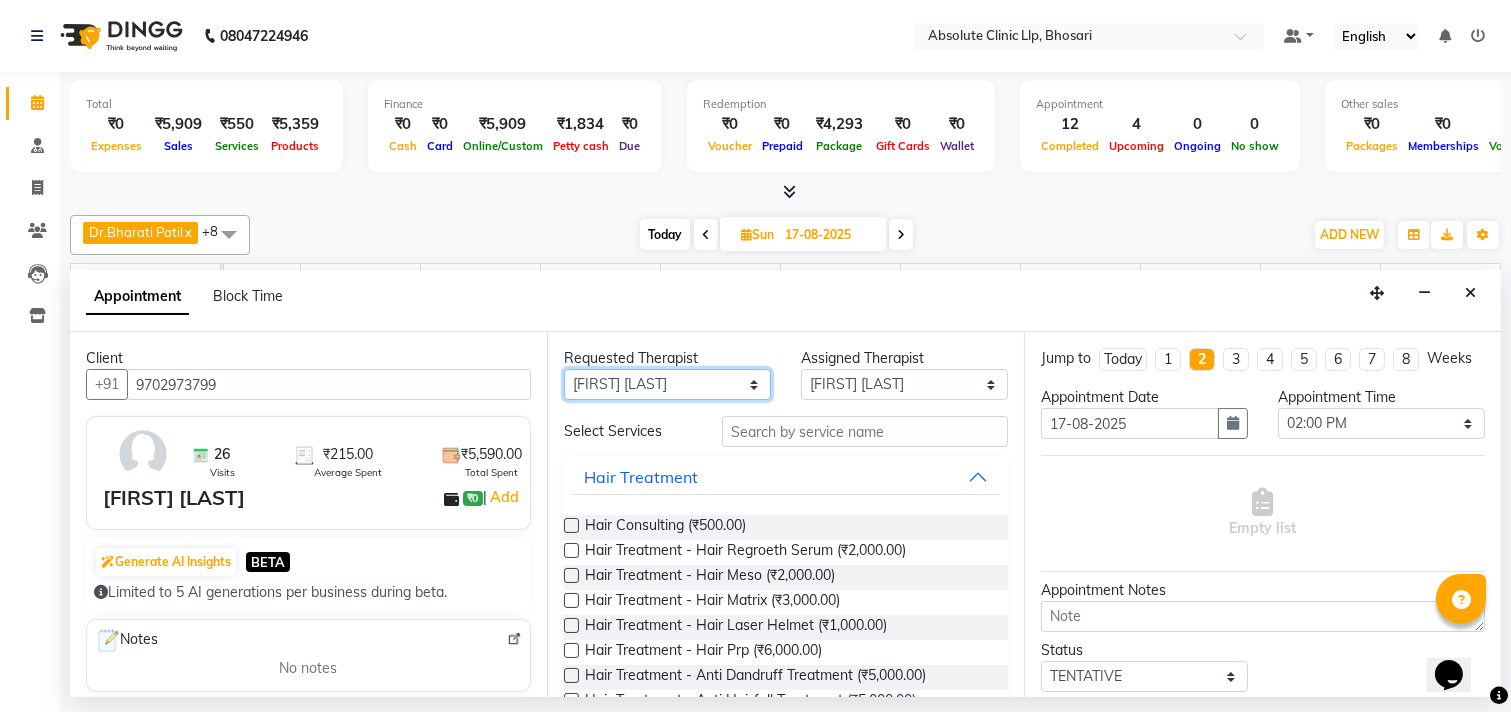 click on "Any [FIRST] [LAST]	 Dr.[LAST] [LAST] Dr.[LAST] [LAST] Dr.[LAST] [LAST] [FIRST] [LAST] [FIRST] [LAST] [FIRST] [LAST] [FIRST] [LAST]" at bounding box center [667, 384] 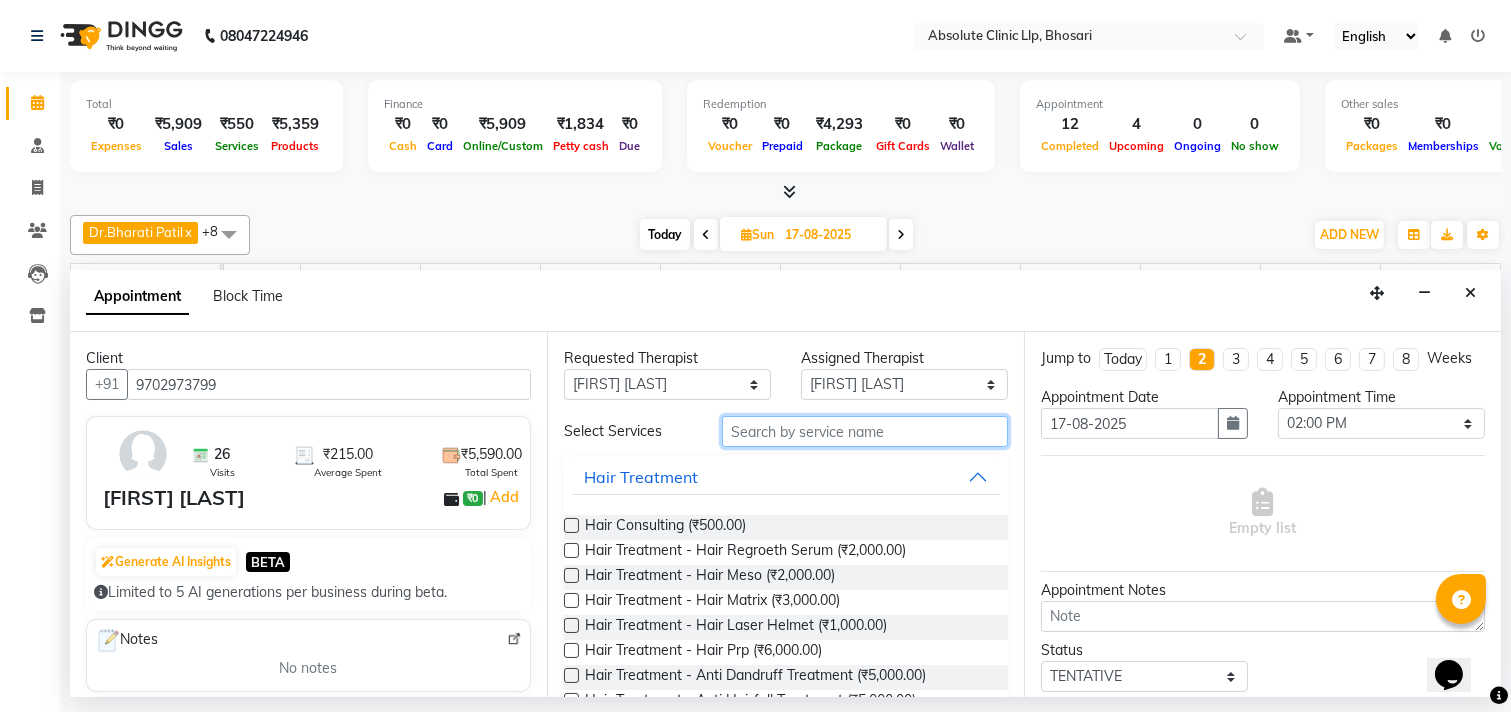 click at bounding box center (865, 431) 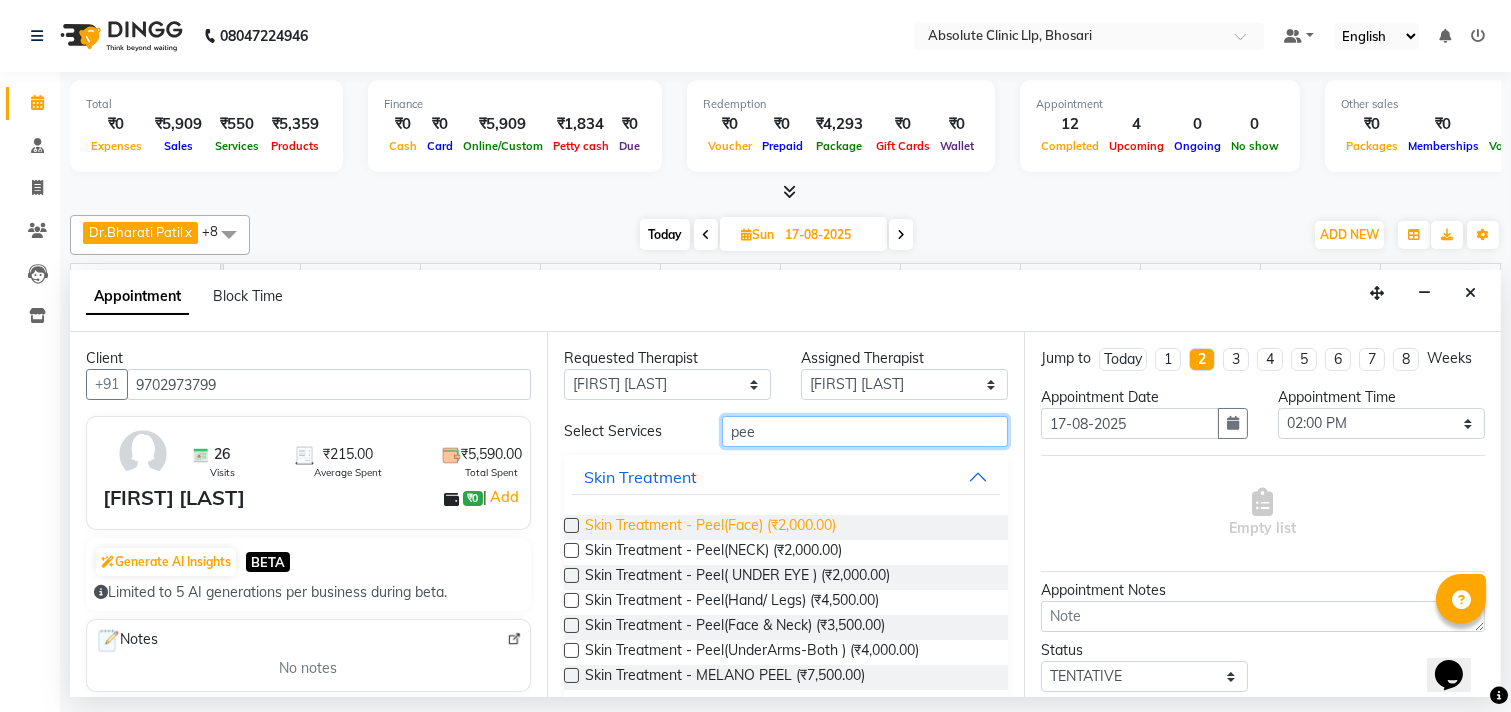 type on "pee" 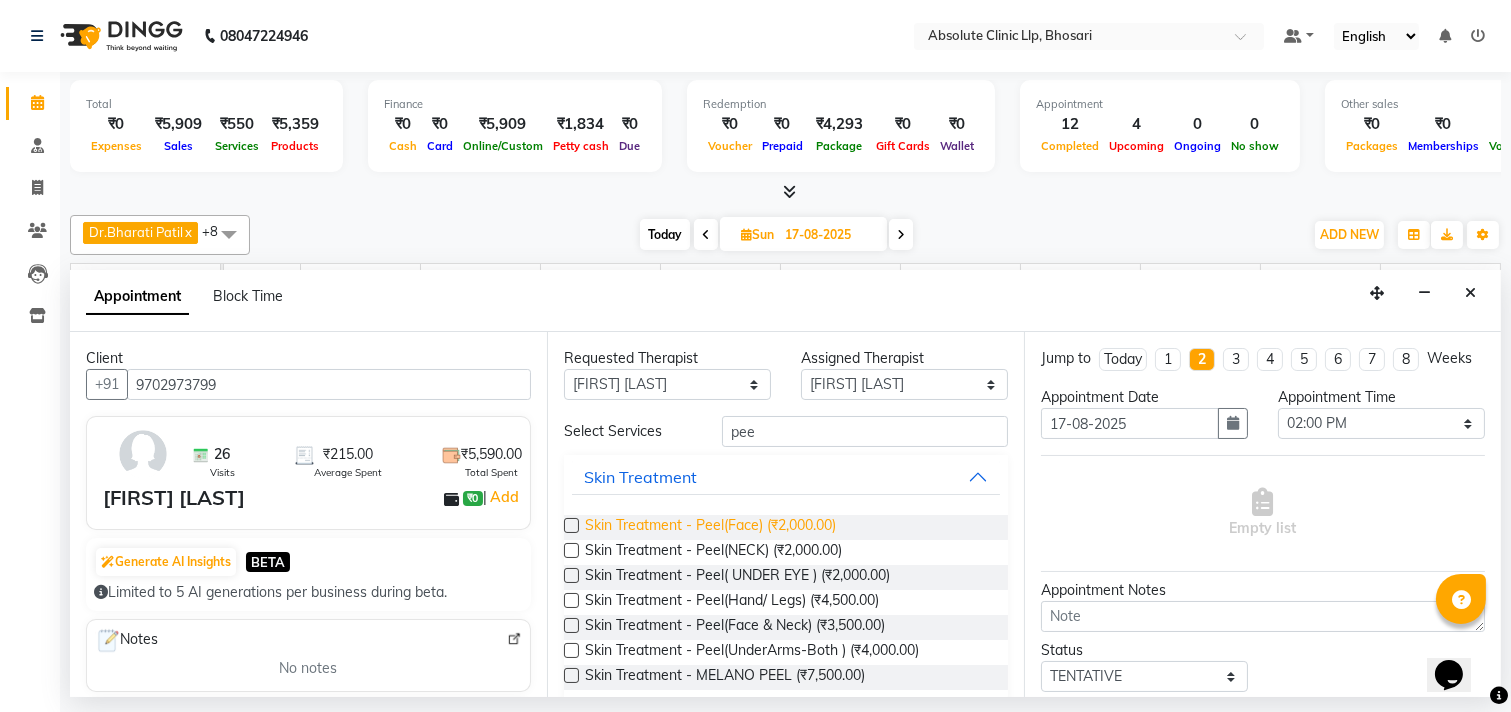click on "Skin Treatment - Peel(Face) (₹2,000.00)" at bounding box center (710, 527) 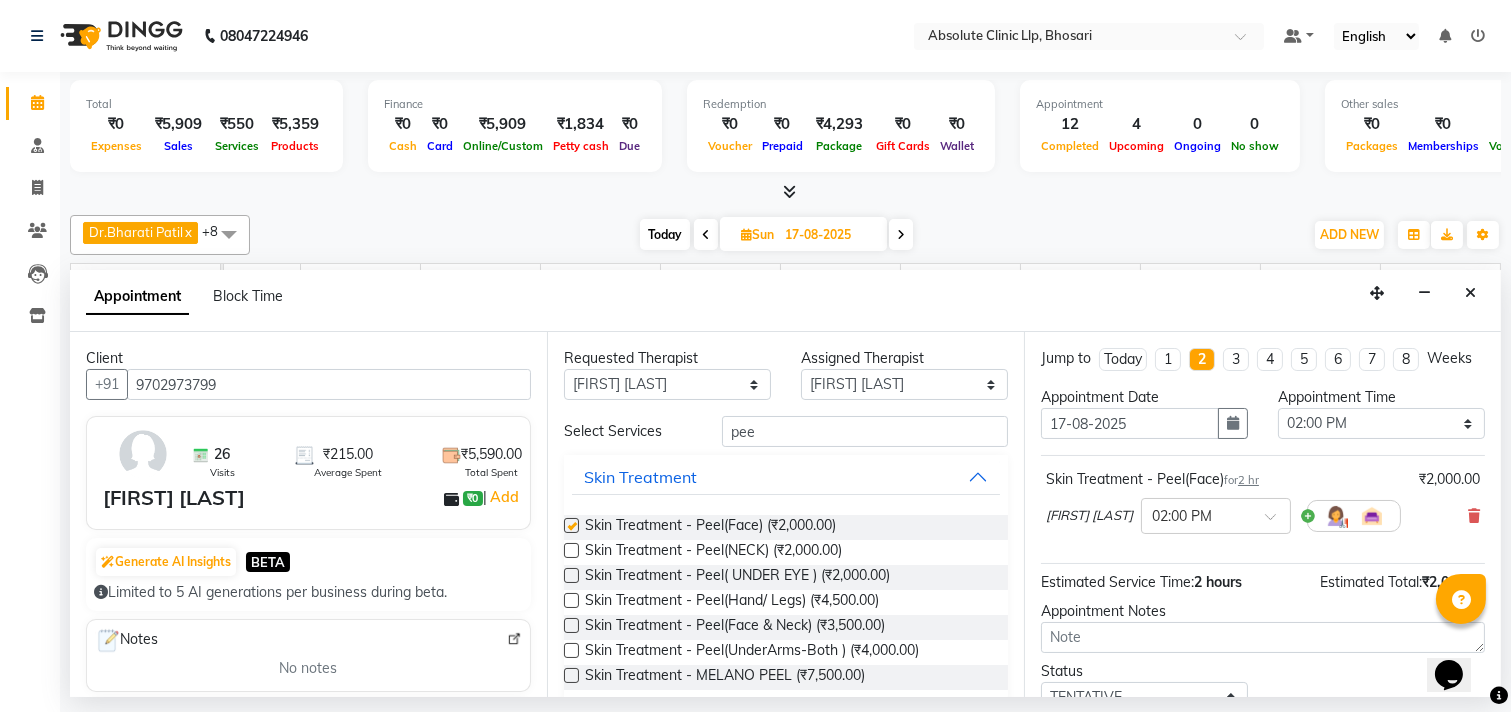checkbox on "false" 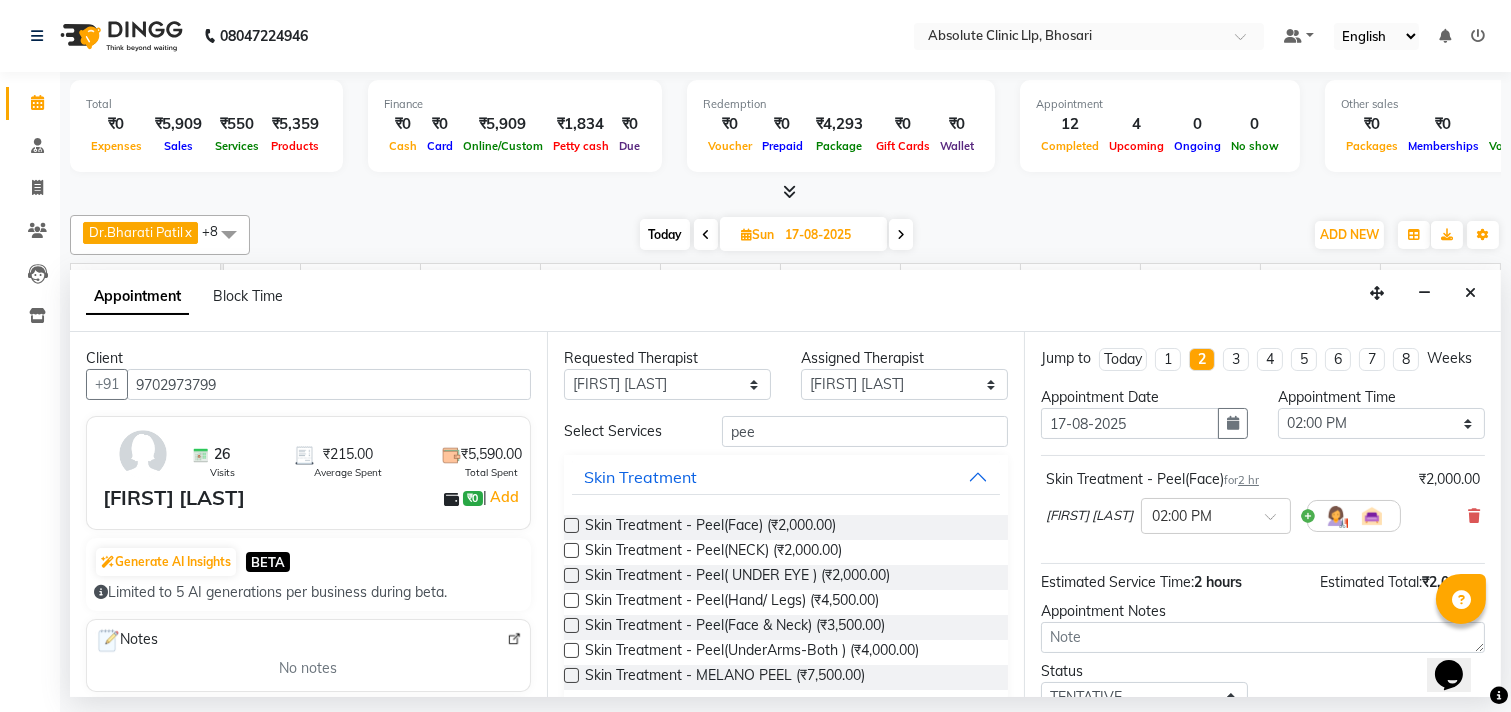 scroll, scrollTop: 161, scrollLeft: 0, axis: vertical 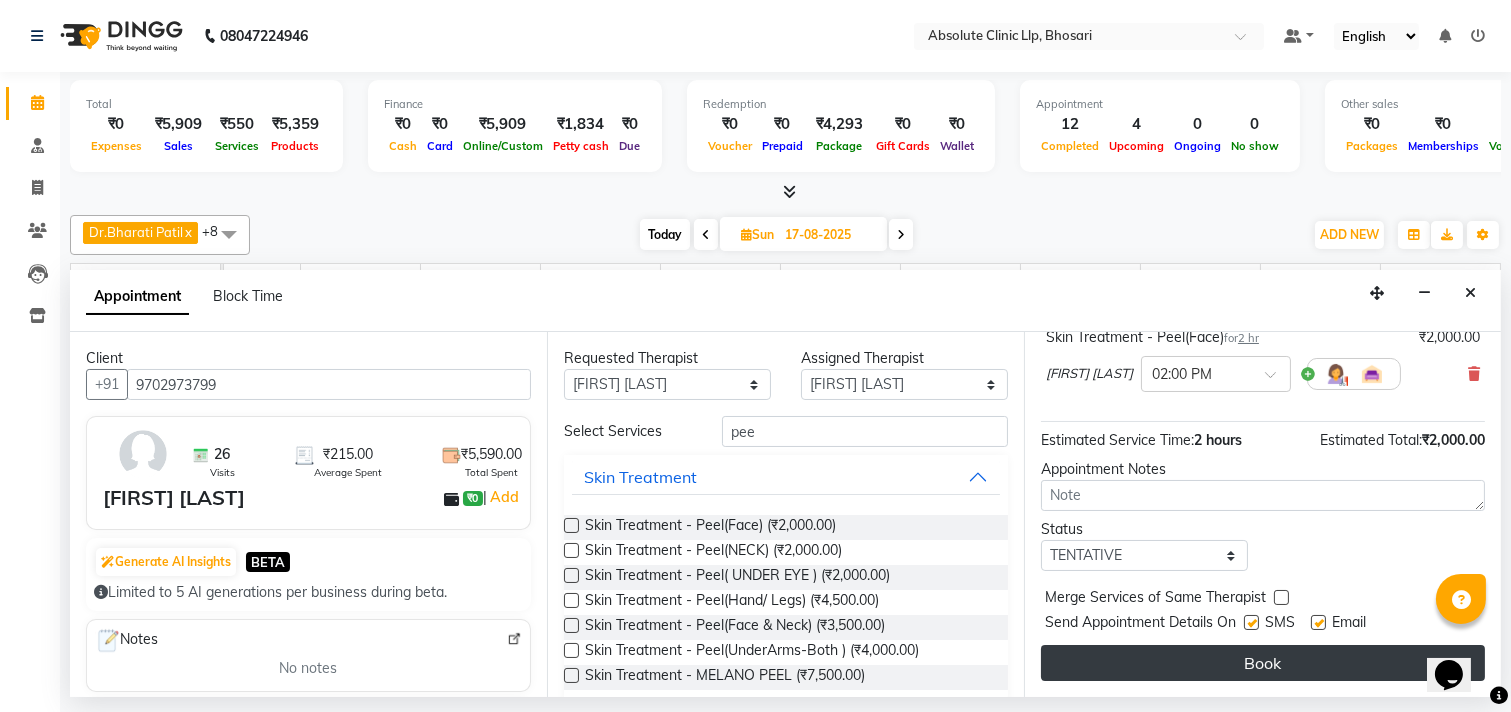 click on "Book" at bounding box center [1263, 663] 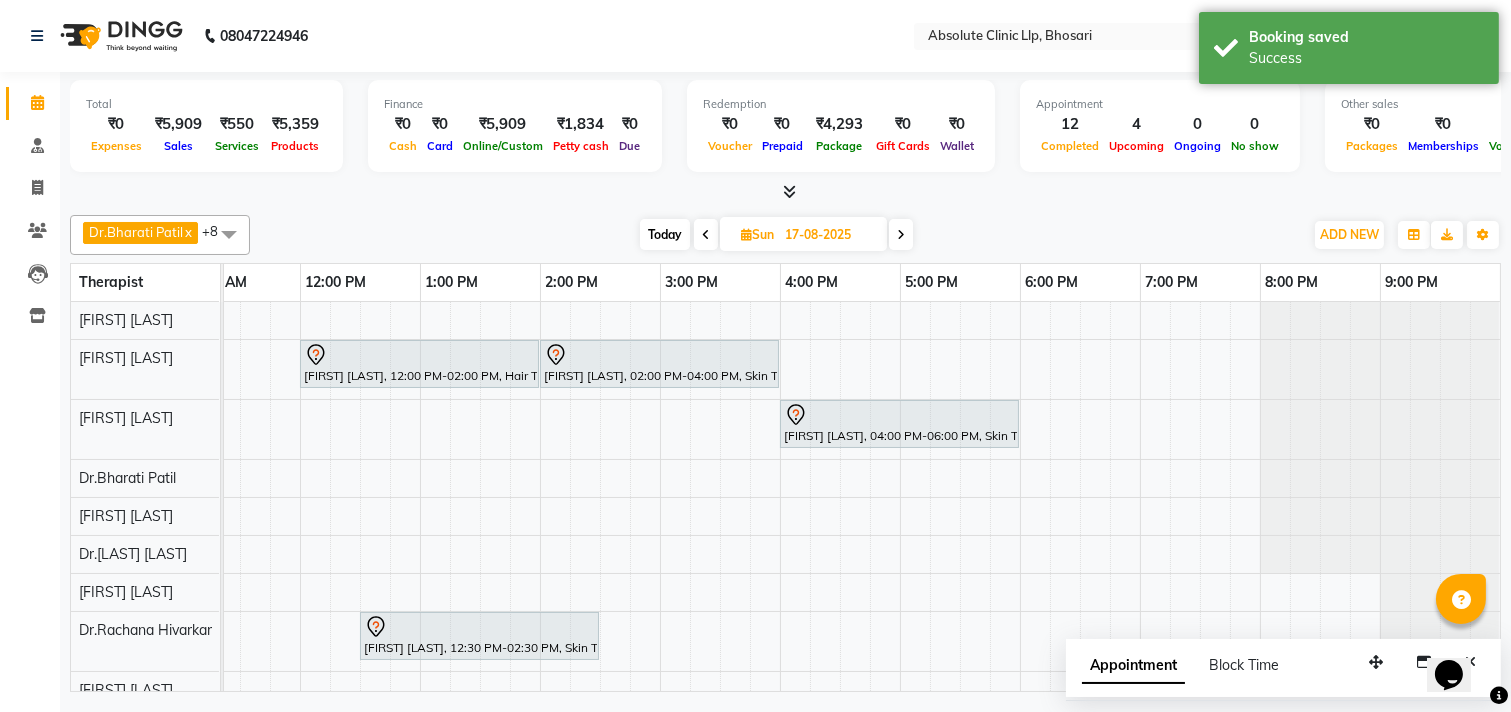 click on "Sun" at bounding box center [757, 234] 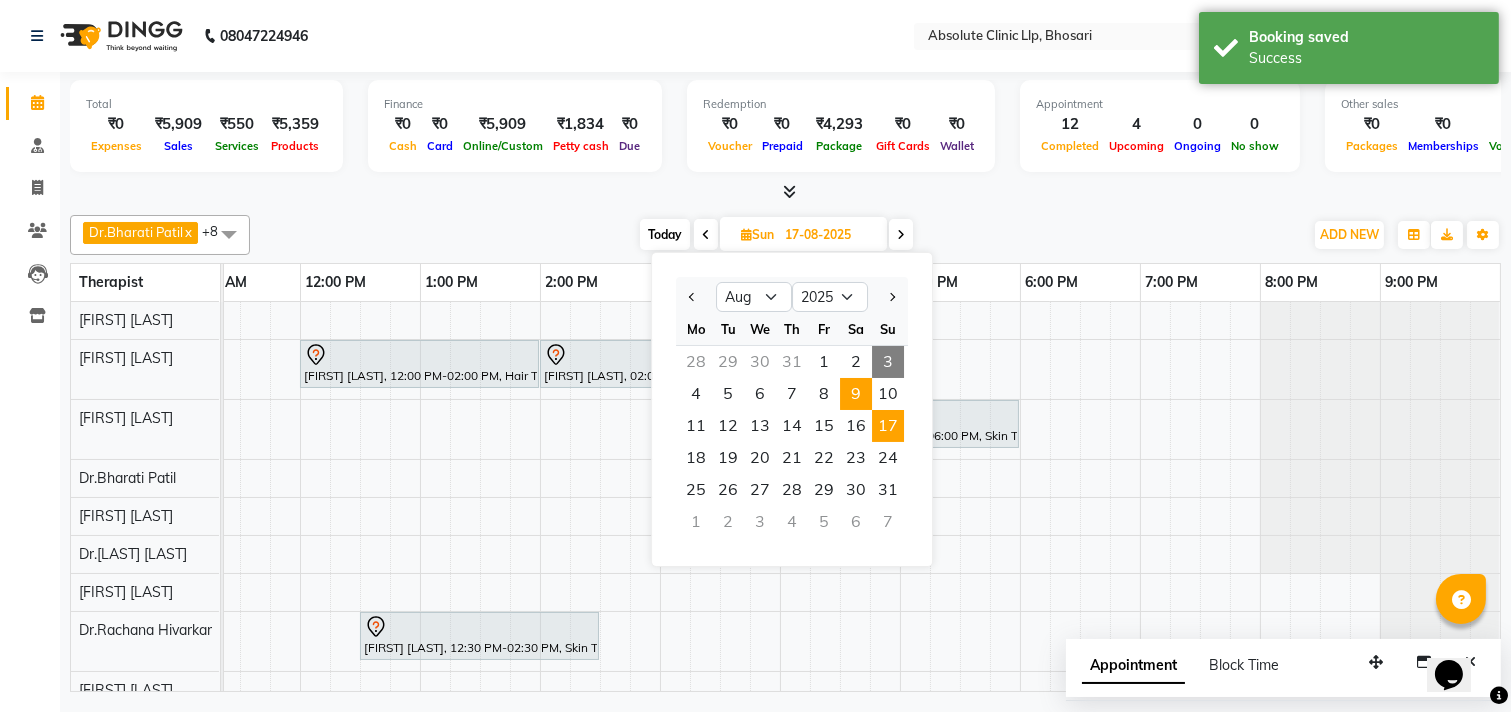 click on "9" at bounding box center (856, 394) 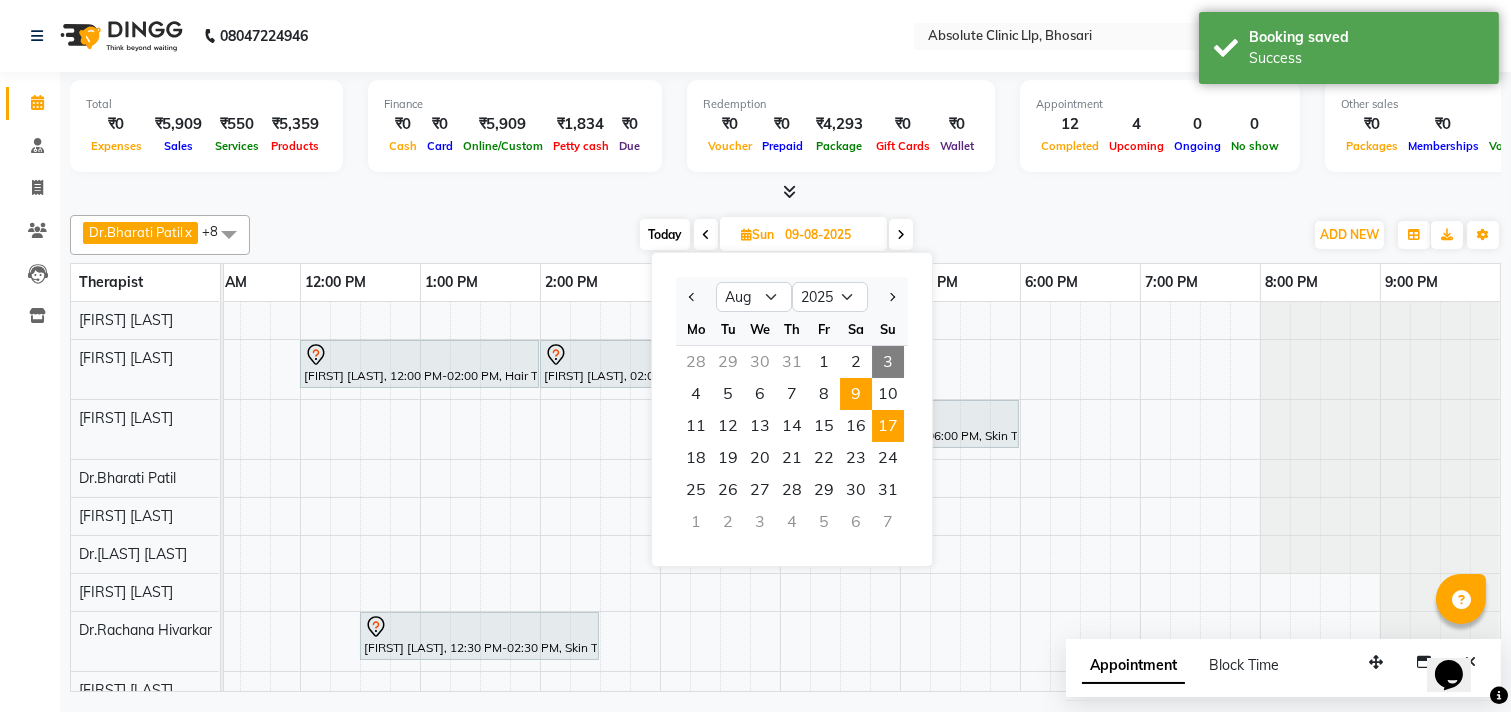 scroll, scrollTop: 0, scrollLeft: 0, axis: both 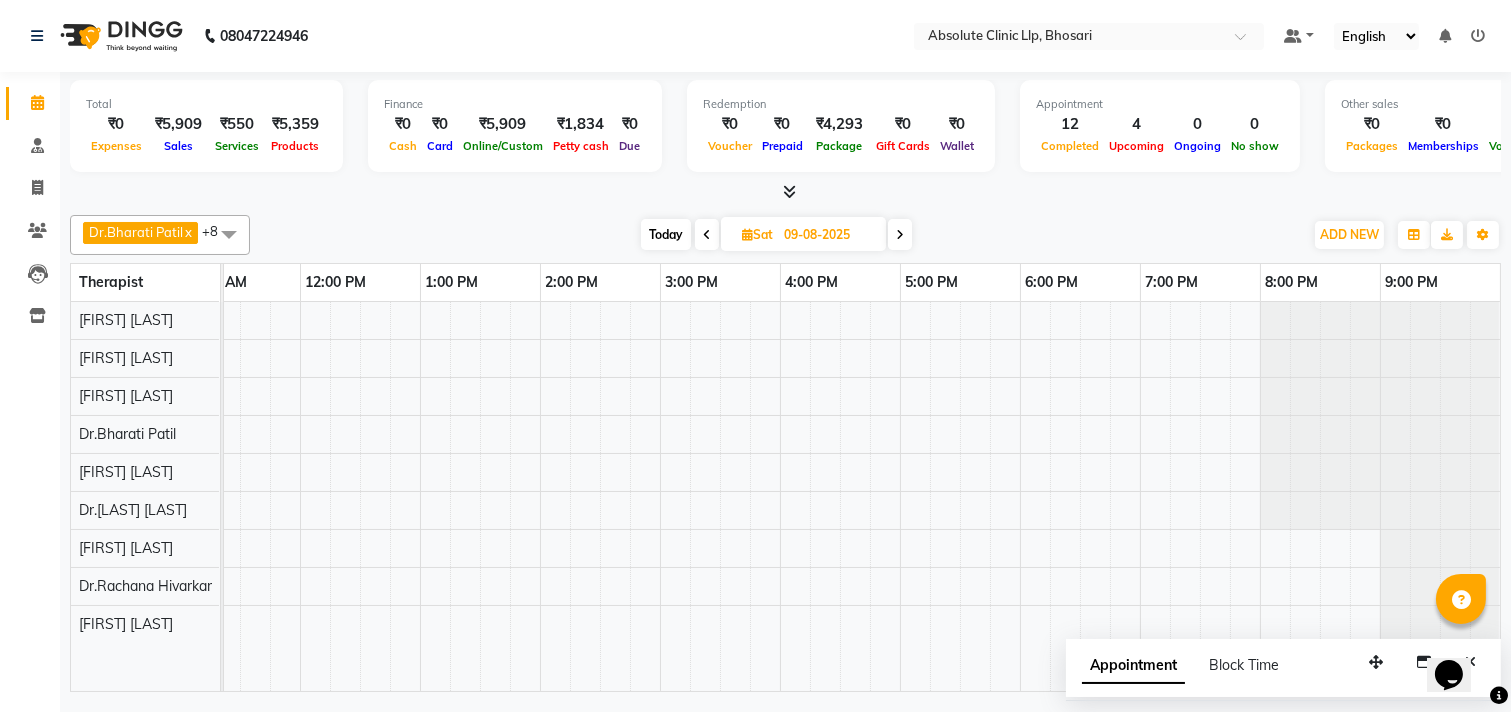 click at bounding box center [747, 234] 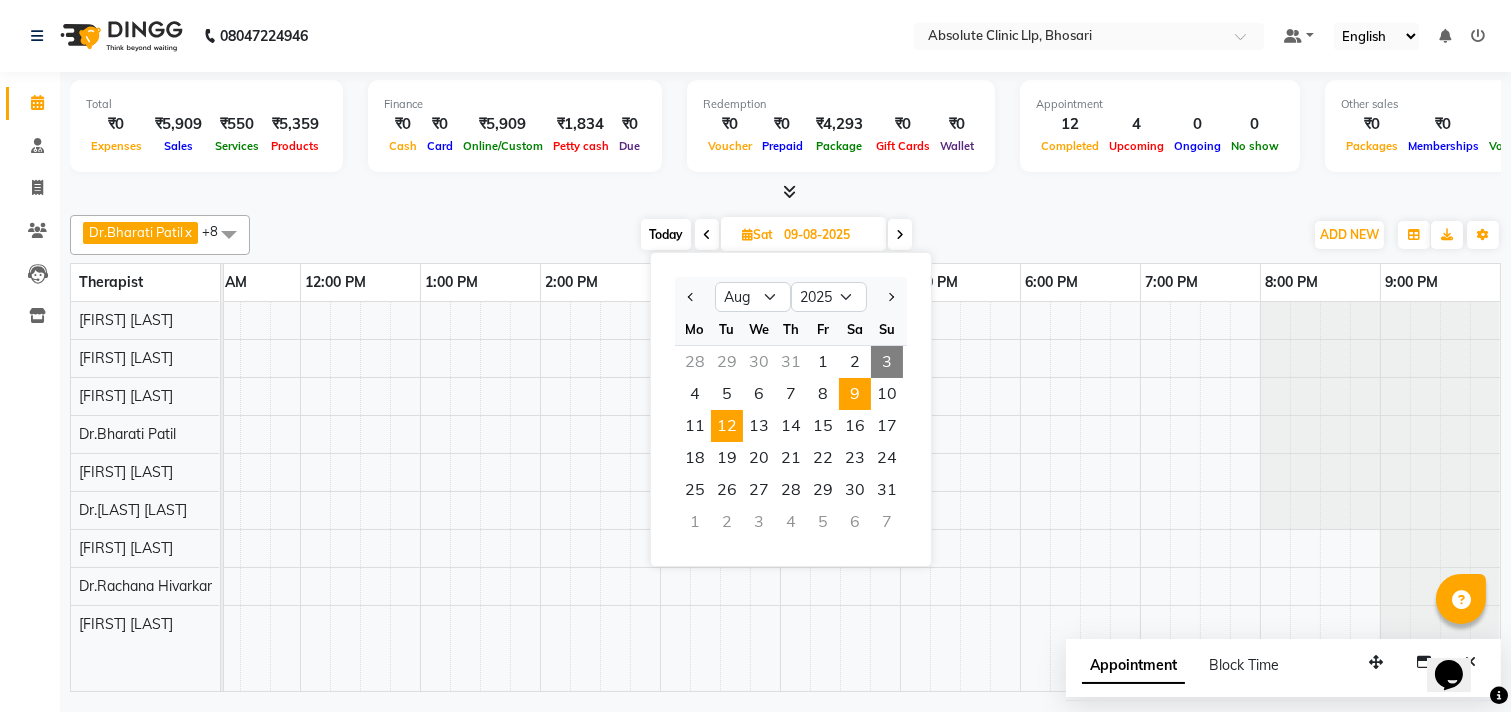 click on "12" at bounding box center [727, 426] 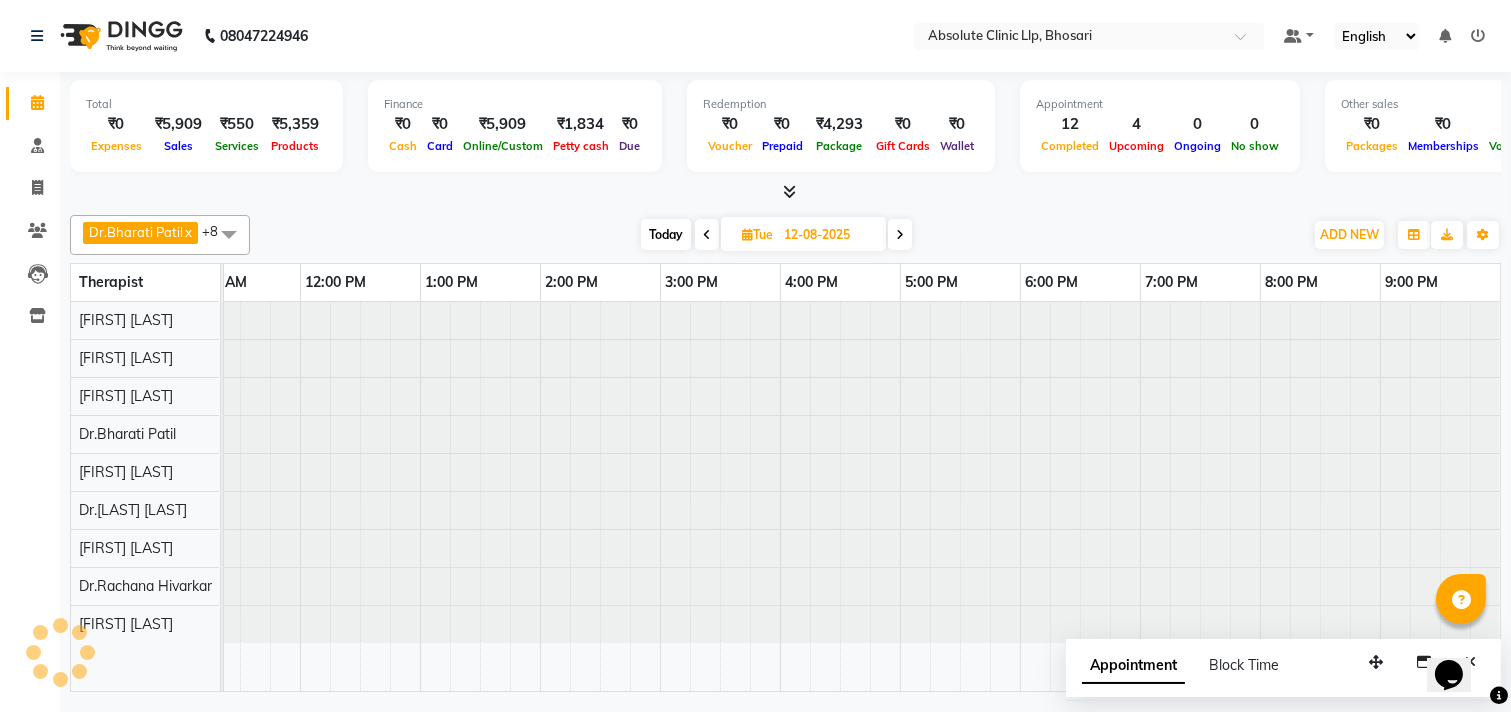 scroll, scrollTop: 0, scrollLeft: 0, axis: both 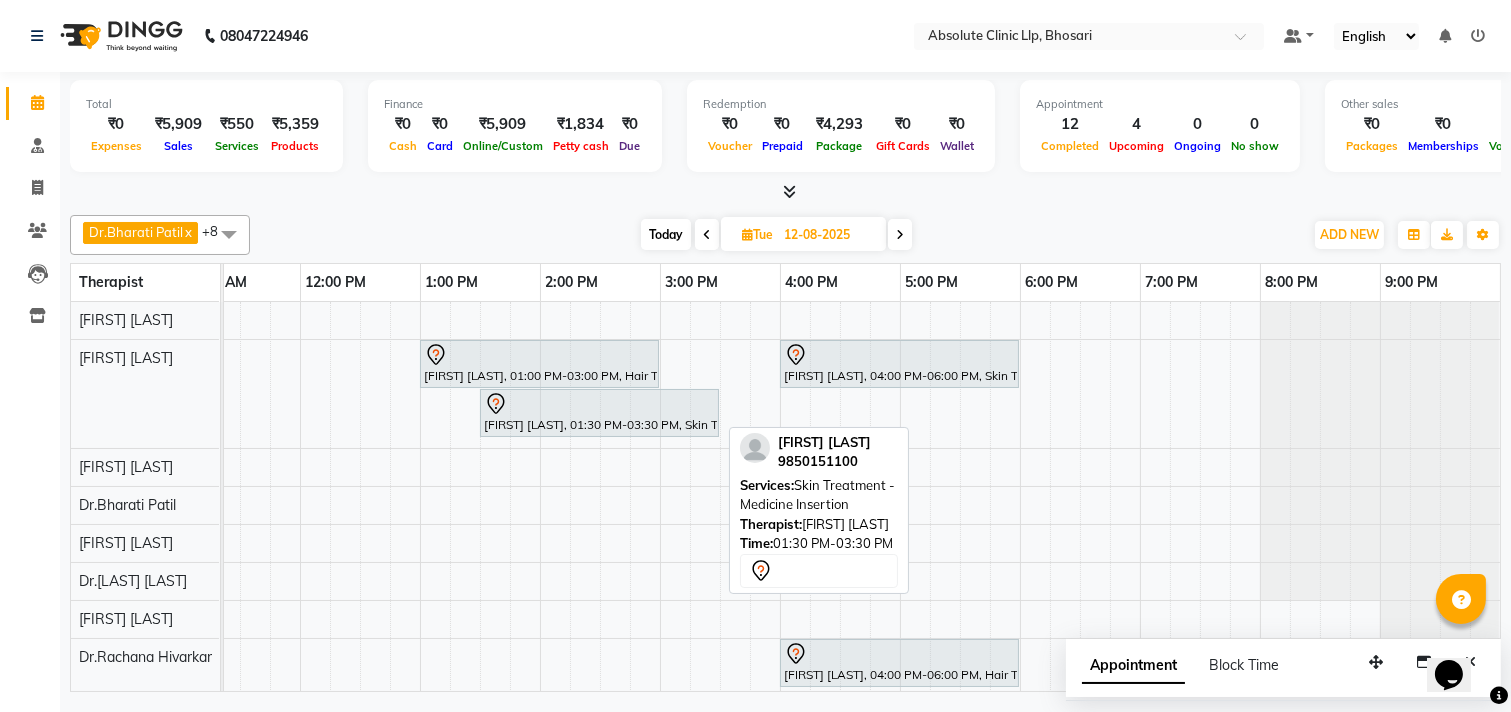 click on "[FIRST] [LAST], 01:00 PM-03:00 PM, Hair Treatment - Hair Prp             [FIRST] [LAST], 04:00 PM-06:00 PM, Skin Treatment - Medicine Insertion             [FIRST] [LAST], 01:30 PM-03:30 PM, Skin Treatment - Medicine Insertion             [FIRST] [LAST], 04:00 PM-06:00 PM, Hair Treatment - Hair Meso" at bounding box center [600, 519] 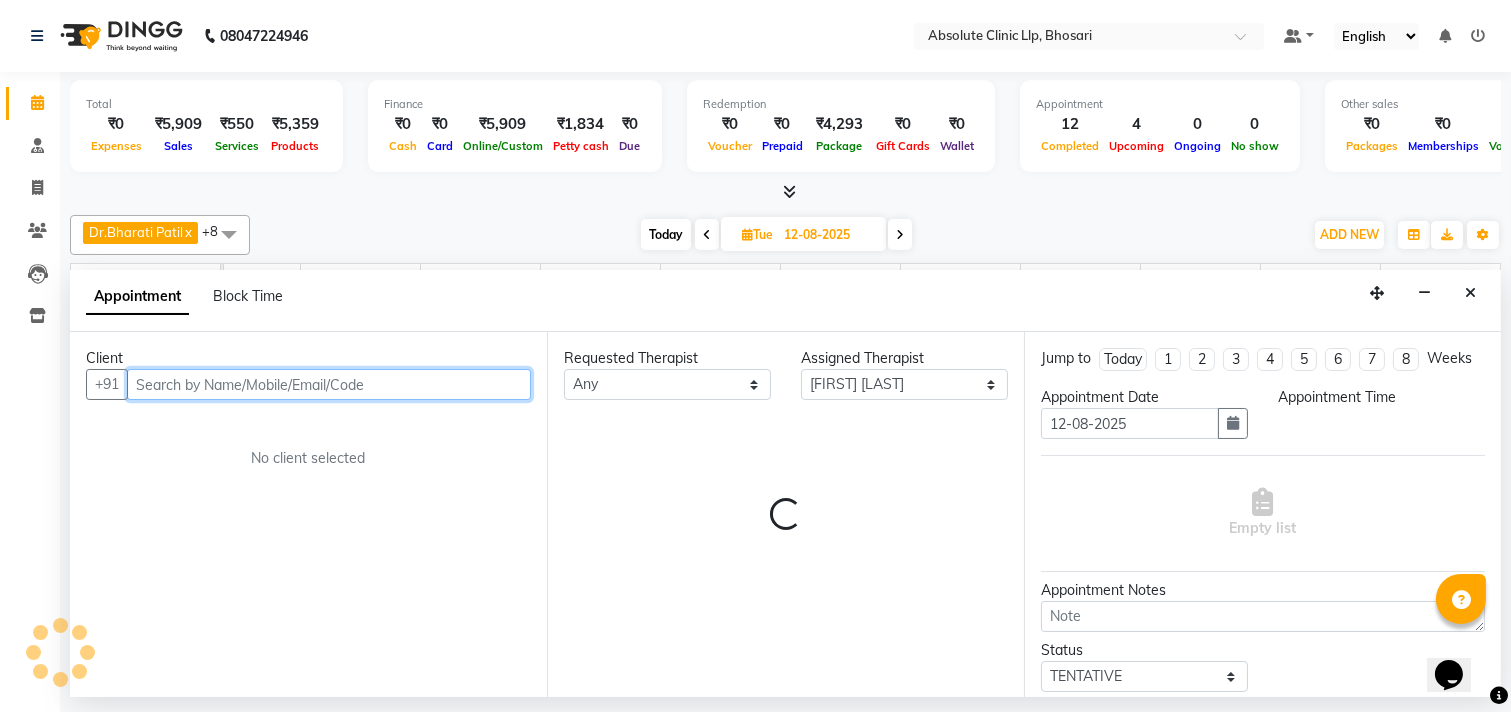 select on "900" 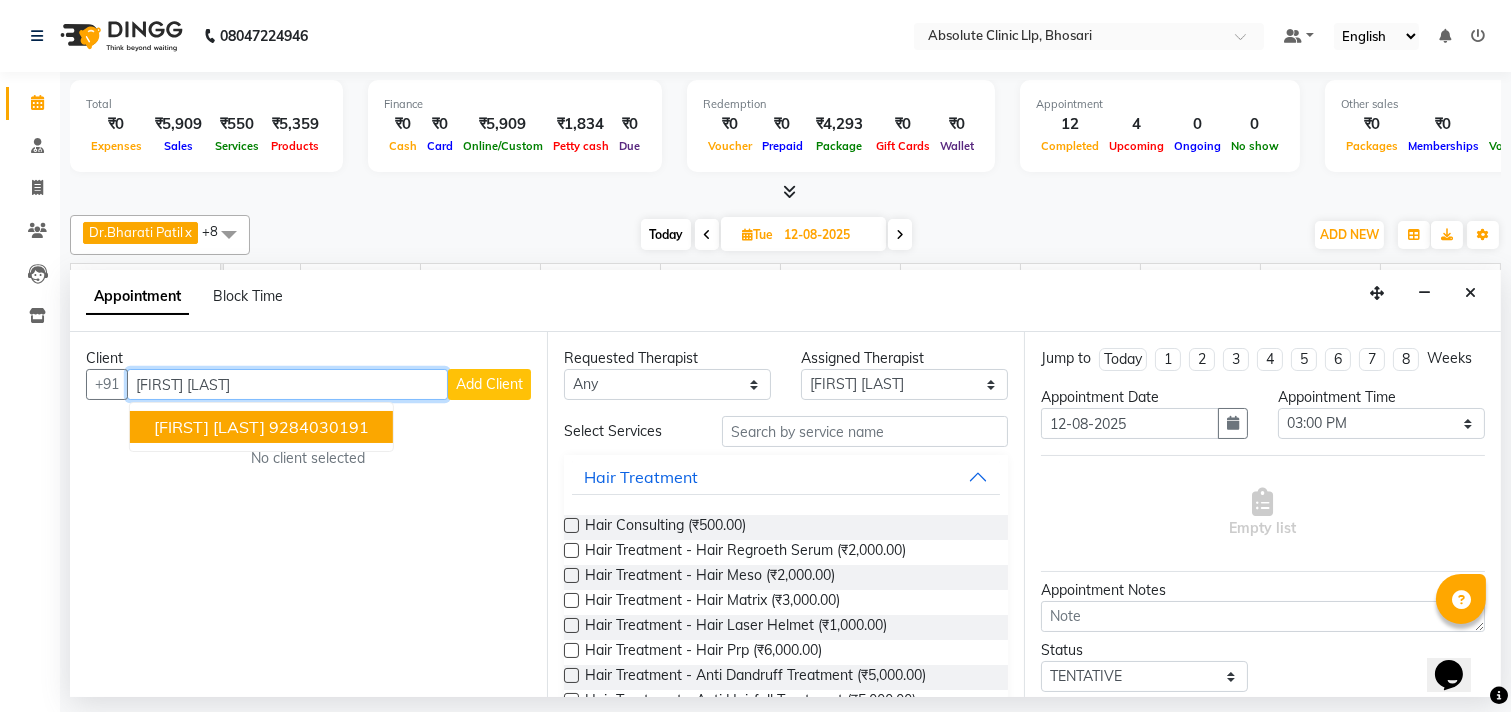 click on "[FIRST] [LAST]" at bounding box center [209, 427] 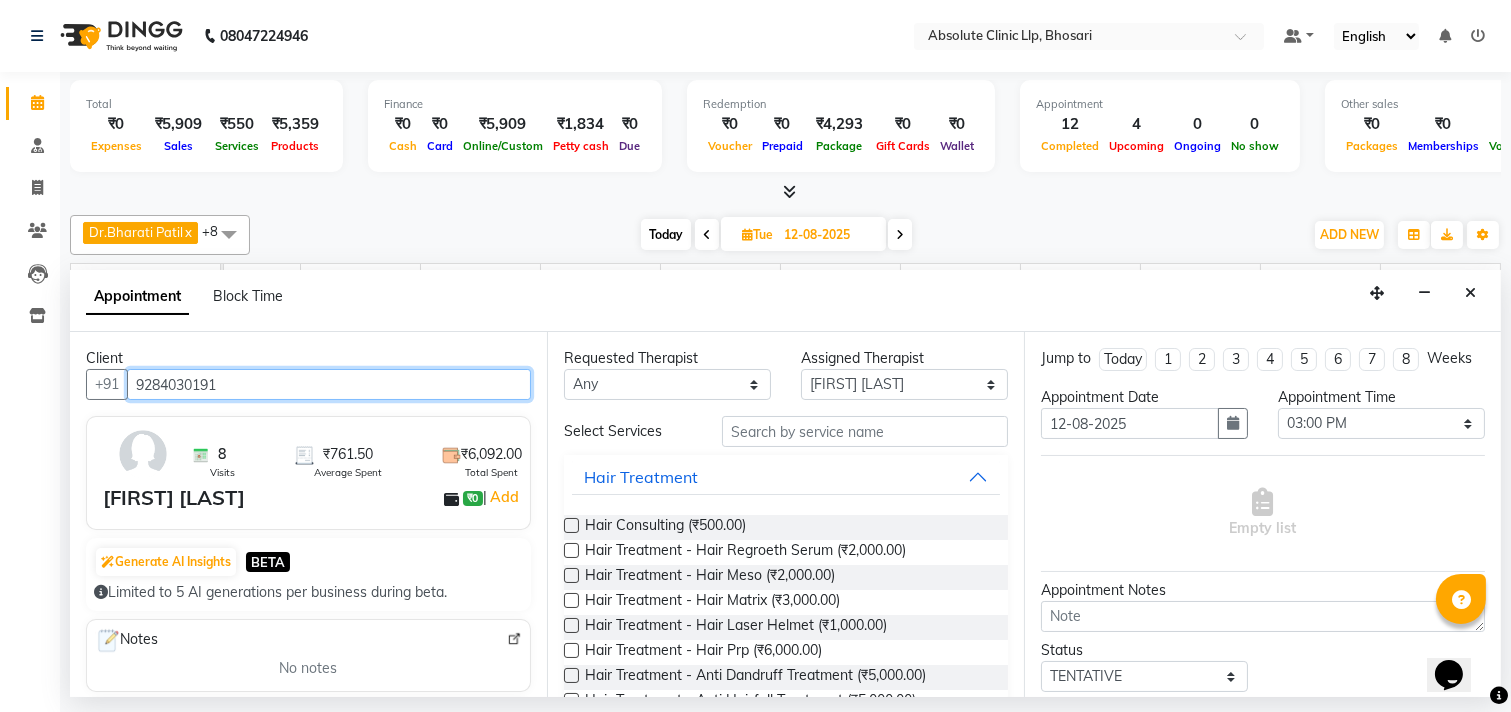 type on "9284030191" 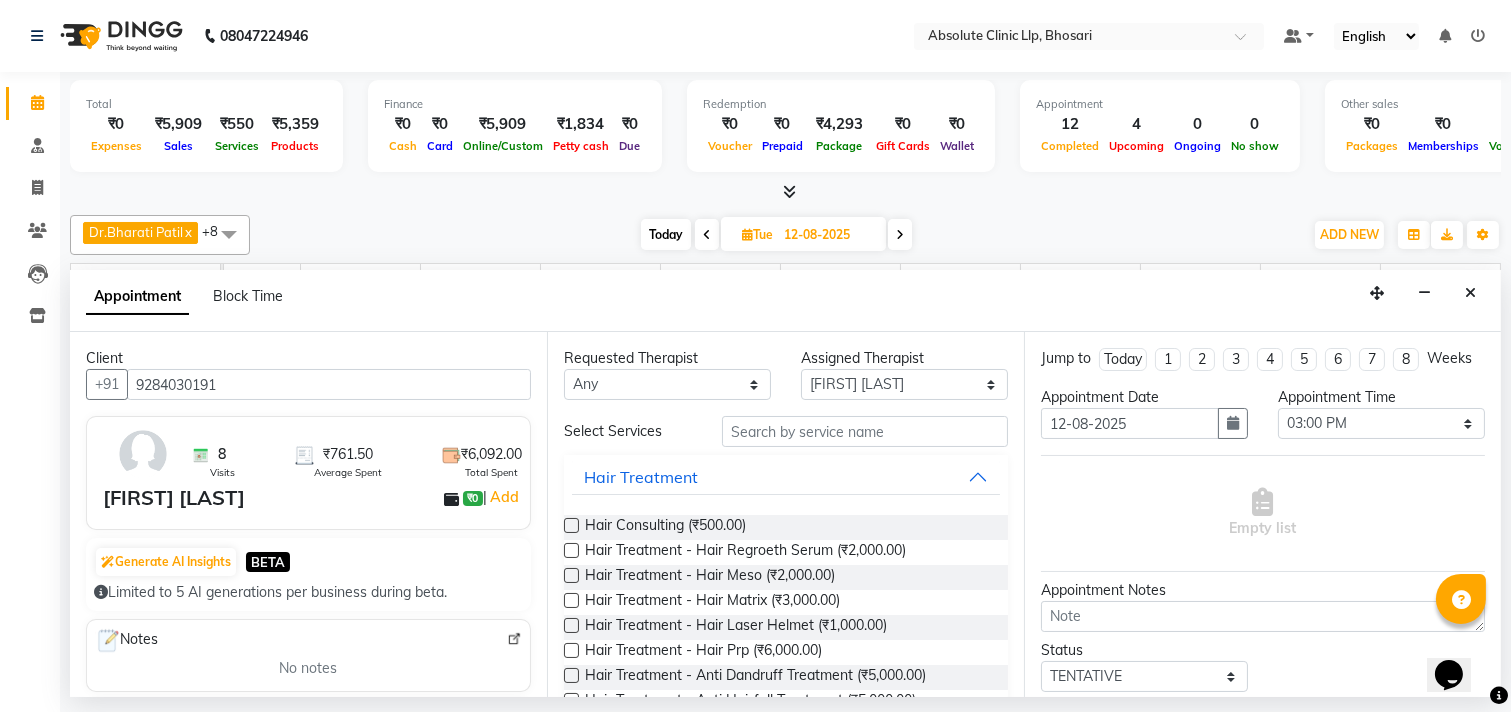 click on "Requested Therapist Any [FIRST] [LAST]	 Dr.[LAST] [LAST] Dr.[LAST] [LAST] Dr.[LAST] [LAST] [FIRST] [LAST] [FIRST] [LAST] [FIRST] [LAST] [FIRST] [LAST] Select [FIRST] [LAST]	 Dr.[LAST] [LAST] Dr.[LAST] [LAST] Dr.[LAST] [LAST] [FIRST] [LAST] [FIRST] [LAST] [FIRST] [LAST] [FIRST] [LAST] Select Services    Hair Treatment Hair Consulting (₹500.00) Hair Treatment - Hair Regroeth Serum (₹2,000.00) Hair Treatment - Hair Meso (₹2,000.00) Hair Treatment - Hair Matrix (₹3,000.00) Hair Treatment - Hair Laser Helmet (₹1,000.00) Hair Treatment - Hair Prp (₹6,000.00) Hair Treatment - Anti Dandruff Treatment (₹5,000.00) Hair Treatment - Anti Hairfall Treatment (₹5,000.00) Hair Treatment - Psorisys Treatment (₹3,000.00) Hair Treatment - Hair Roller Serum (₹2,000.00) Hair Treatment- Hair Mask (₹1,500.00) Hair Treatment- GFC  (₹9,000.00) Hair Treatment - Patch Test  (₹1,500.00)    Skin Treatment       Slimmimng Treatment" at bounding box center (785, 514) 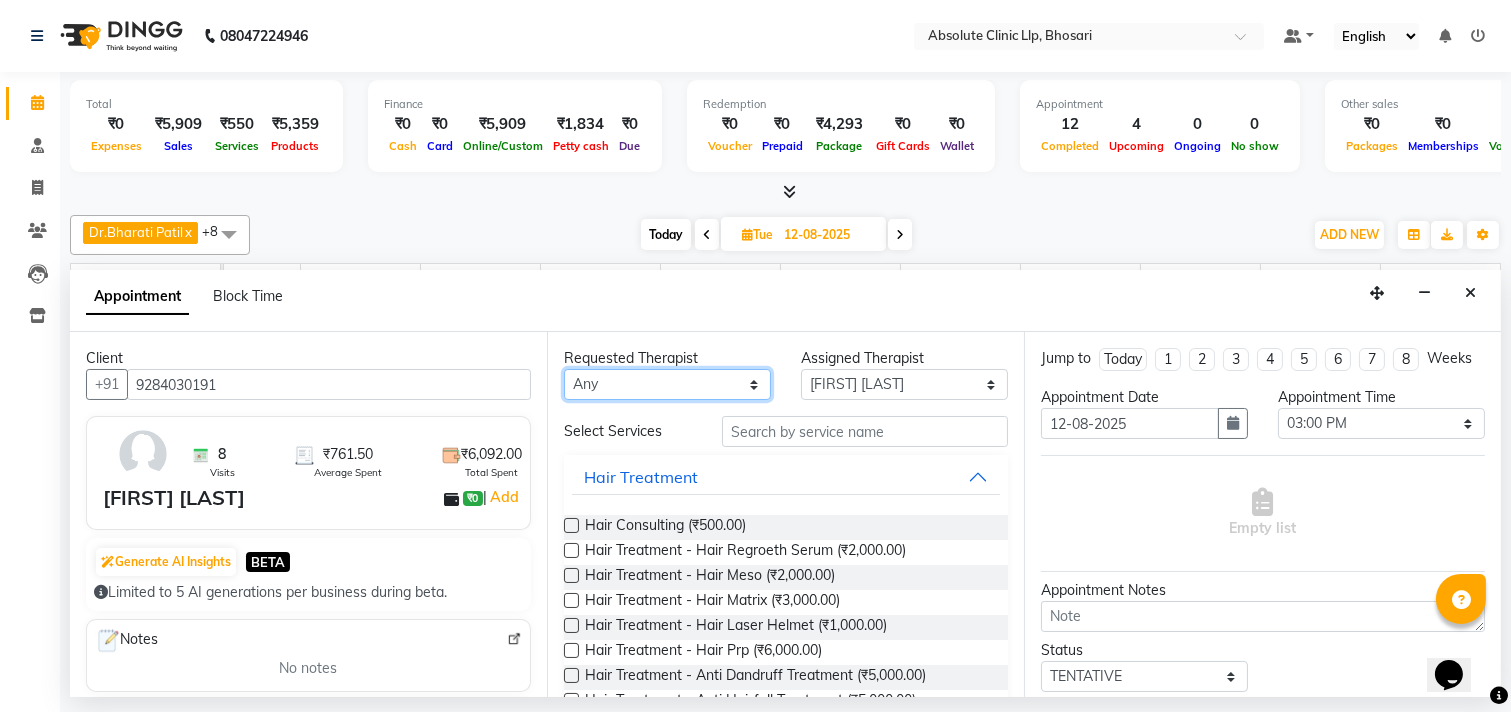 click on "Any [FIRST] [LAST]	 Dr.[LAST] [LAST] Dr.[LAST] [LAST] Dr.[LAST] [LAST] [FIRST] [LAST] [FIRST] [LAST] [FIRST] [LAST] [FIRST] [LAST]" at bounding box center (667, 384) 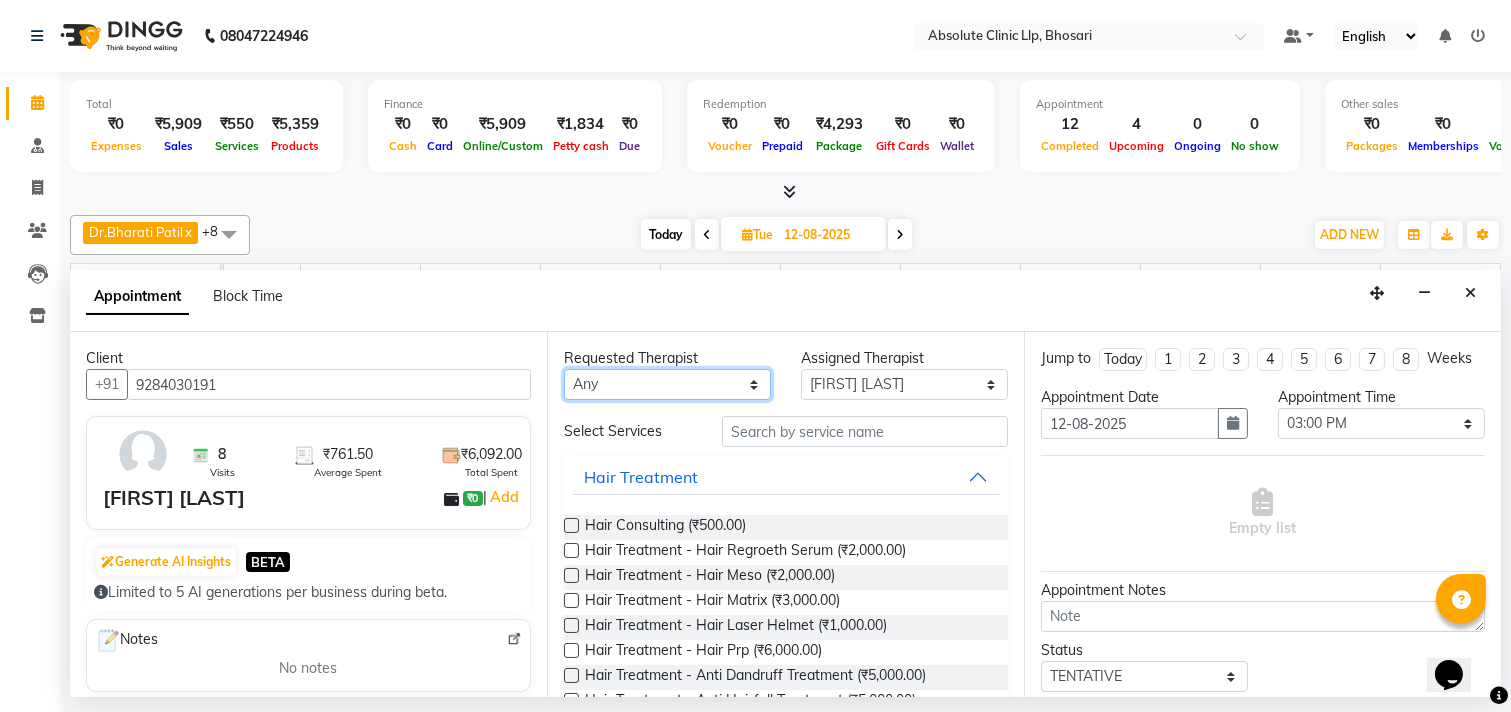select on "27986" 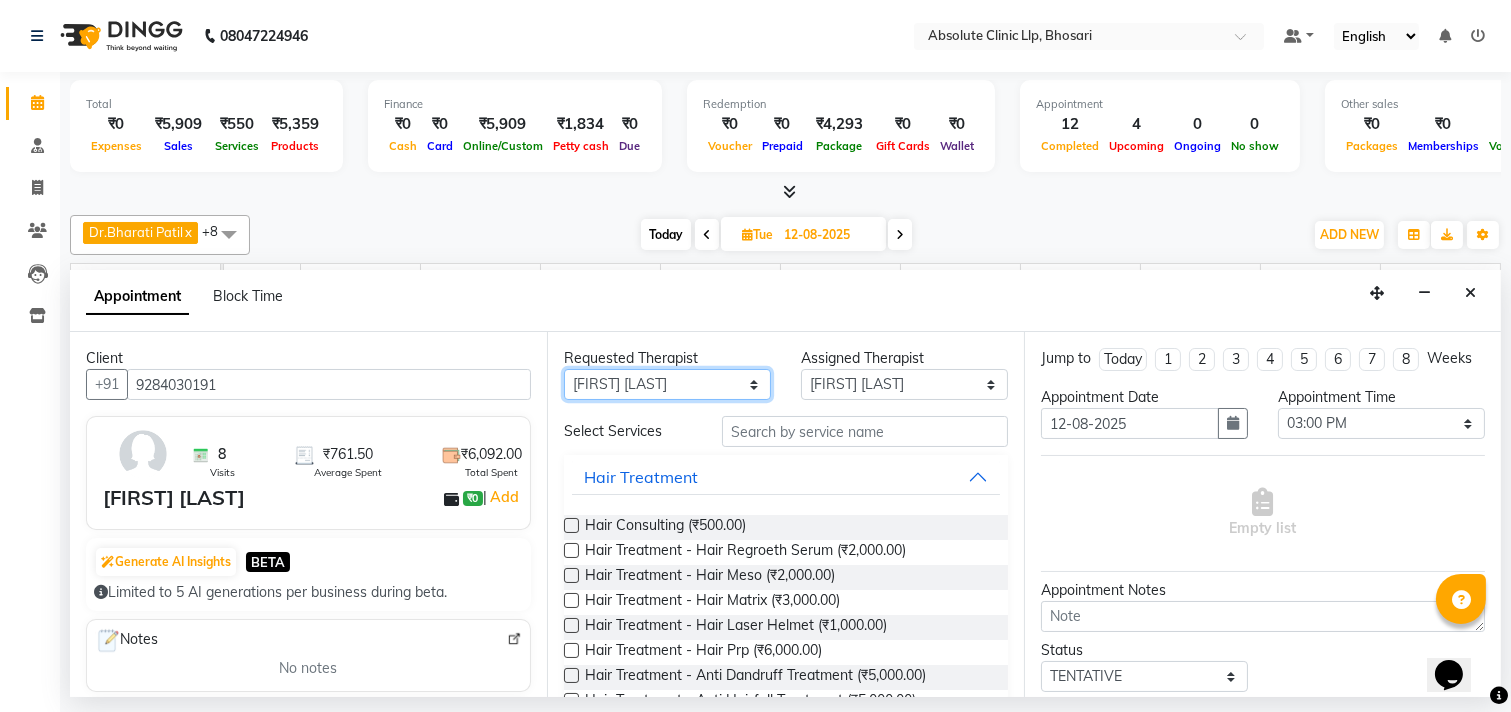 click on "Any [FIRST] [LAST]	 Dr.[LAST] [LAST] Dr.[LAST] [LAST] Dr.[LAST] [LAST] [FIRST] [LAST] [FIRST] [LAST] [FIRST] [LAST] [FIRST] [LAST]" at bounding box center (667, 384) 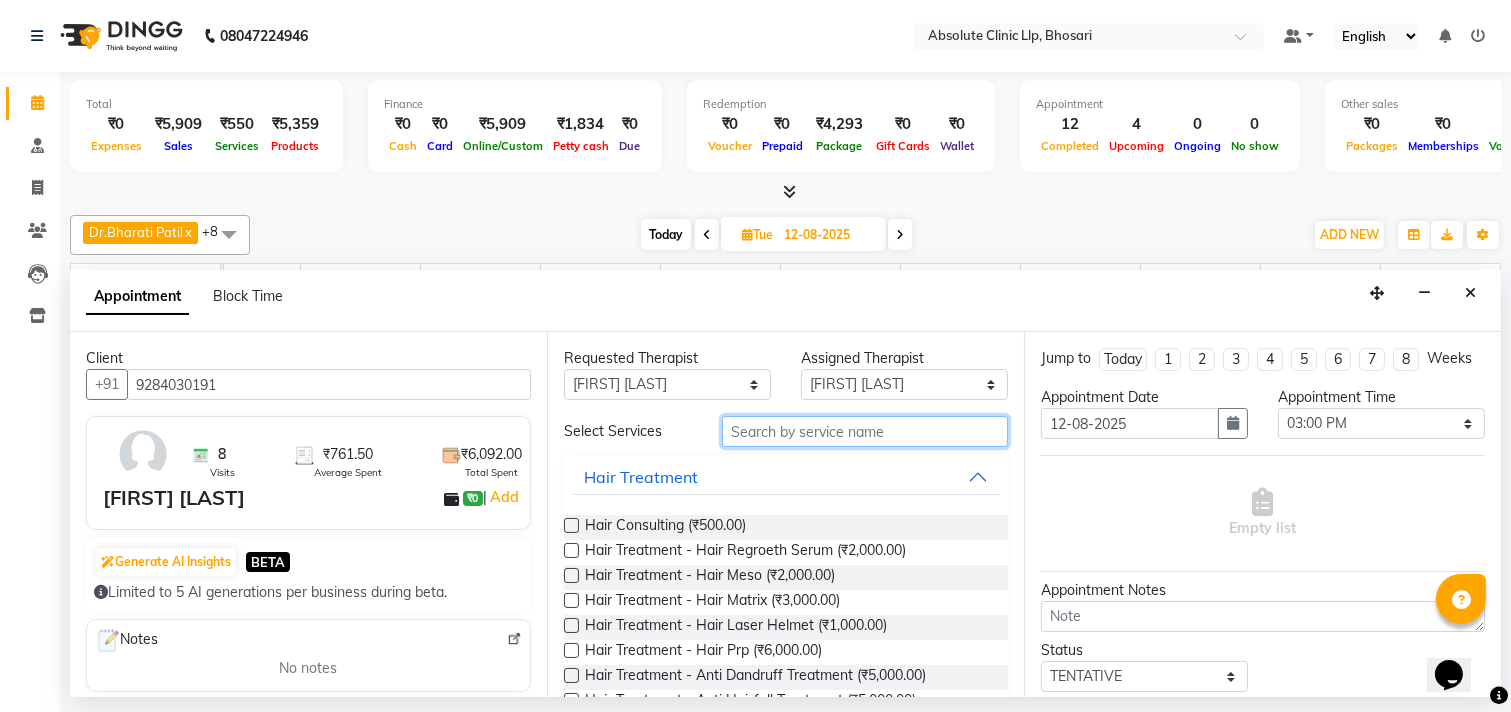 click at bounding box center [865, 431] 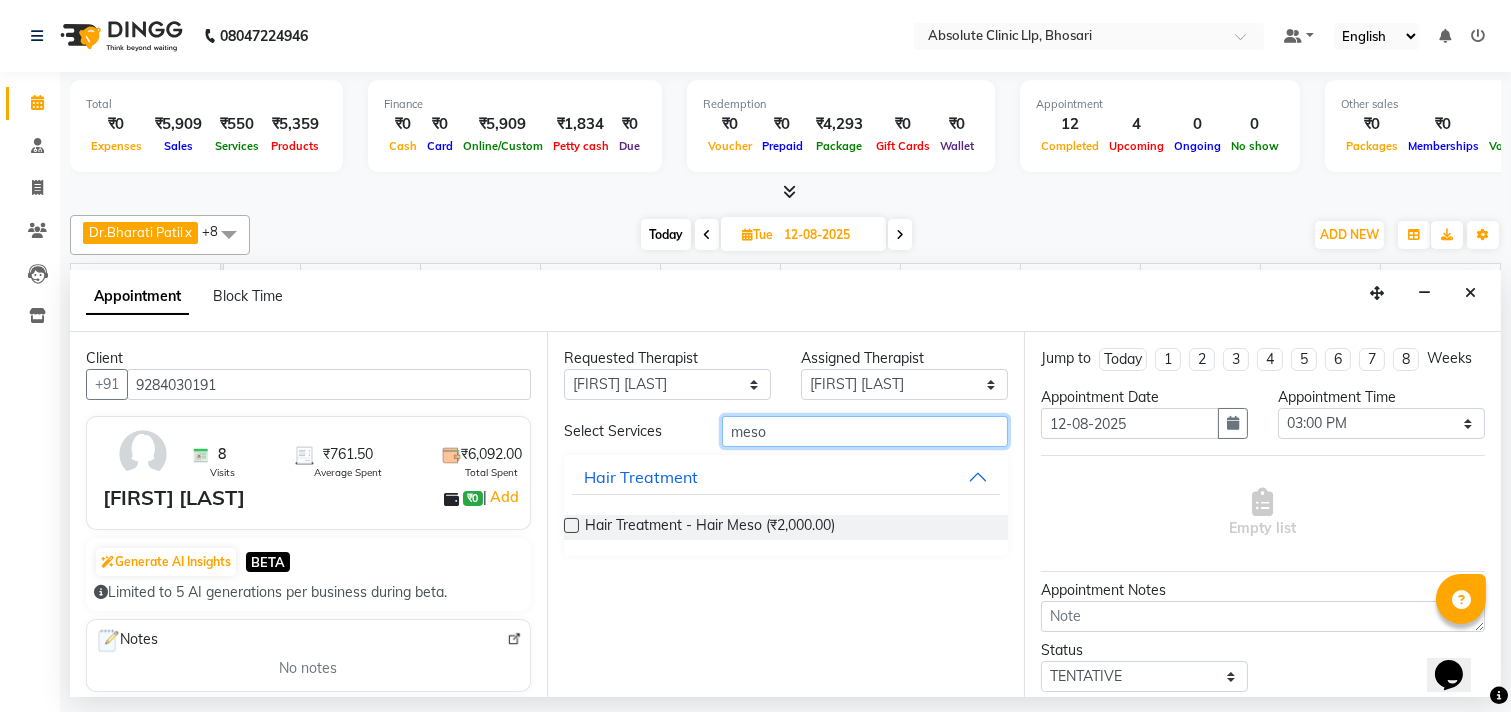 scroll, scrollTop: 142, scrollLeft: 0, axis: vertical 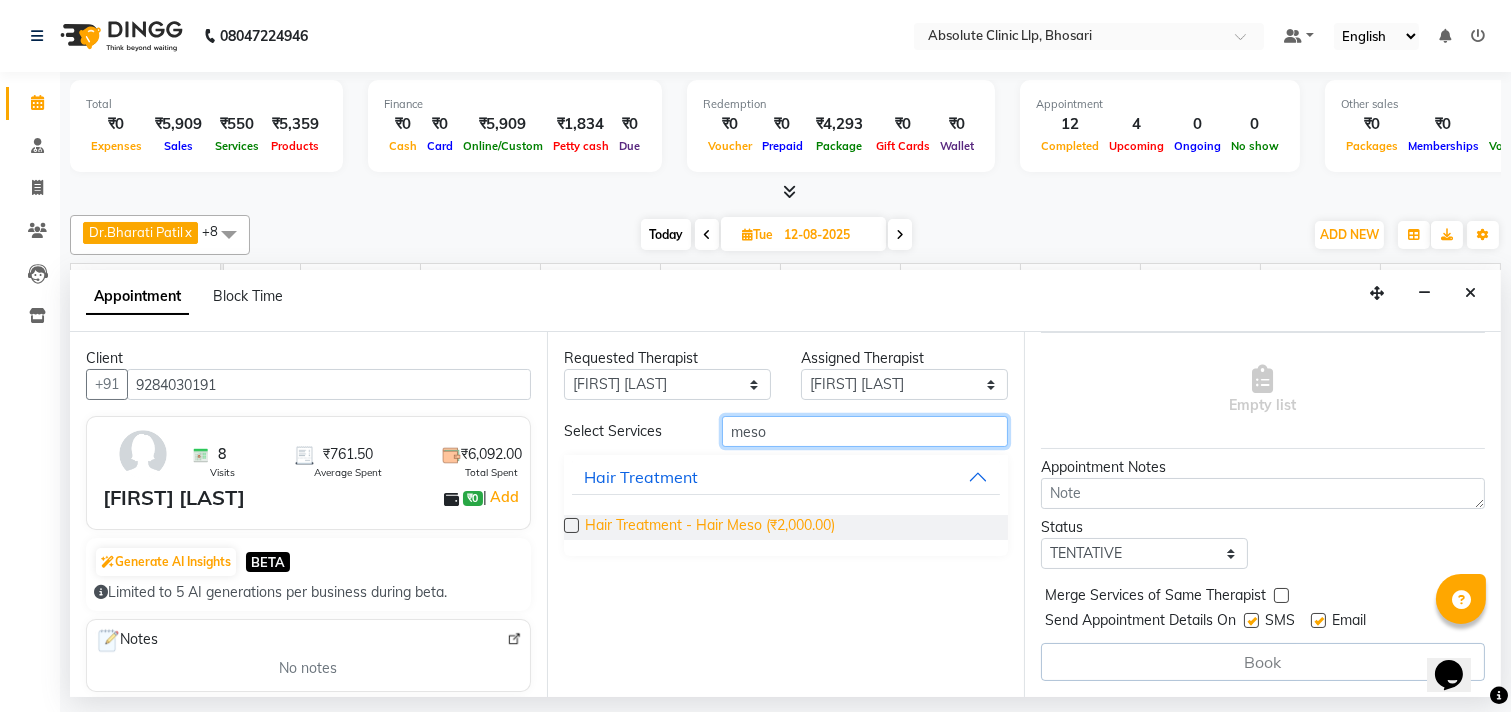 type on "meso" 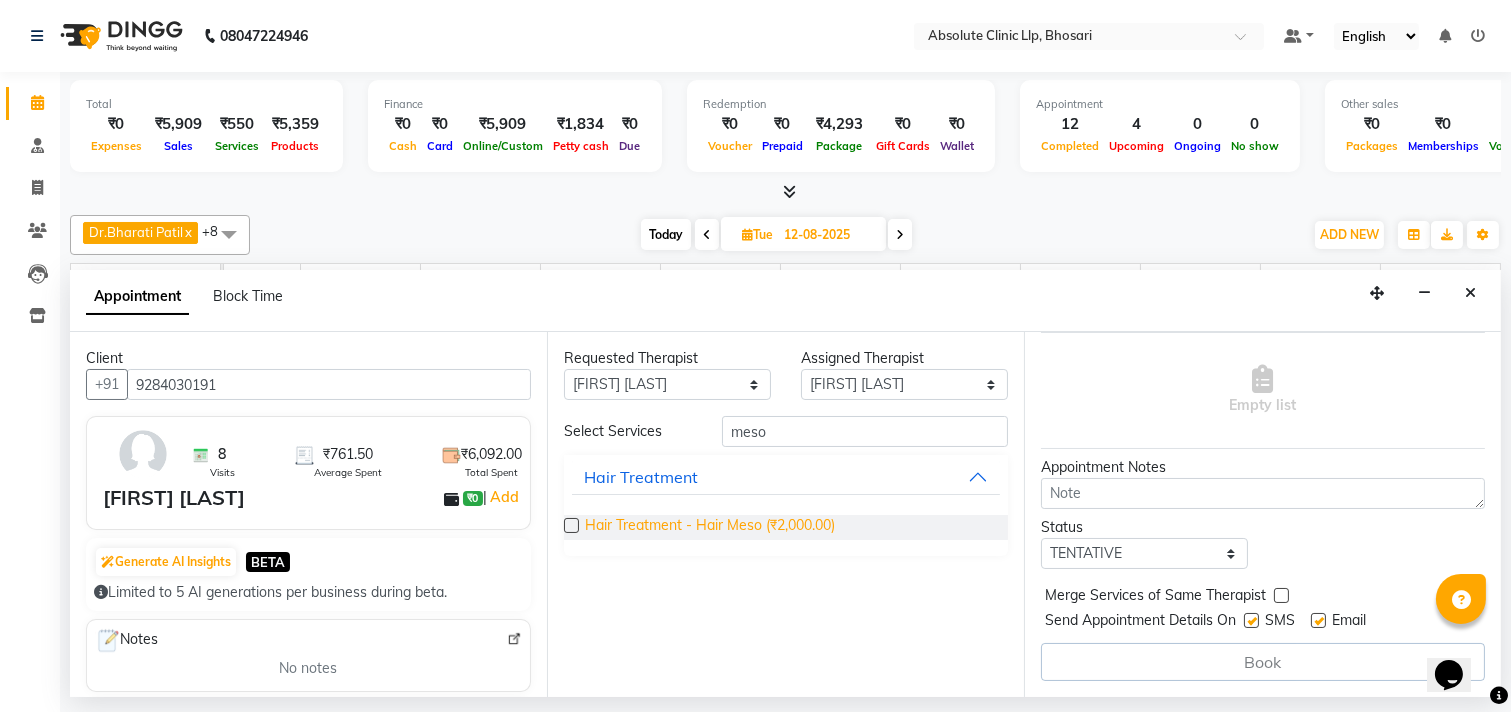 click on "Hair Treatment - Hair Meso (₹2,000.00)" at bounding box center [710, 527] 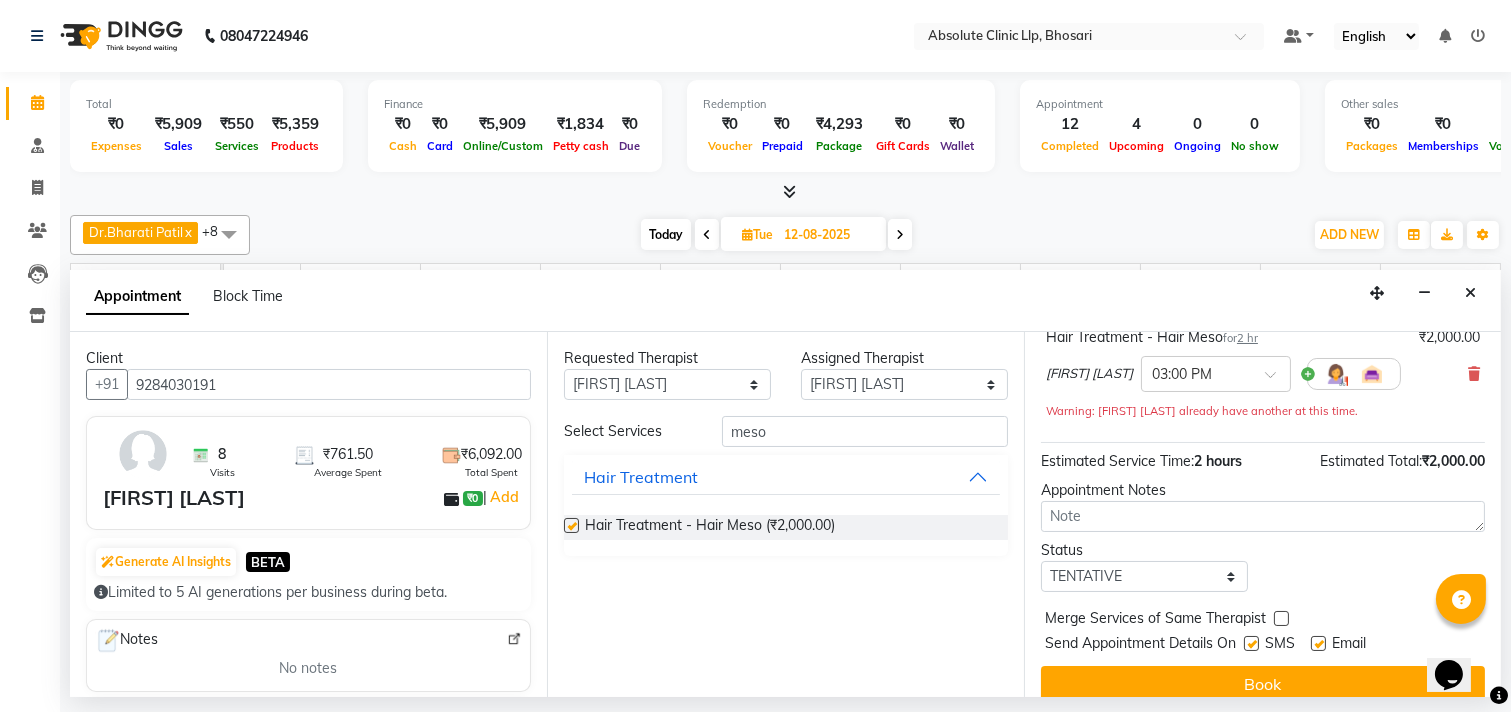checkbox on "false" 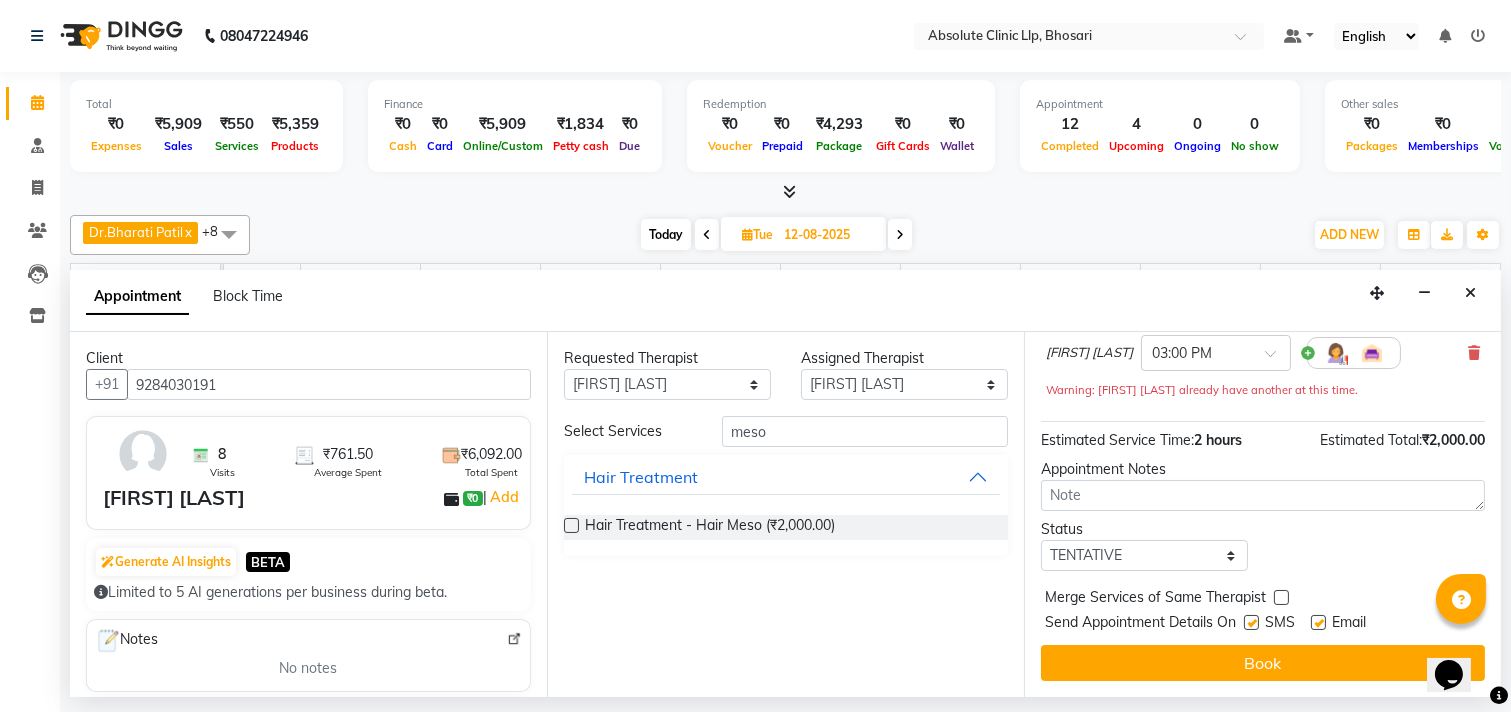 scroll, scrollTop: 182, scrollLeft: 0, axis: vertical 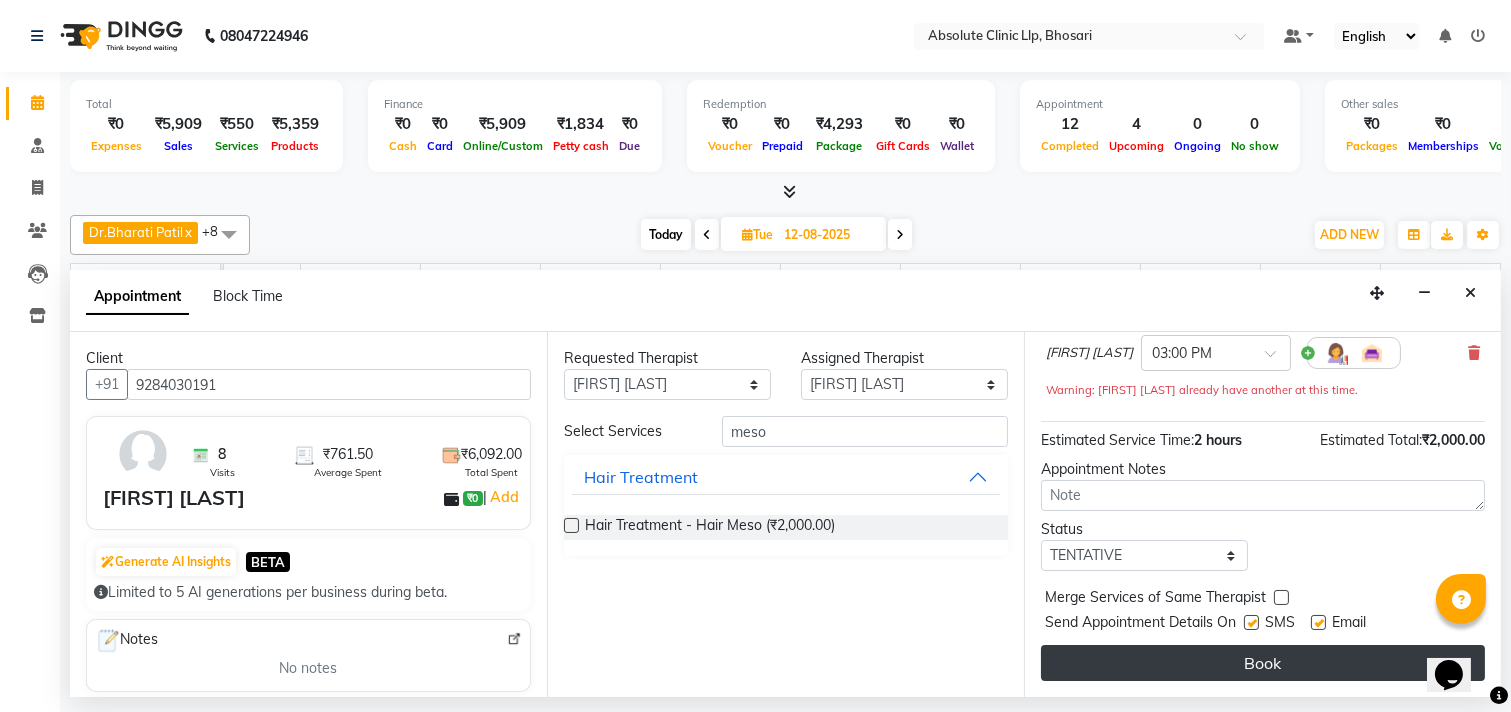 click on "Book" at bounding box center [1263, 663] 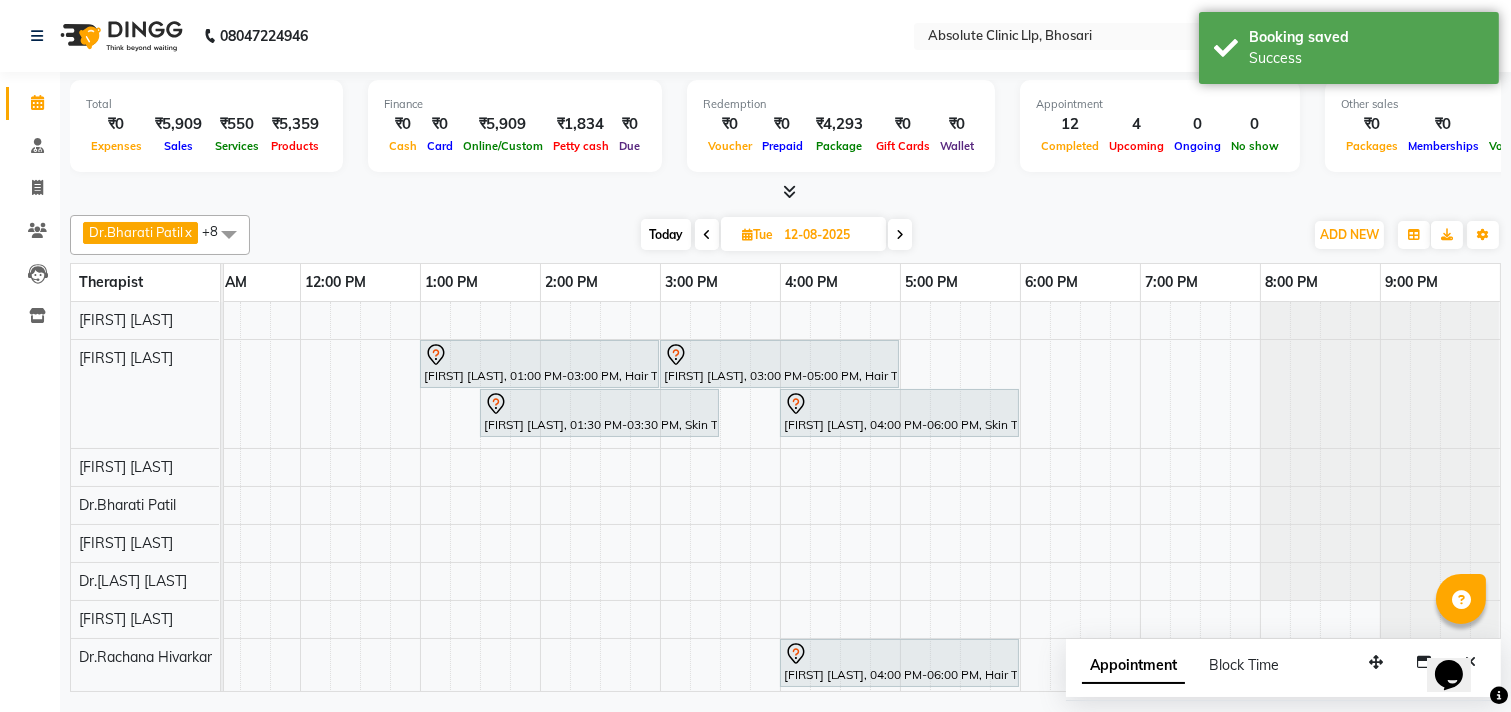 click at bounding box center [747, 234] 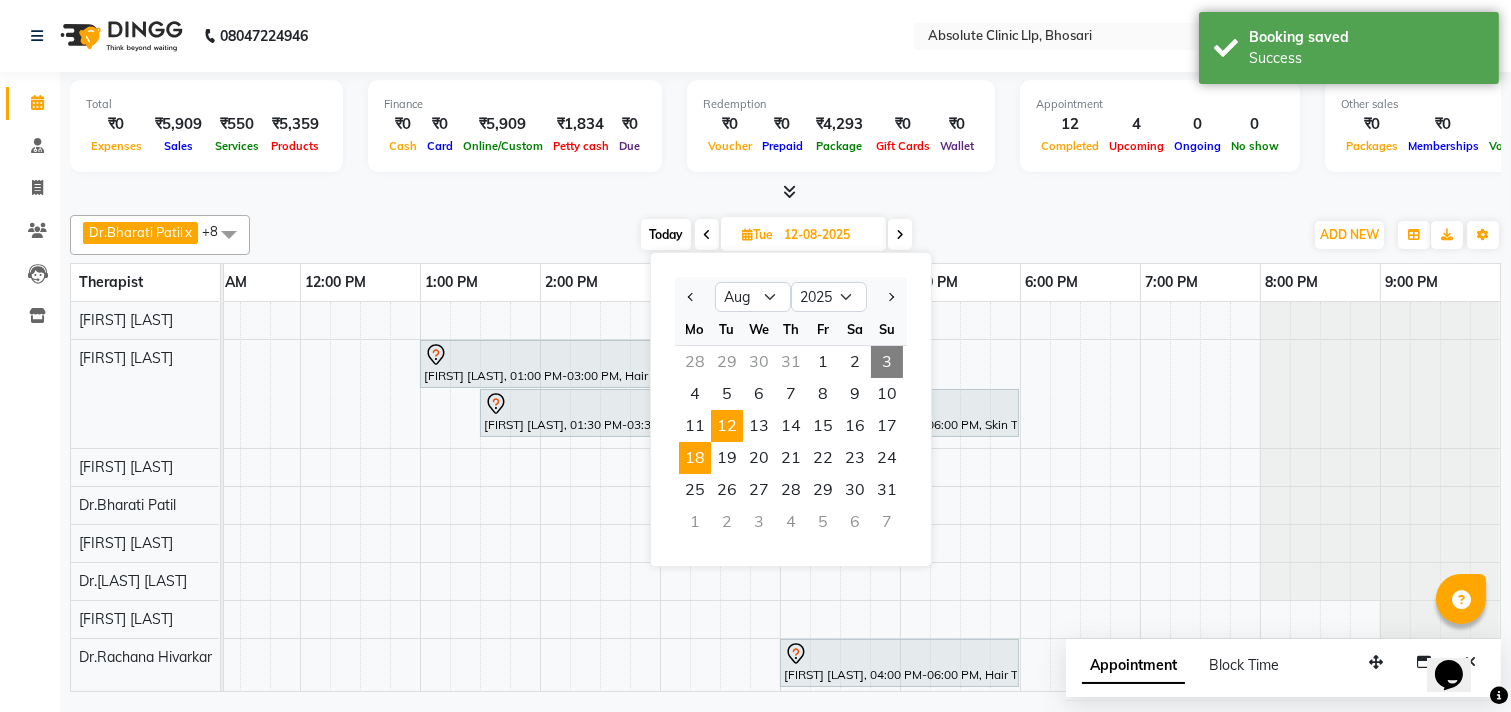 click on "18" at bounding box center (695, 458) 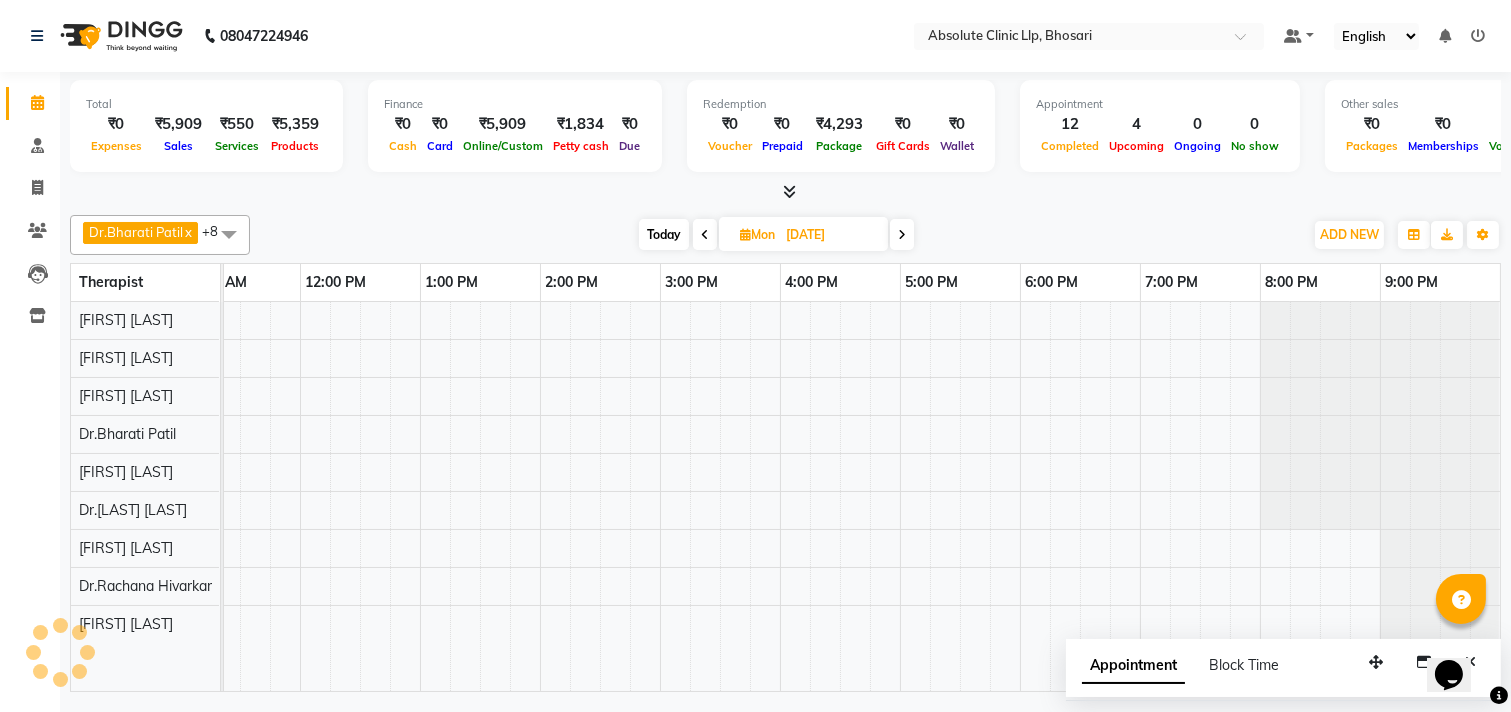 scroll, scrollTop: 0, scrollLeft: 524, axis: horizontal 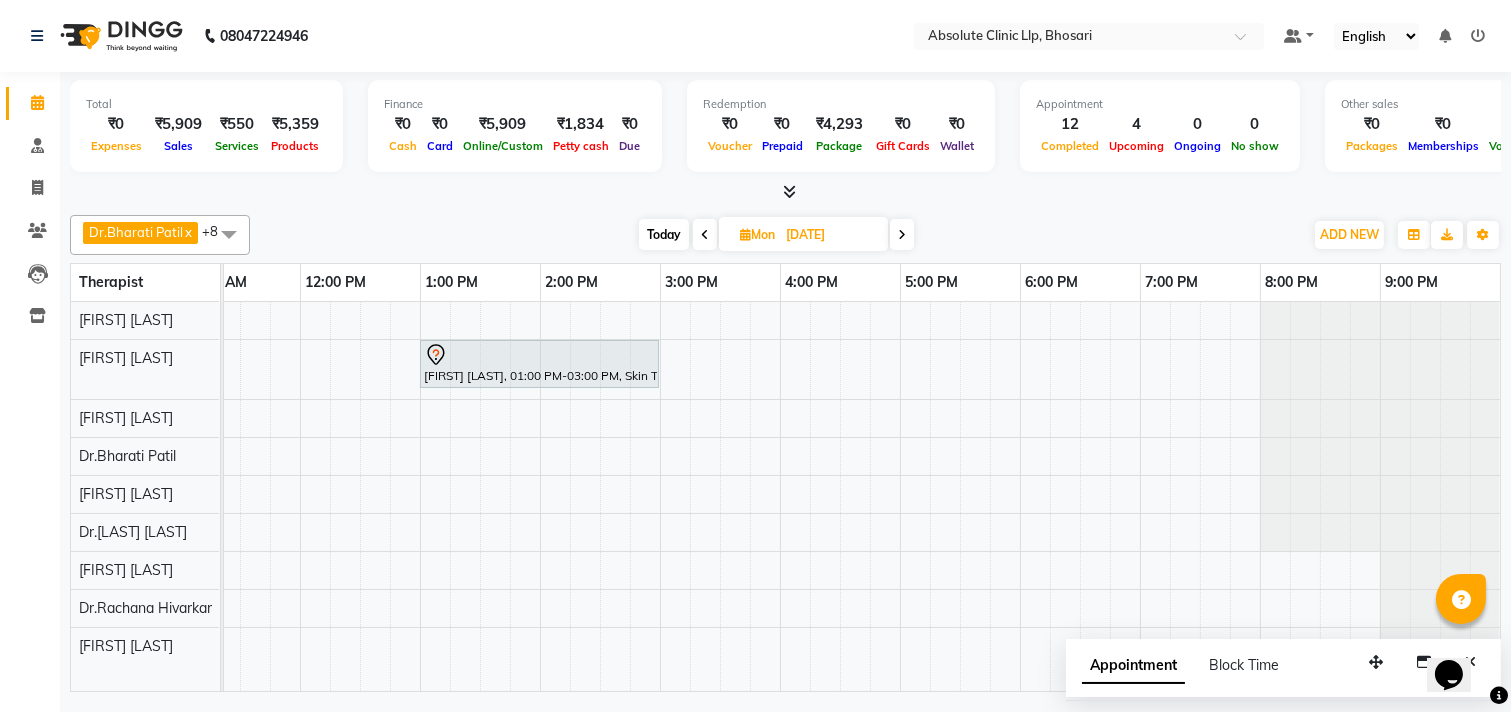 click on "[FIRST] [LAST], 01:00 PM-03:00 PM, Skin Treatment - Hydra Facial" at bounding box center [600, 496] 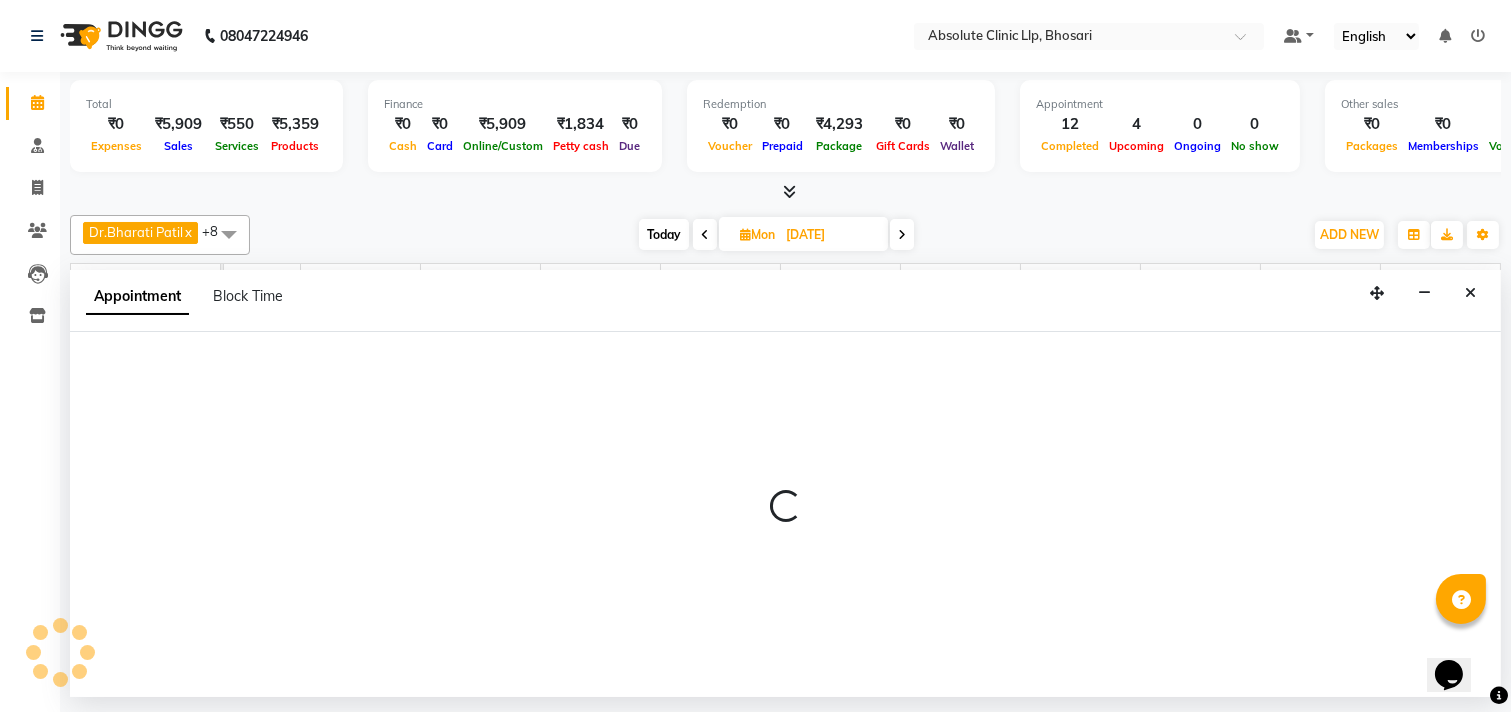 select on "27986" 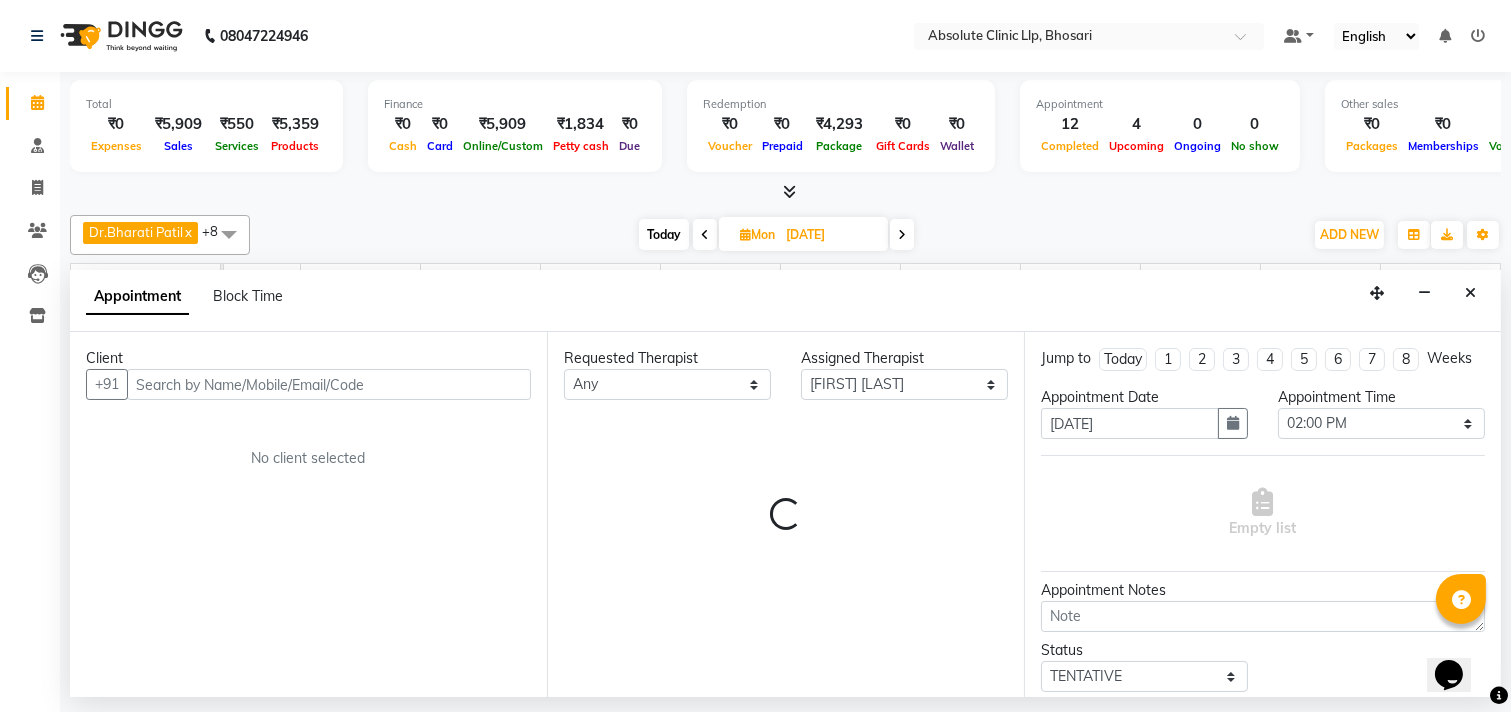 click at bounding box center [329, 384] 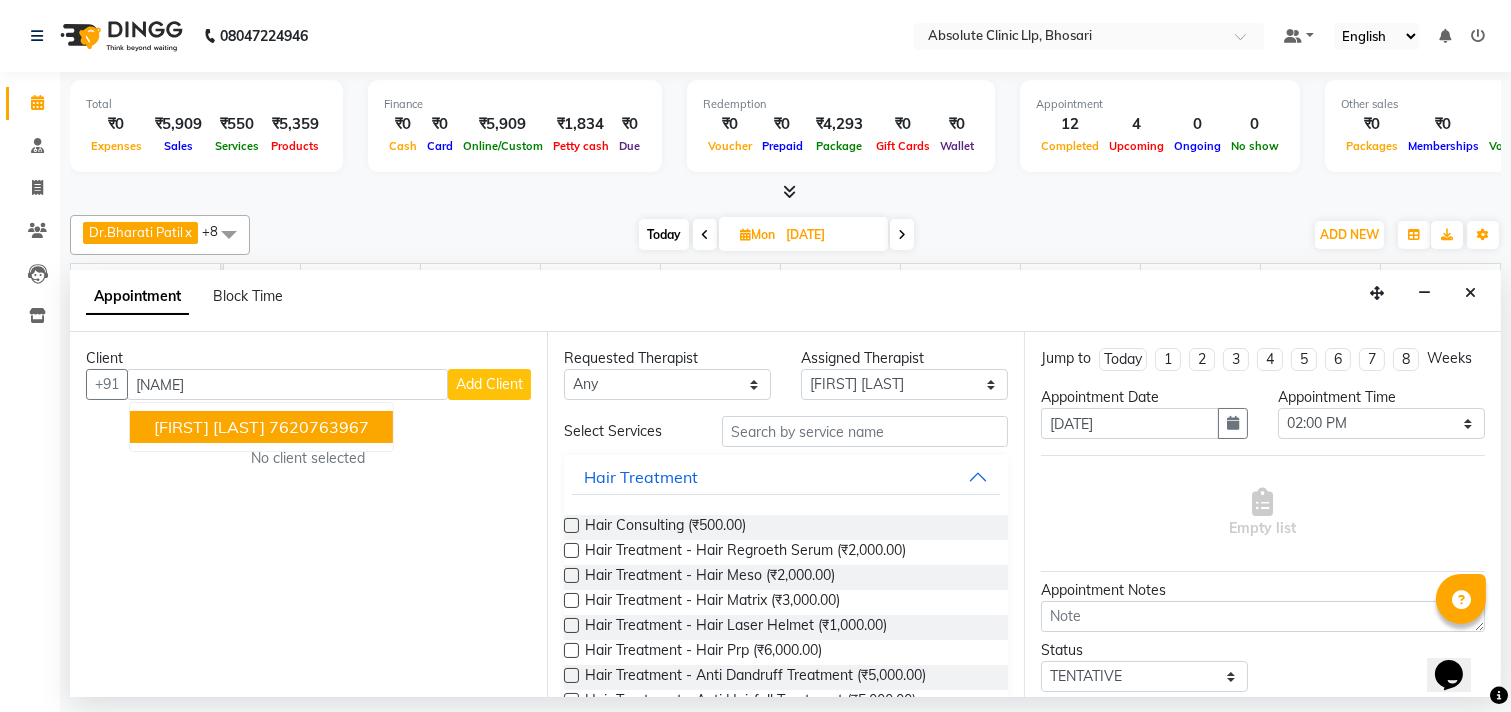 click on "[FIRST] [LAST] [PHONE]" at bounding box center (261, 427) 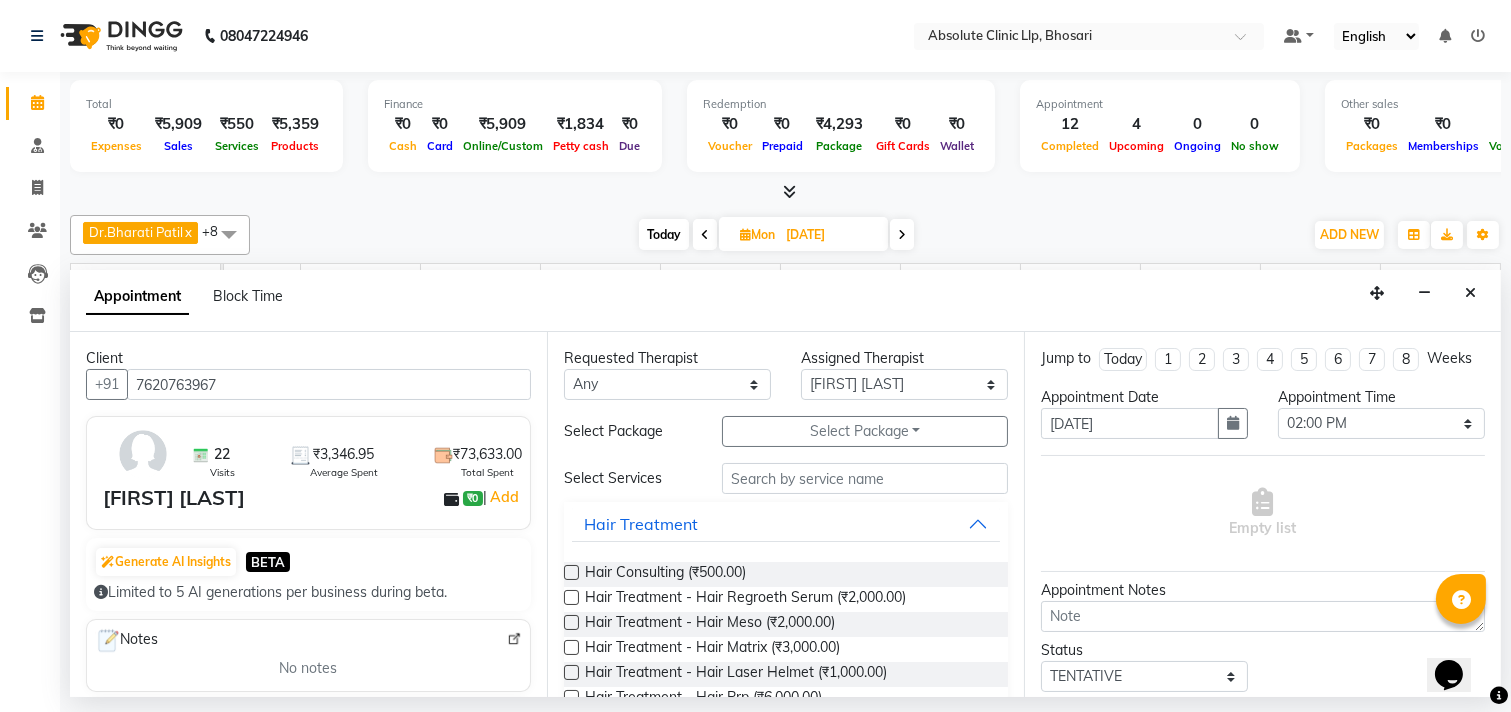 type on "7620763967" 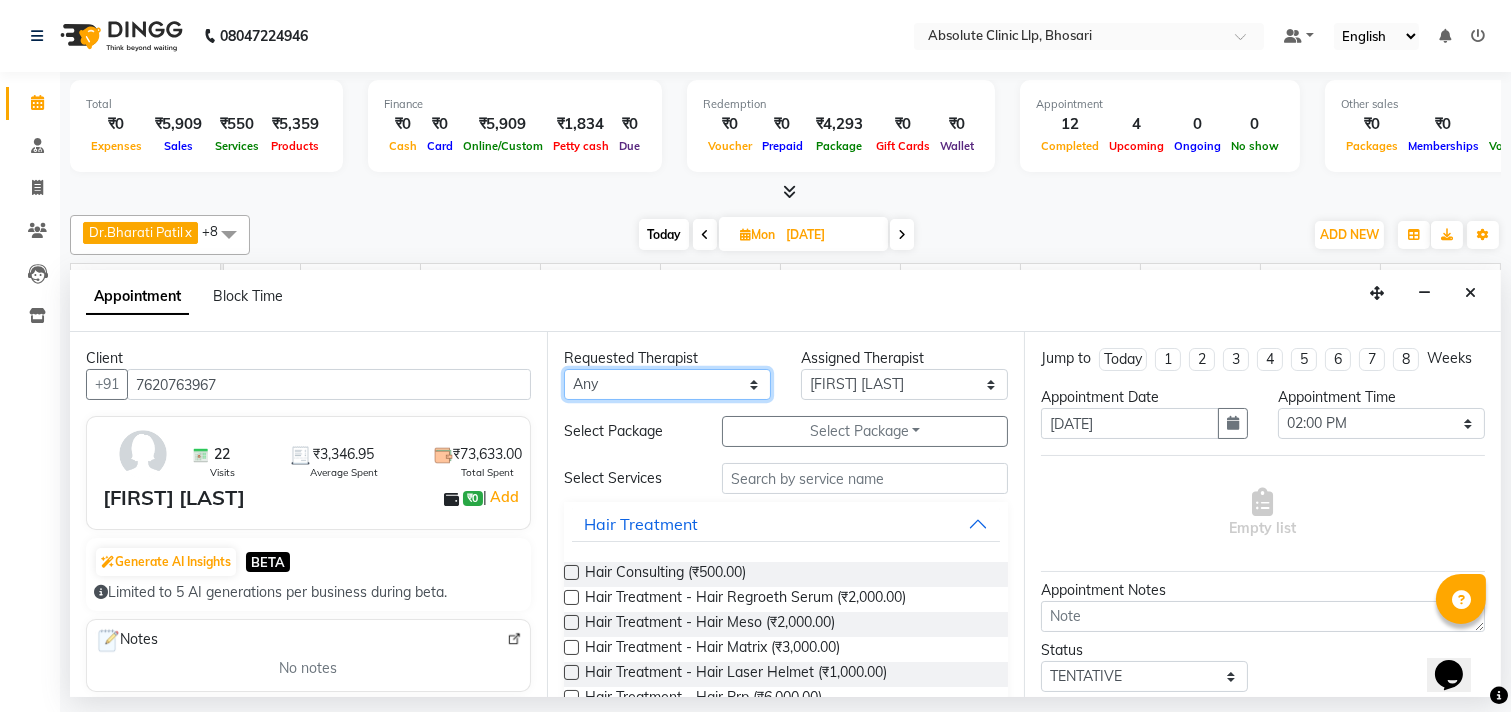click on "Any [FIRST] [LAST]	 Dr.[LAST] [LAST] Dr.[LAST] [LAST] Dr.[LAST] [LAST] [FIRST] [LAST] [FIRST] [LAST] [FIRST] [LAST] [FIRST] [LAST]" at bounding box center [667, 384] 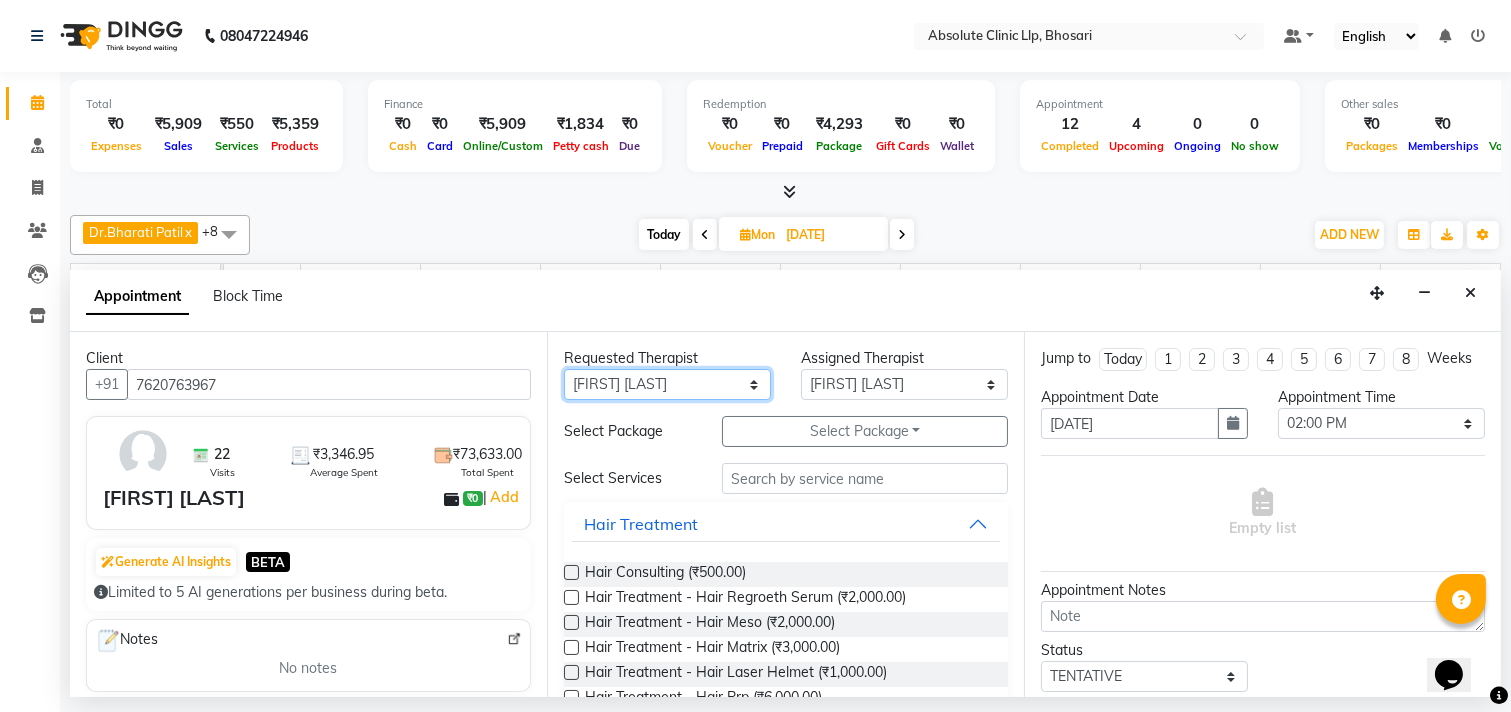 click on "Any [FIRST] [LAST]	 Dr.[LAST] [LAST] Dr.[LAST] [LAST] Dr.[LAST] [LAST] [FIRST] [LAST] [FIRST] [LAST] [FIRST] [LAST] [FIRST] [LAST]" at bounding box center [667, 384] 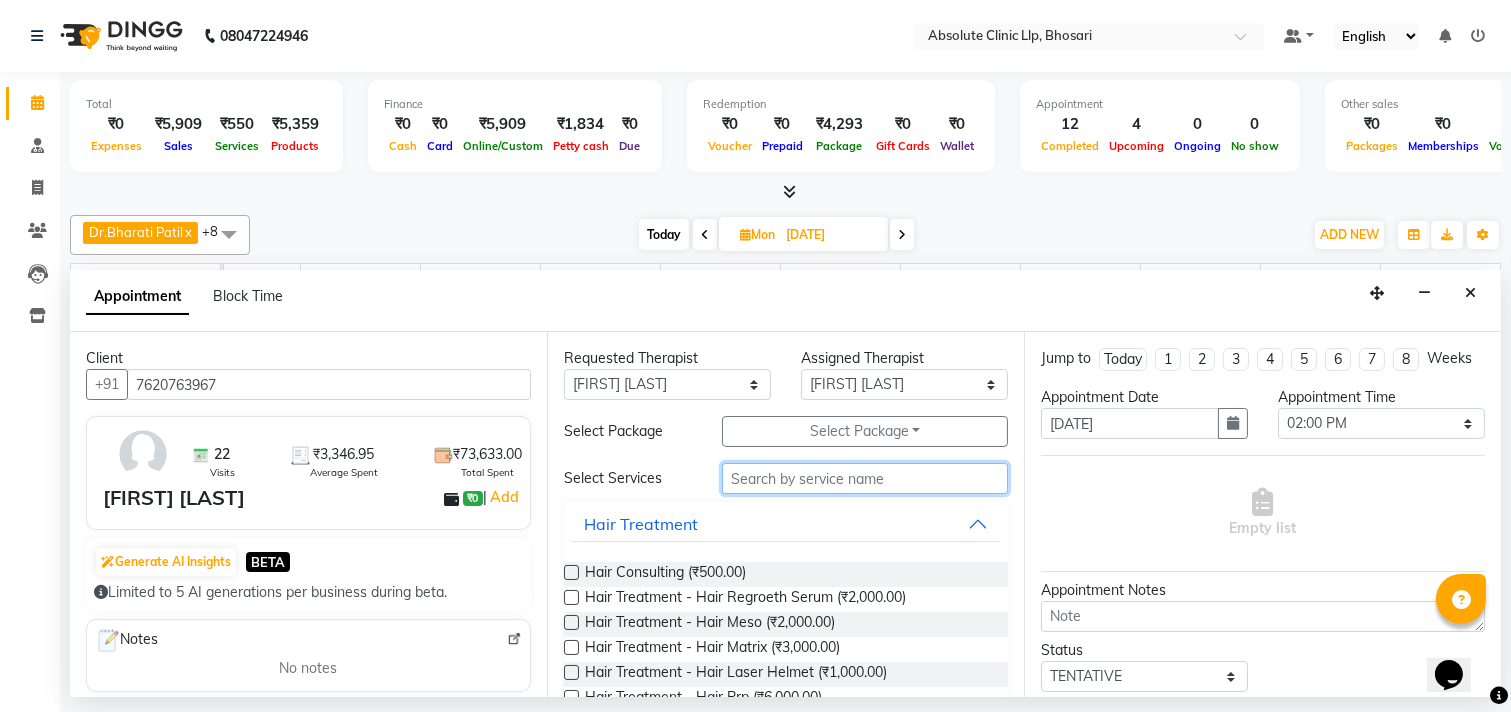 click at bounding box center (865, 478) 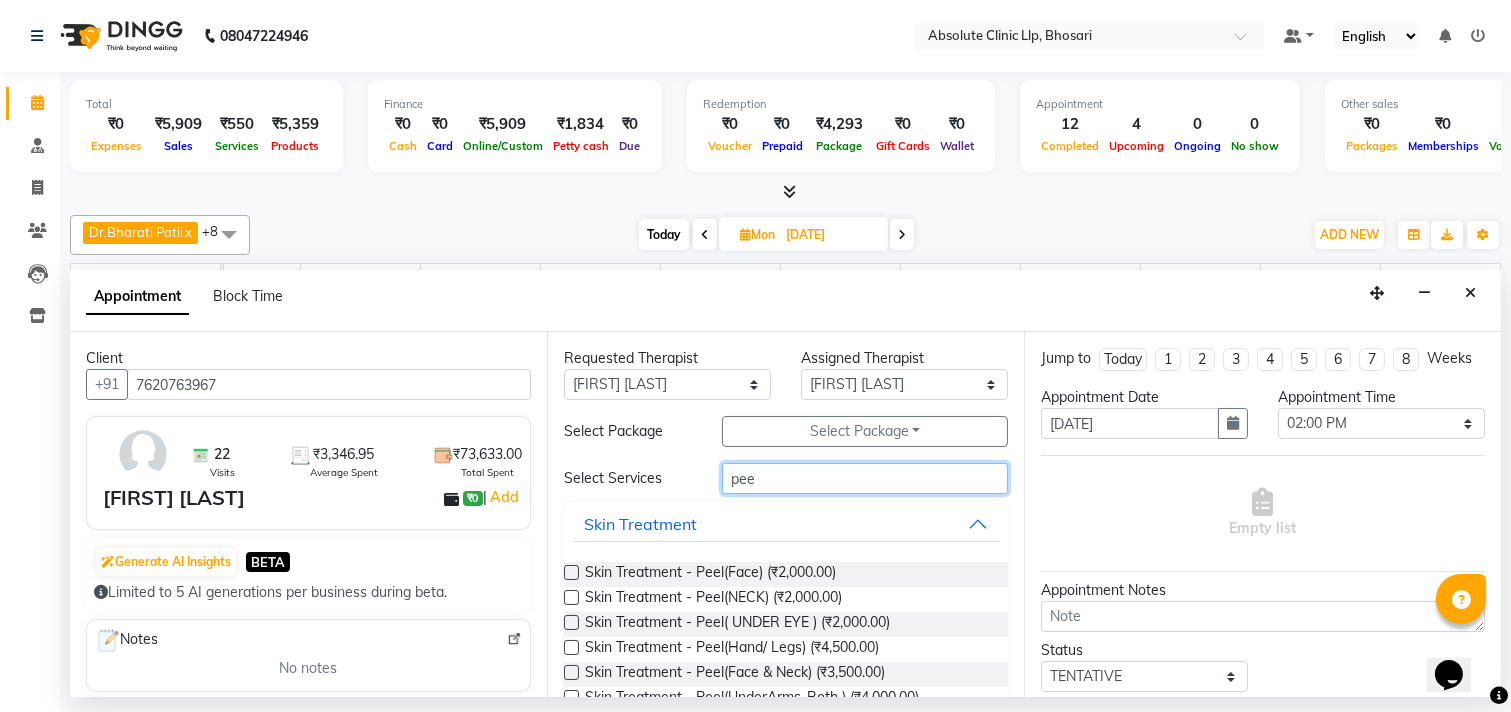 type on "pee" 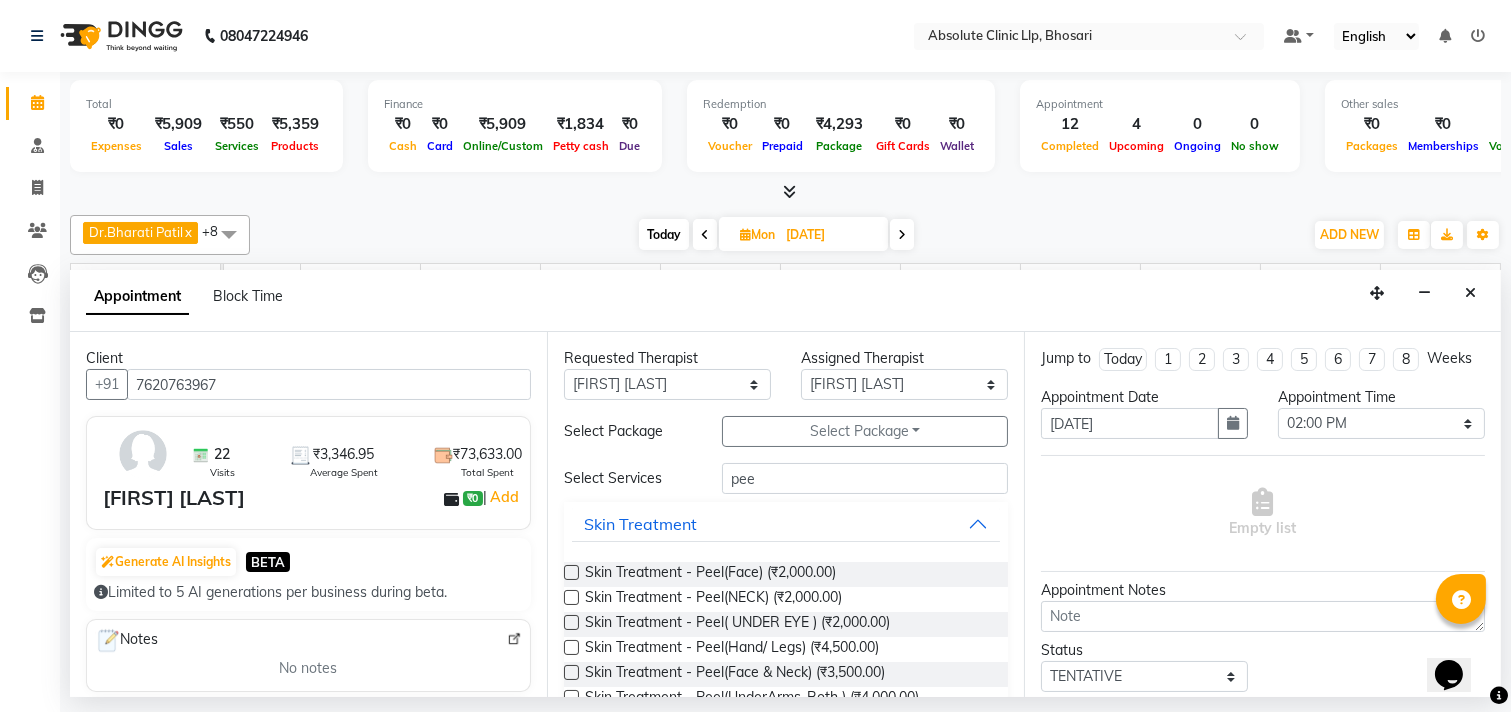 click on "Skin Treatment - Peel(Face) (₹2,000.00) Skin Treatment - Peel(NECK) (₹2,000.00) Skin Treatment - Peel( UNDER EYE ) (₹2,000.00) Skin Treatment - Peel(Hand/ Legs) (₹4,500.00) Skin Treatment - Peel(Face & Neck) (₹3,500.00) Skin Treatment - Peel(UnderArms-Both ) (₹4,000.00) Skin Treatment - MELANO PEEL  (₹7,500.00)" at bounding box center [786, 649] 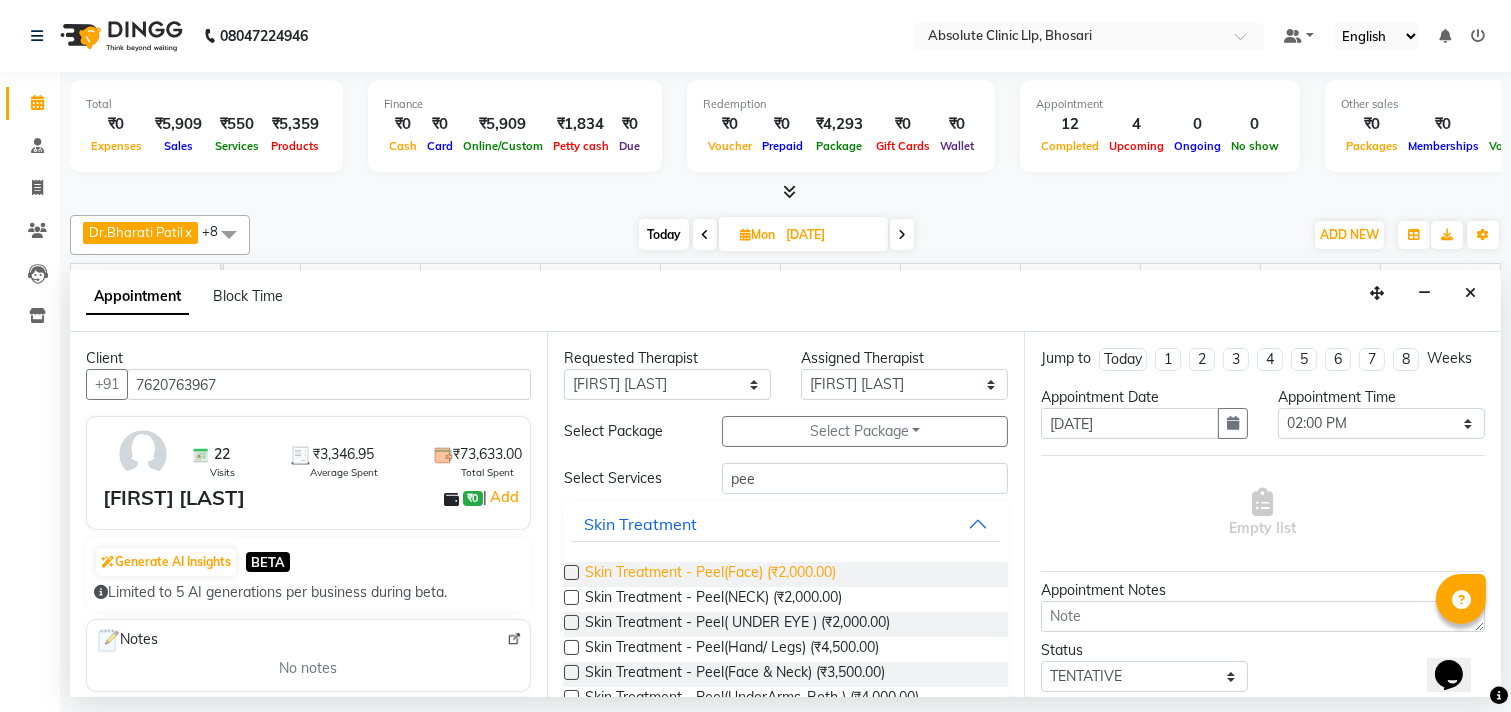 click on "Skin Treatment - Peel(Face) (₹2,000.00)" at bounding box center [710, 574] 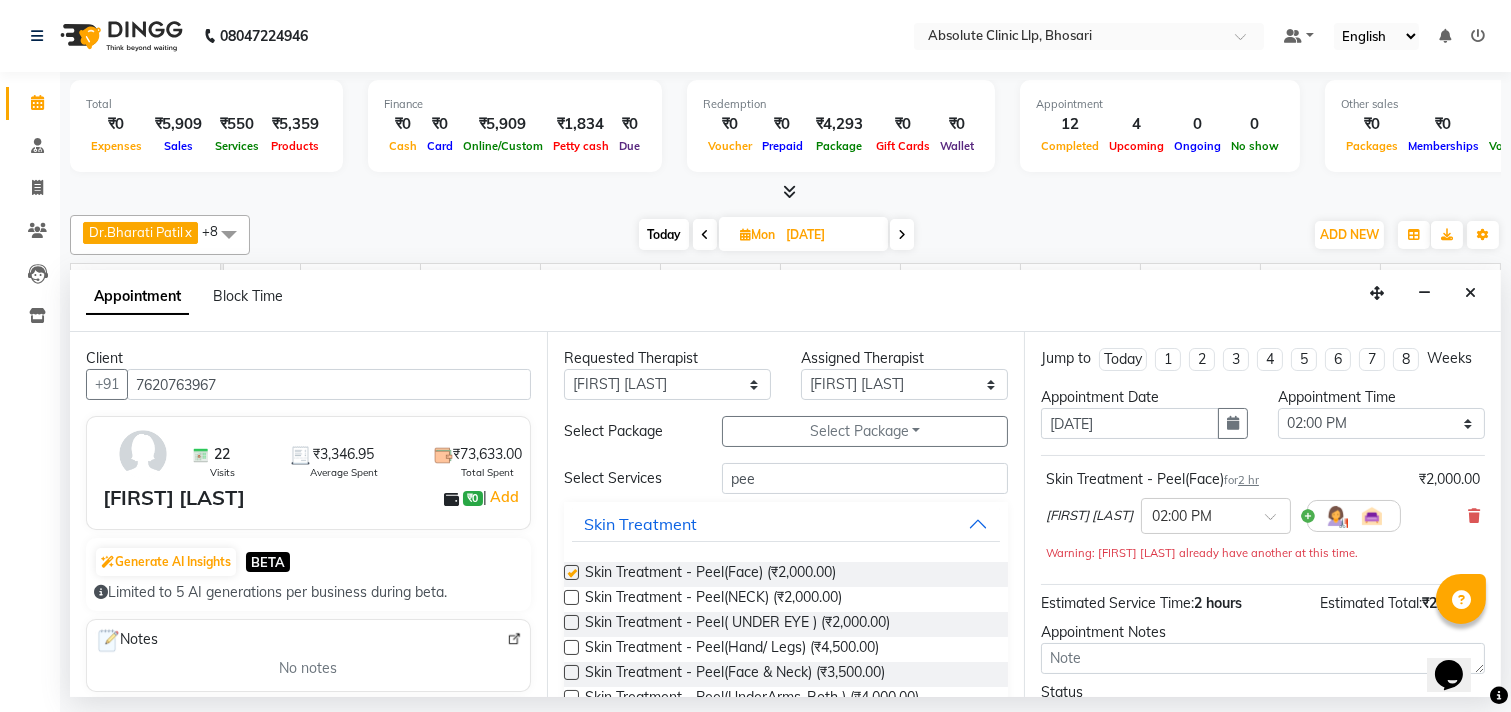 checkbox on "false" 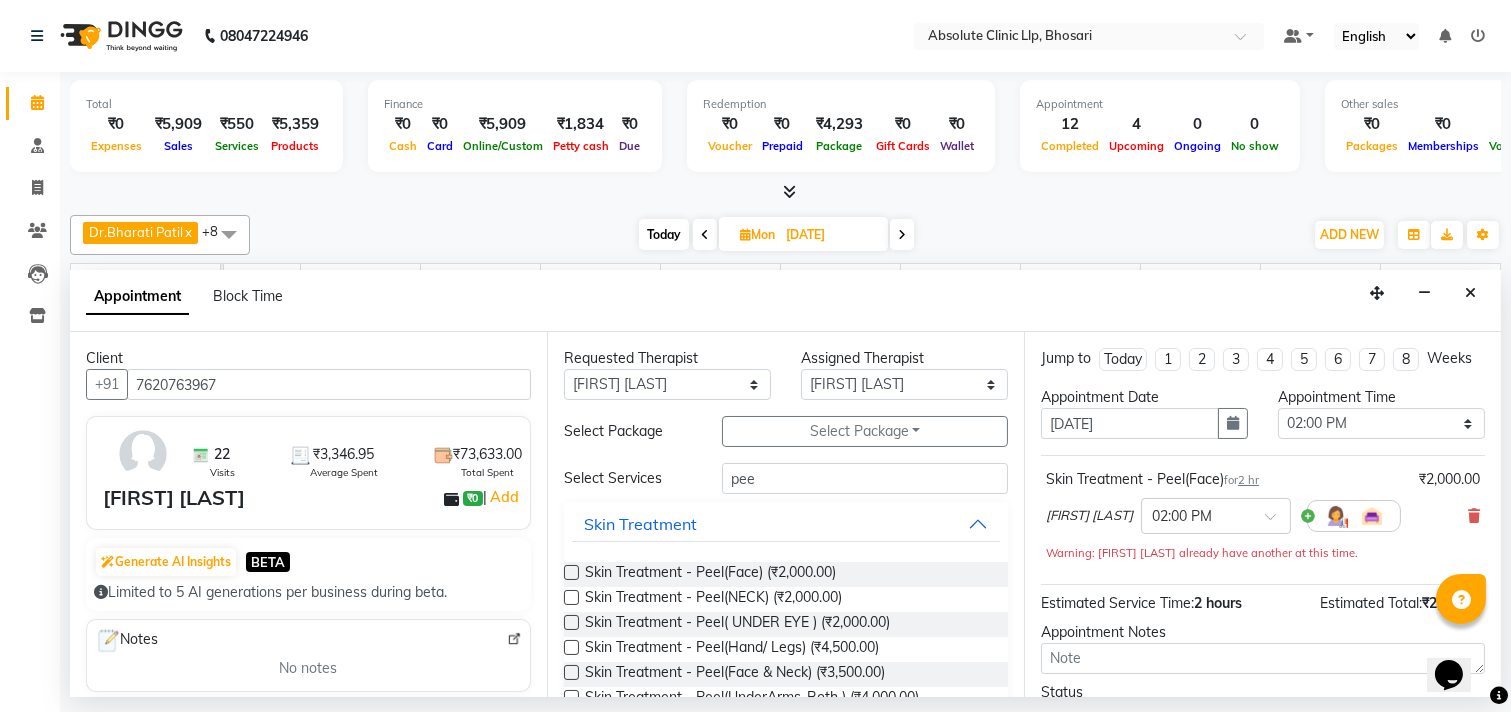 scroll, scrollTop: 182, scrollLeft: 0, axis: vertical 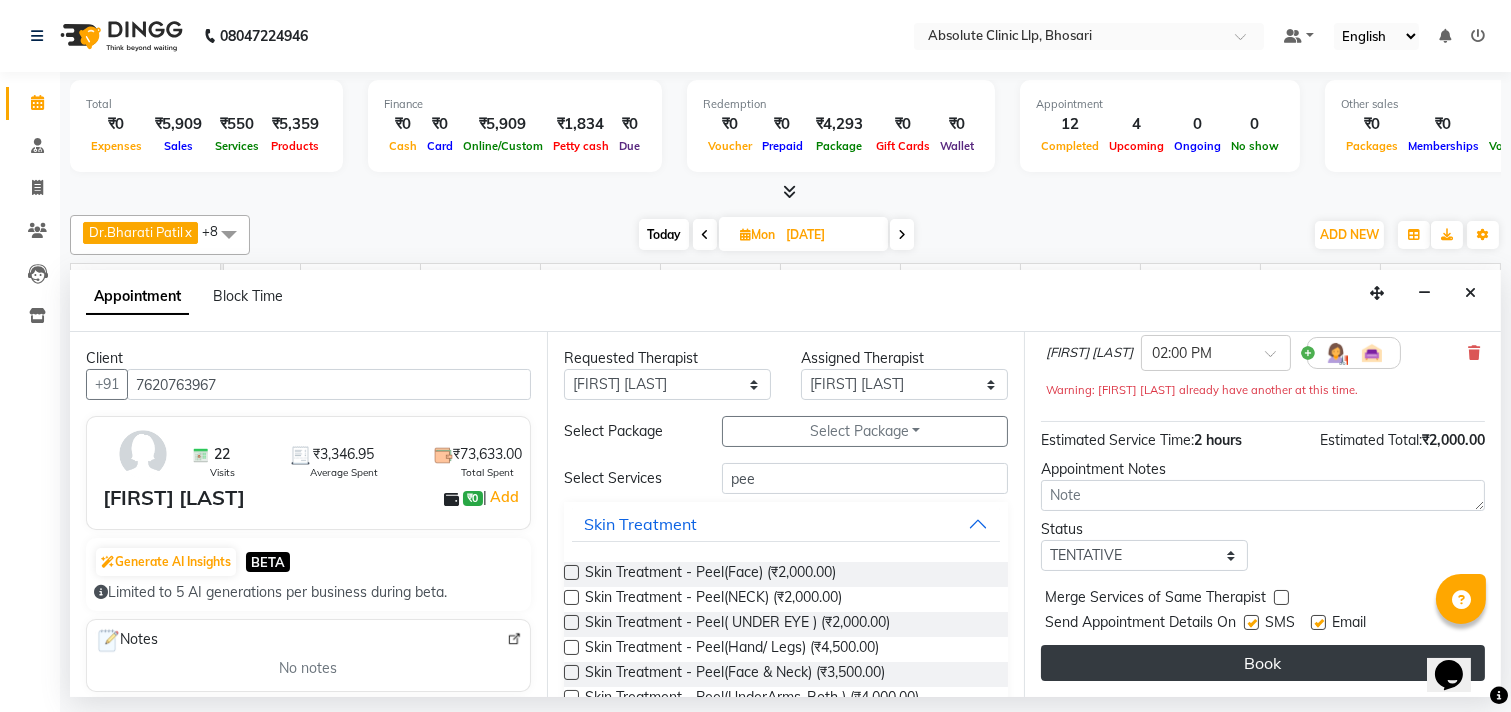 click on "Book" at bounding box center (1263, 663) 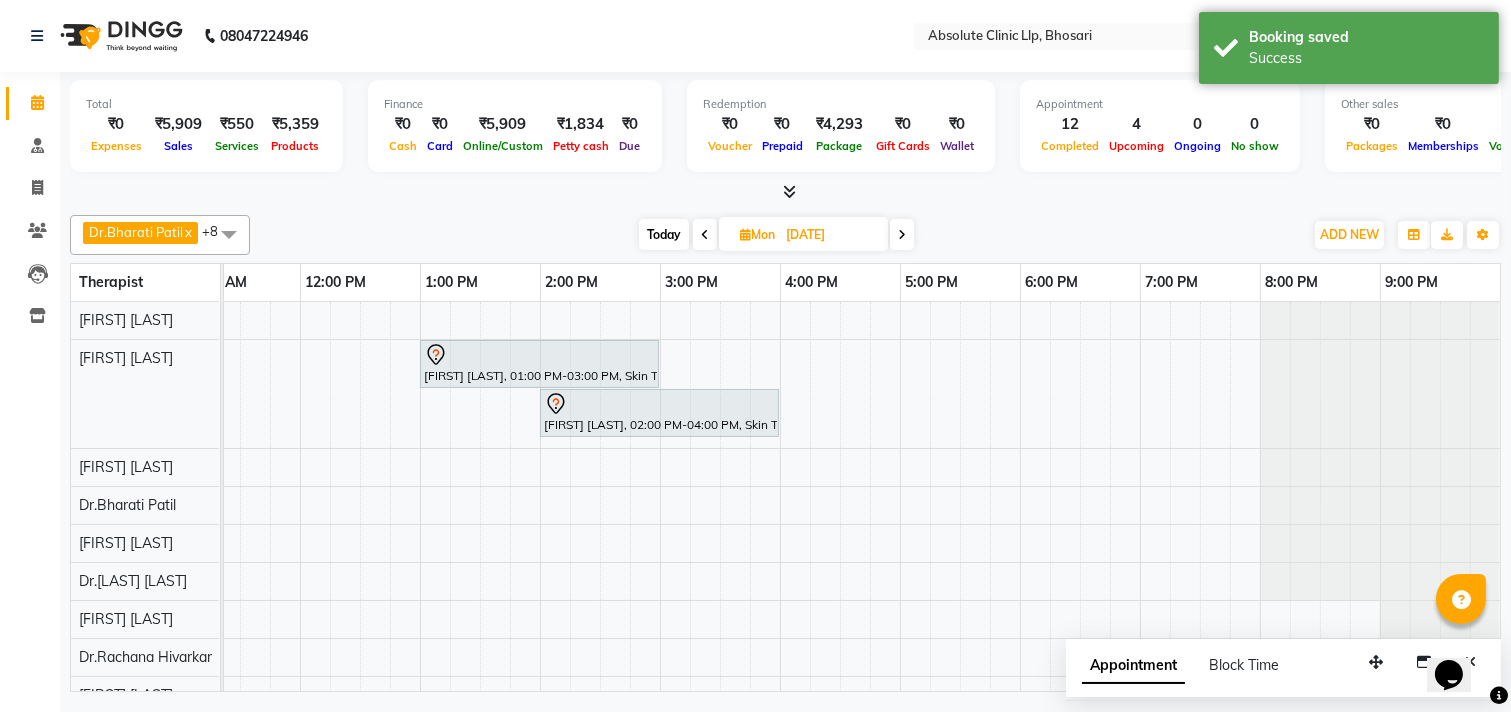 click at bounding box center [745, 234] 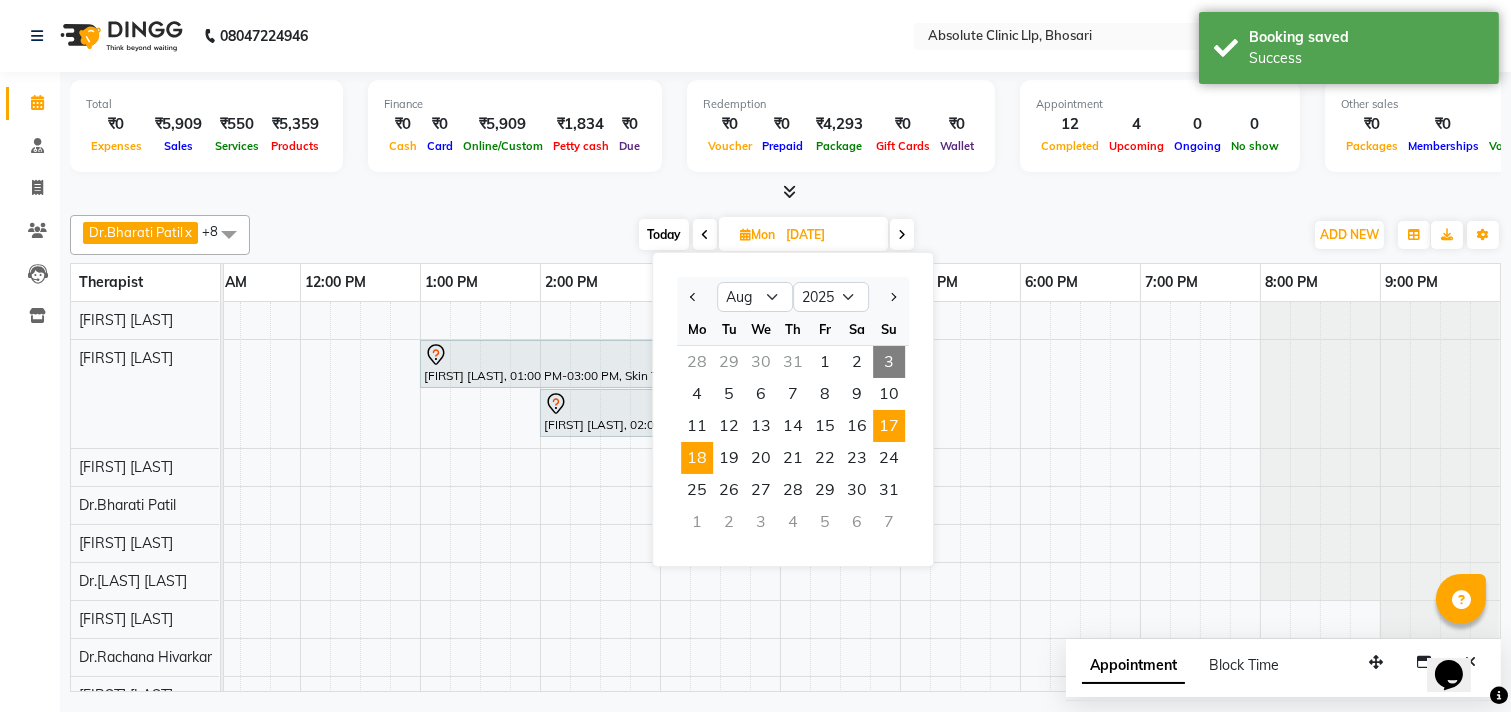 click on "17" at bounding box center [889, 426] 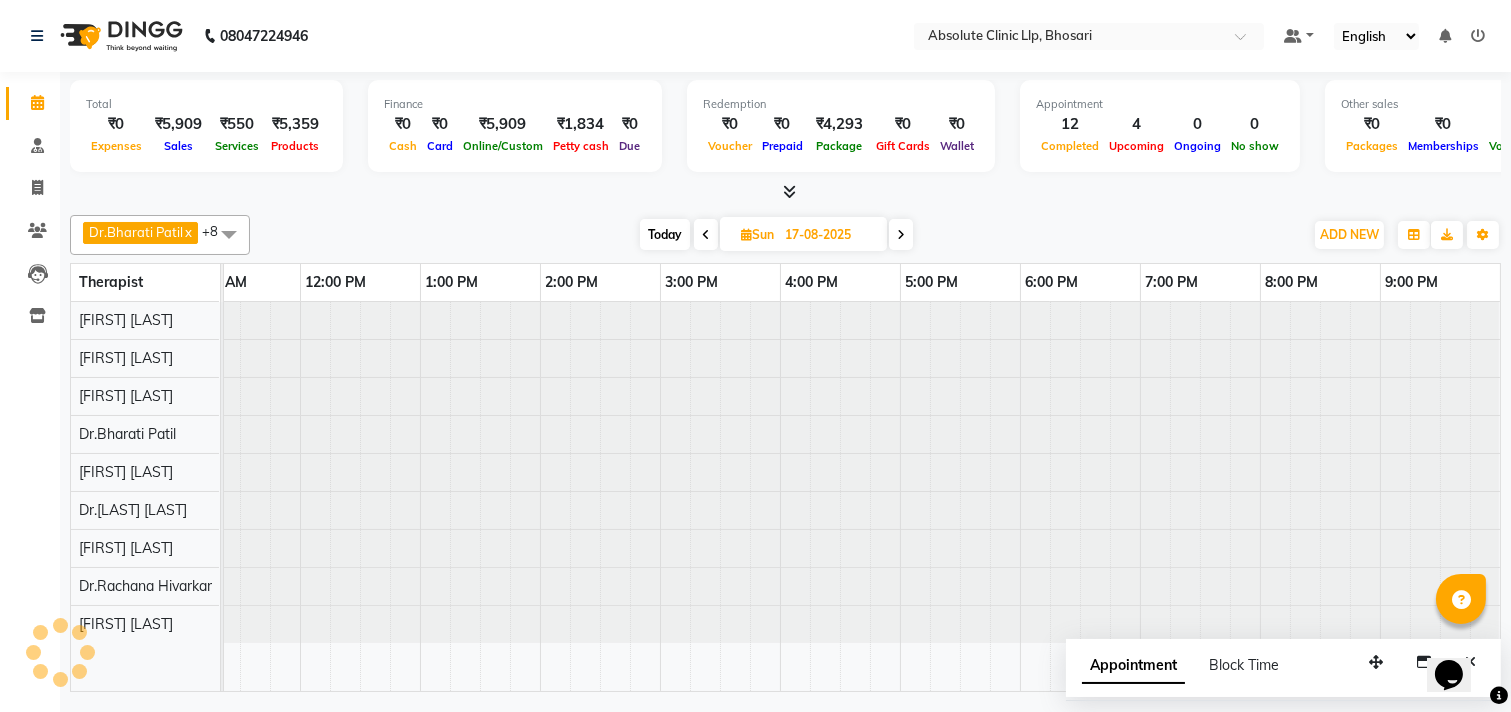 scroll, scrollTop: 0, scrollLeft: 0, axis: both 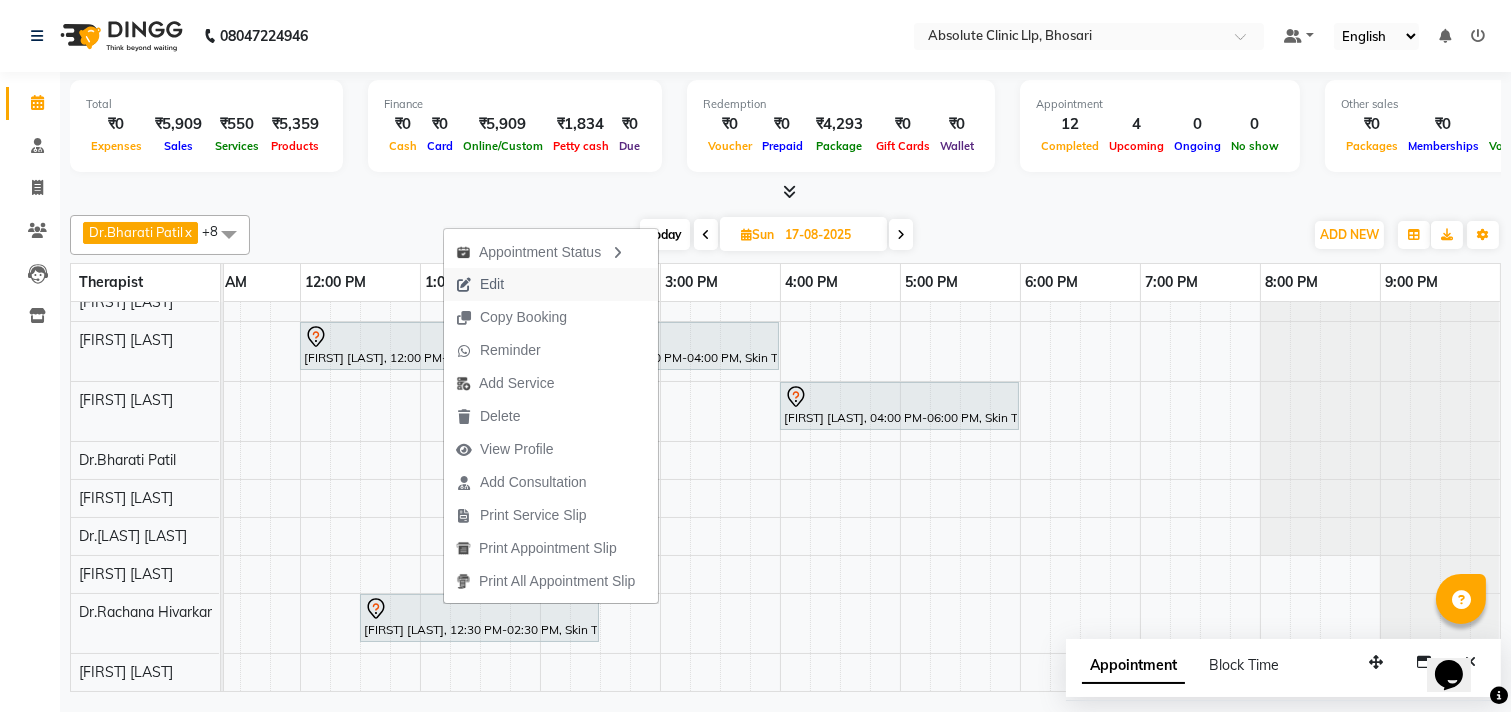 click on "Edit" at bounding box center (492, 284) 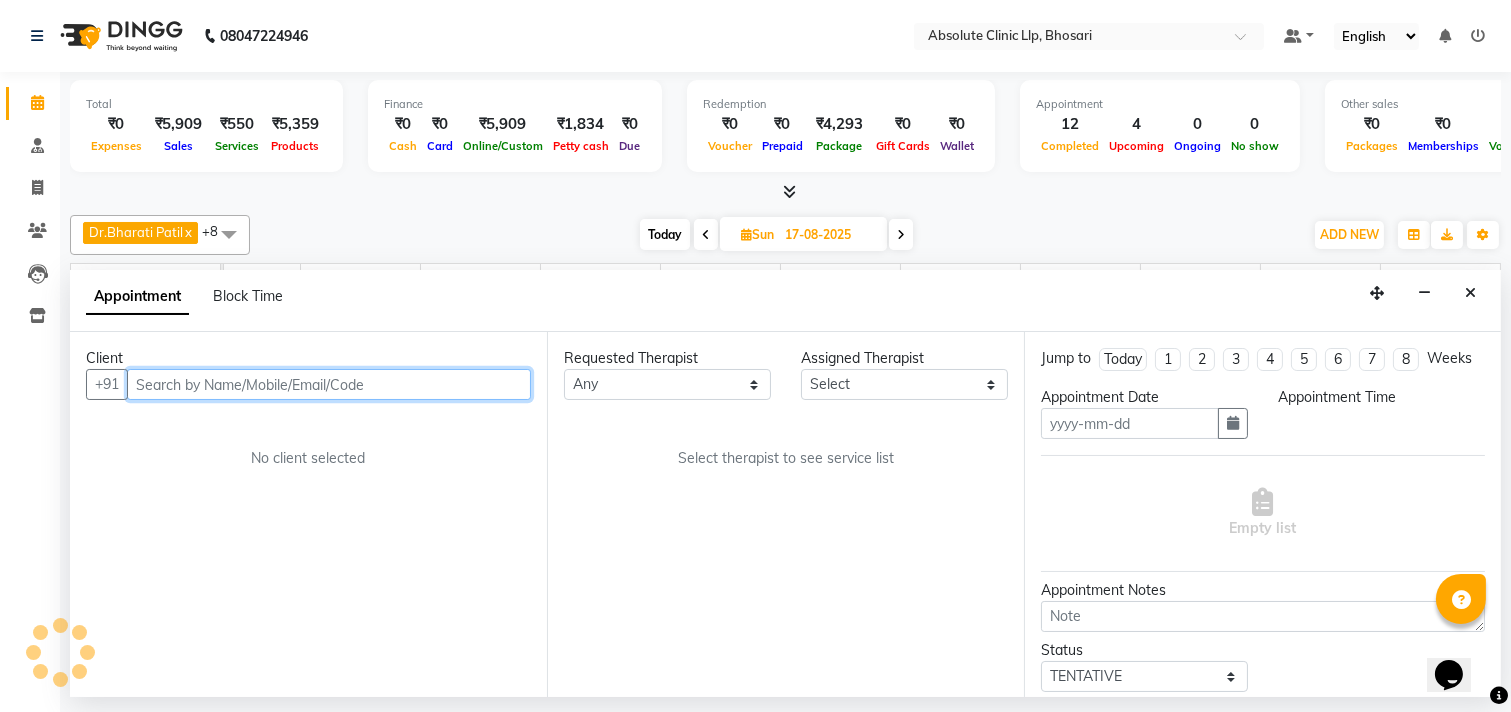type on "17-08-2025" 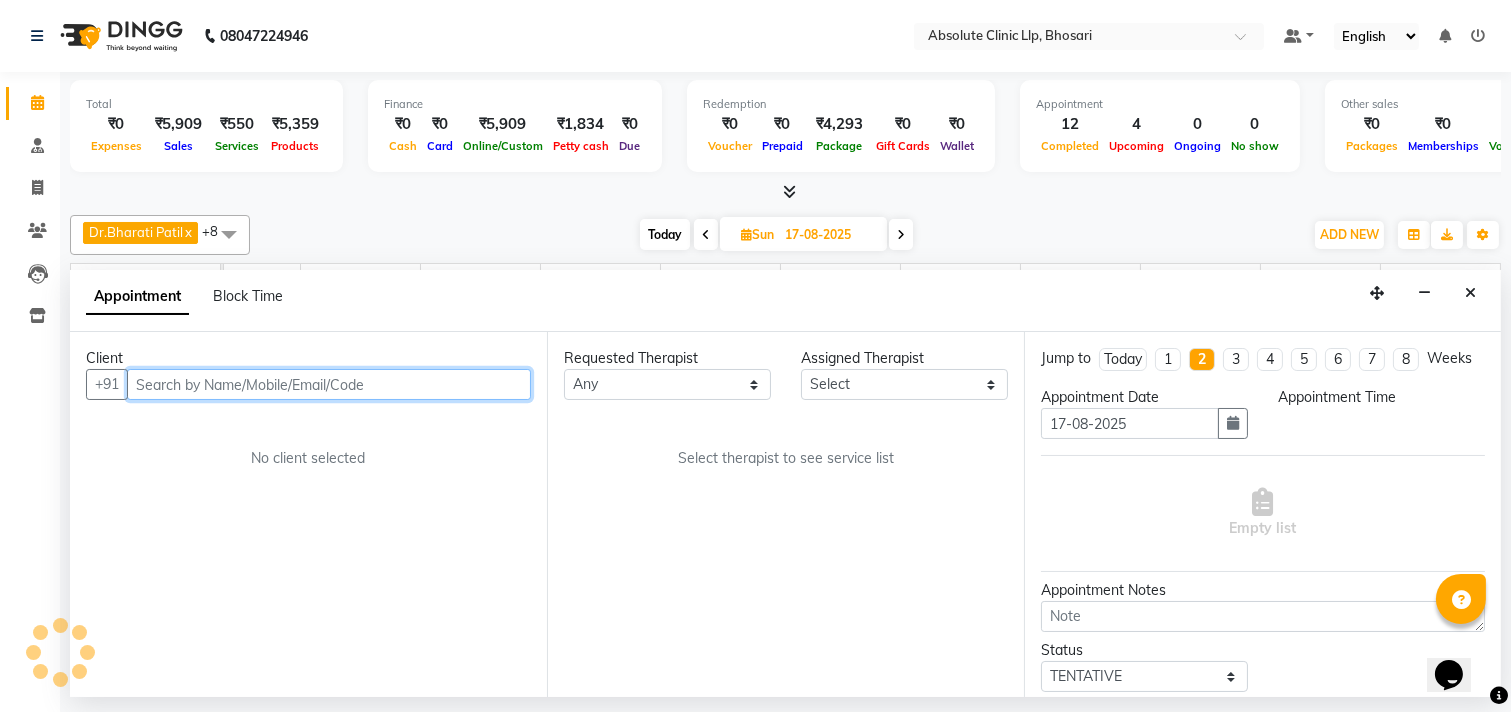 select on "750" 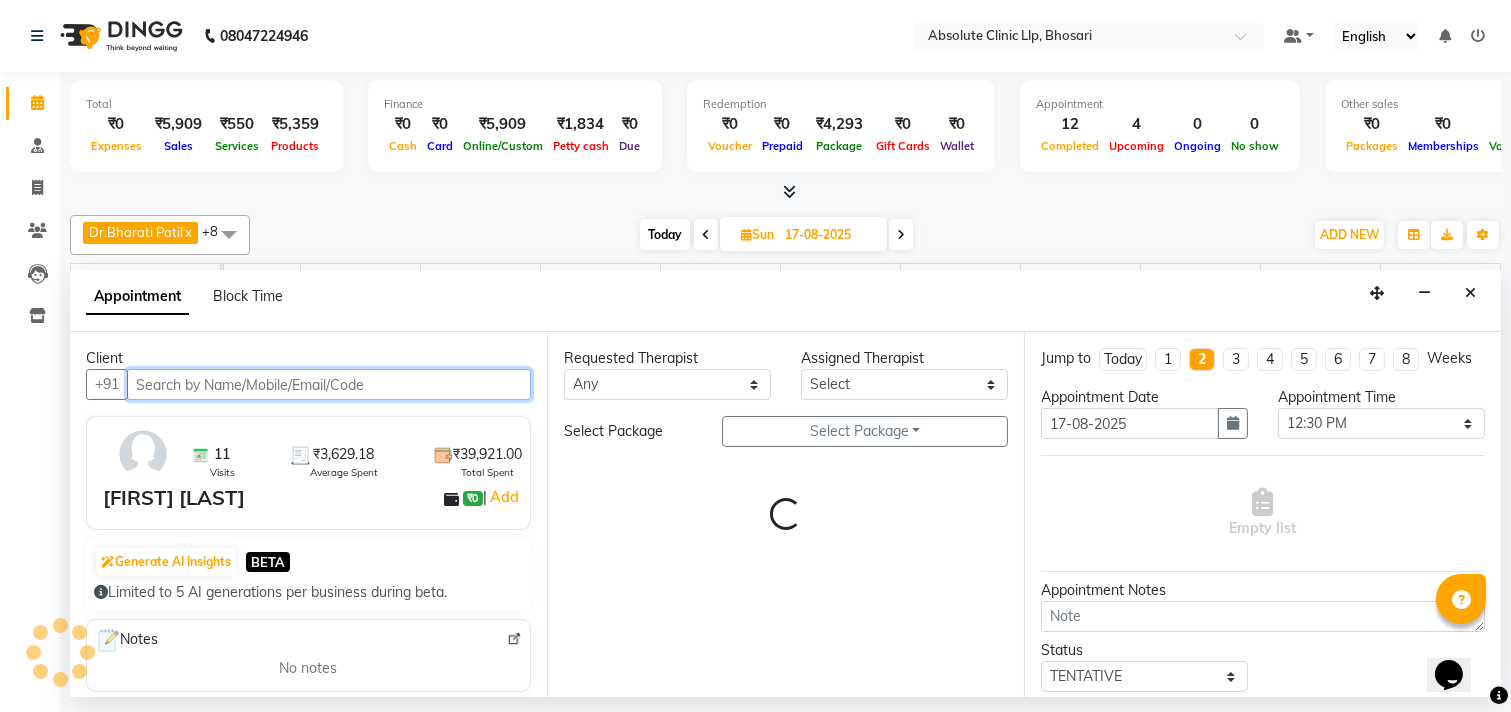 select on "70435" 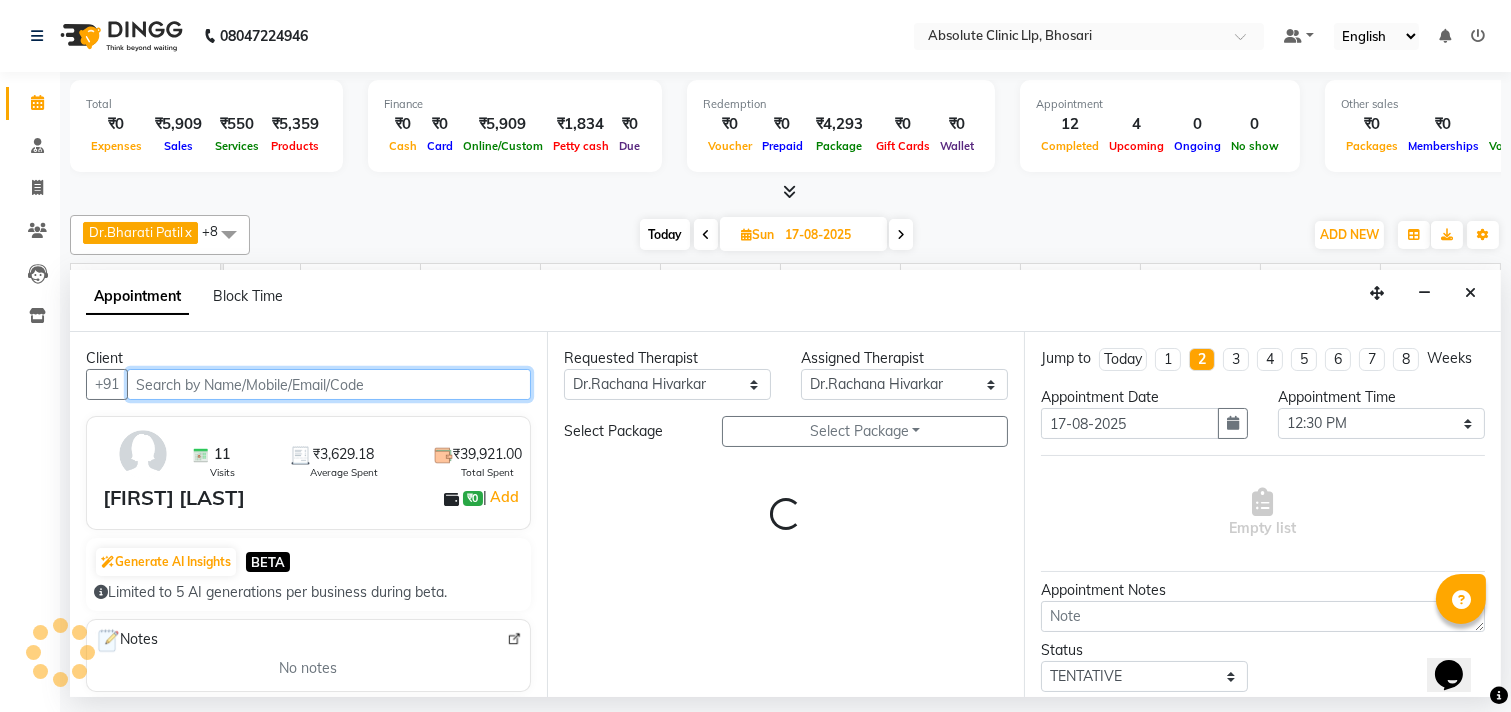 select on "2055" 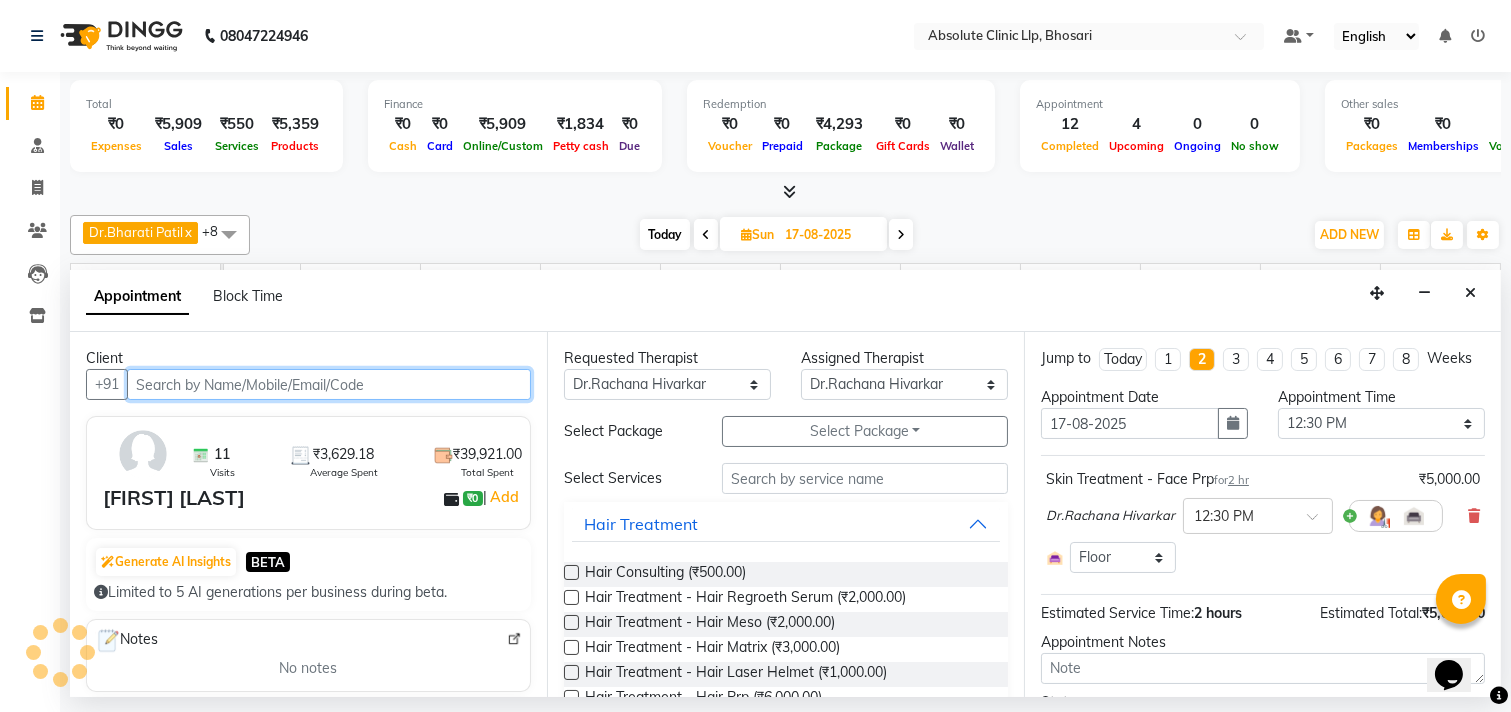 scroll, scrollTop: 0, scrollLeft: 524, axis: horizontal 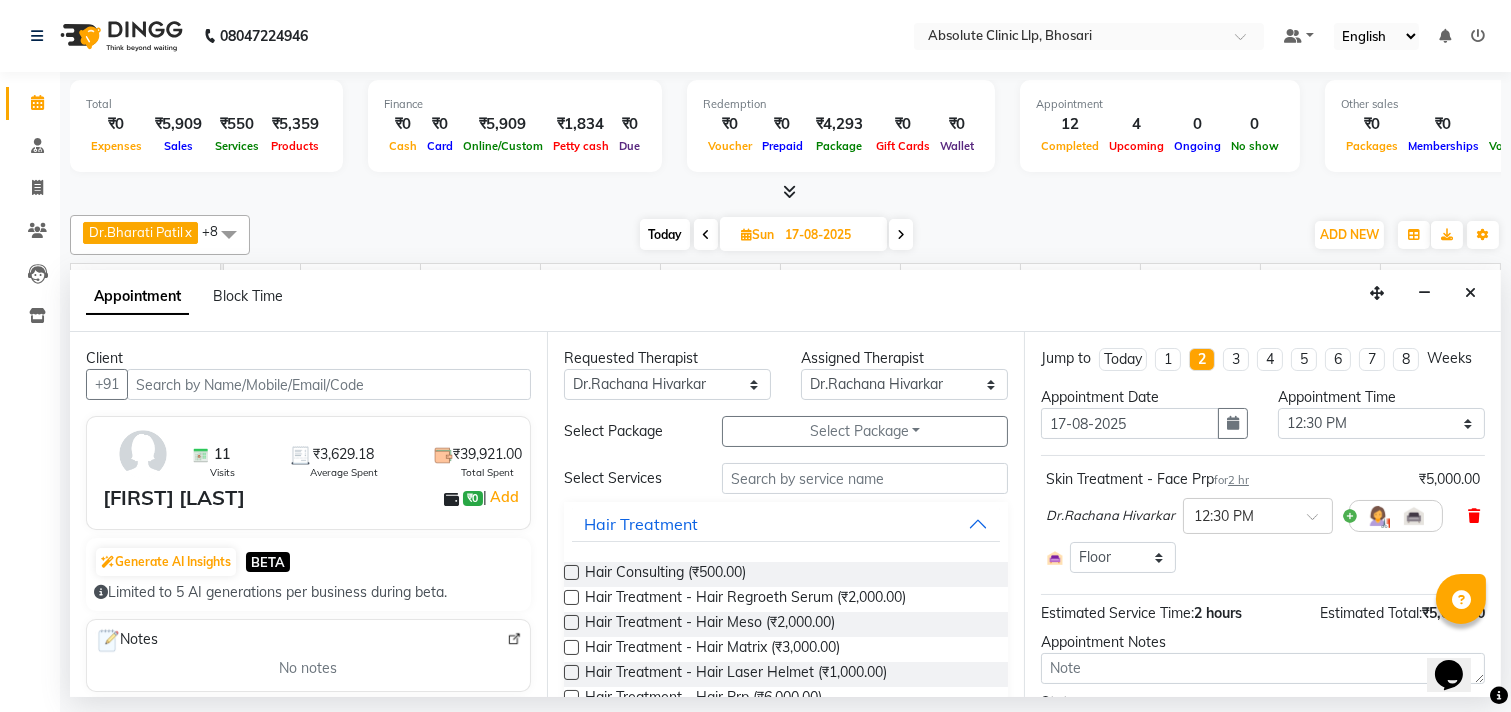 click at bounding box center (1474, 516) 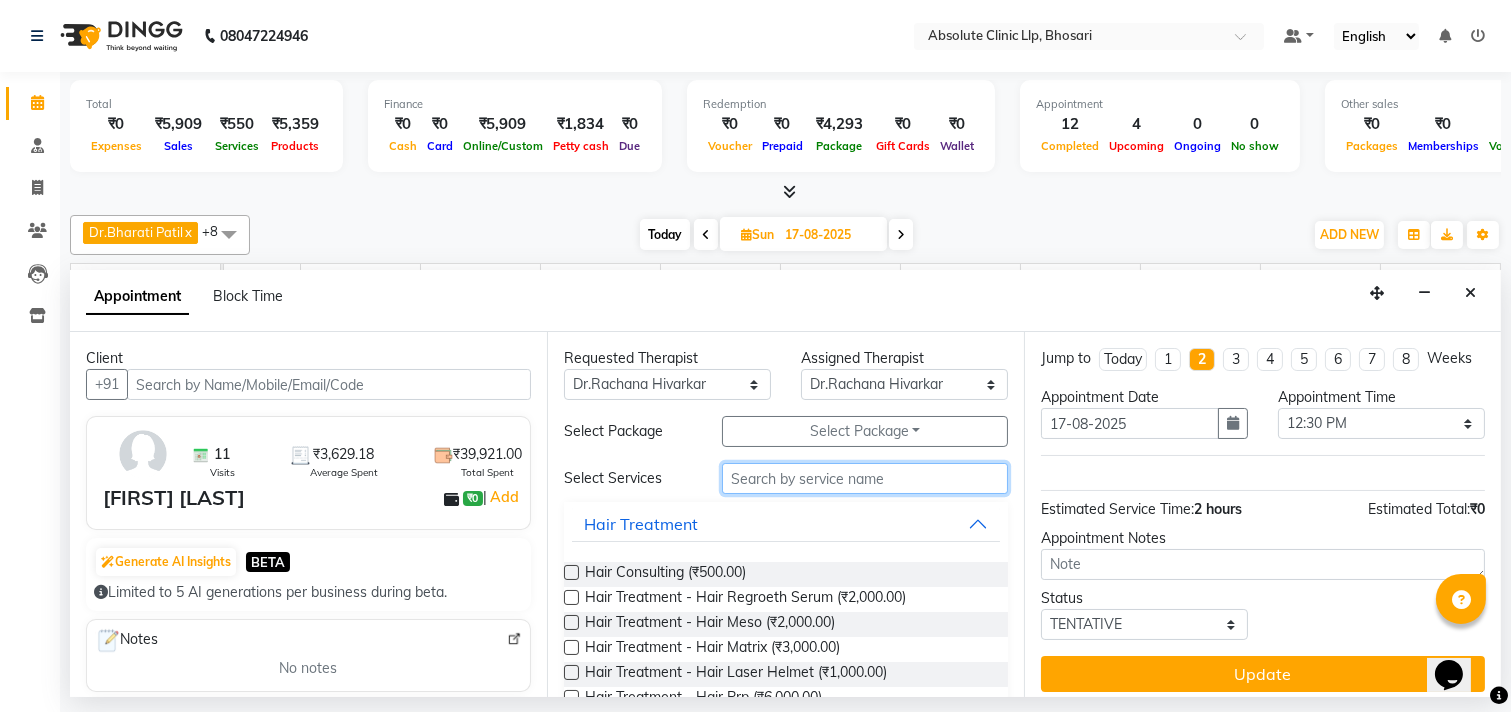 click at bounding box center (865, 478) 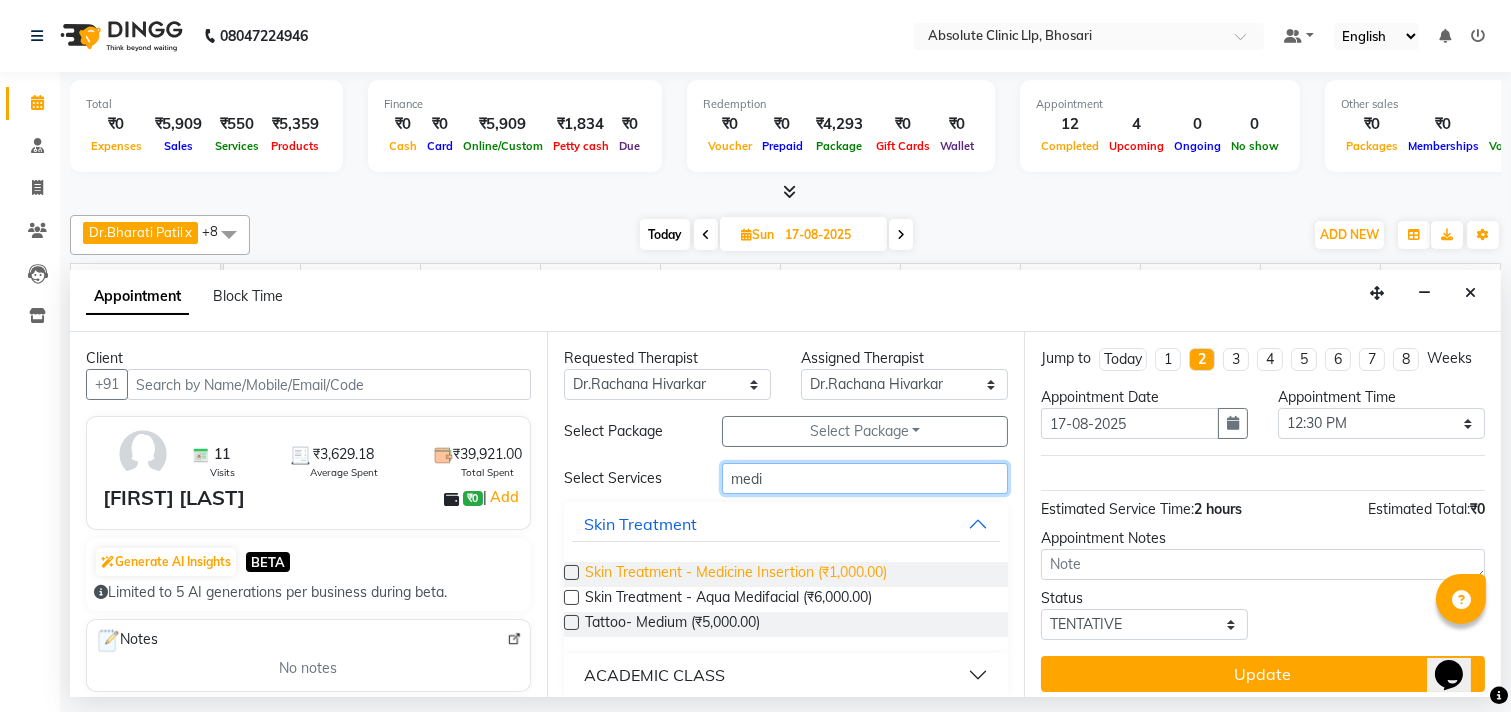 type on "medi" 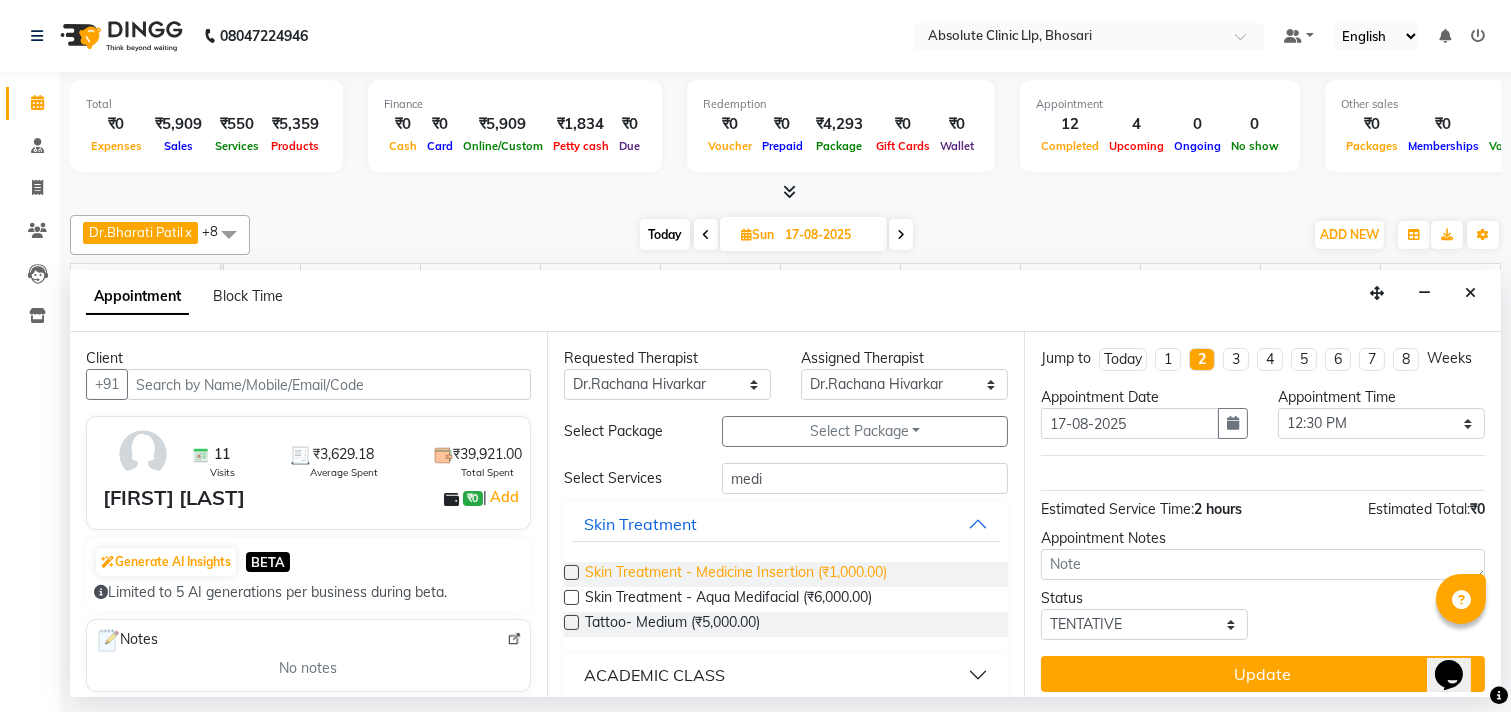 click on "Skin Treatment - Medicine Insertion (₹1,000.00)" at bounding box center [736, 574] 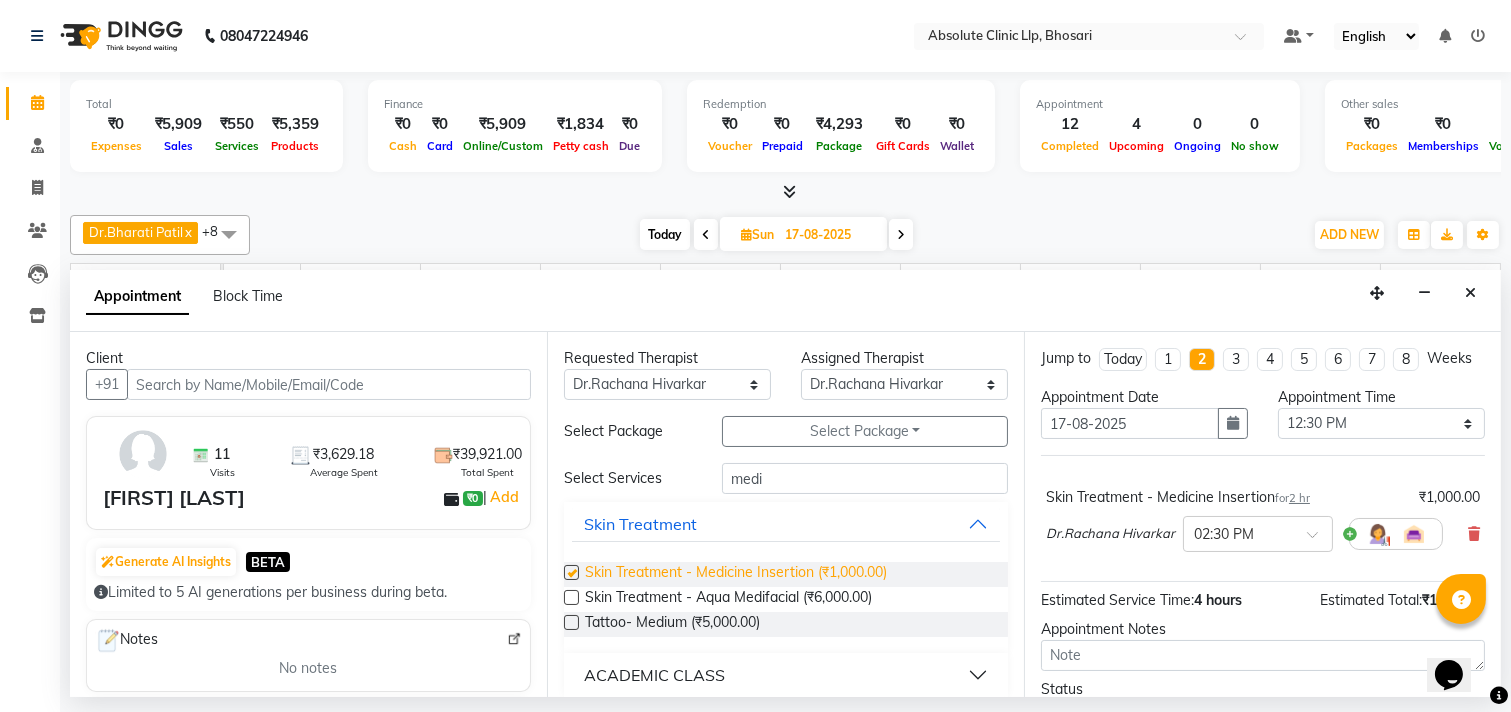 checkbox on "false" 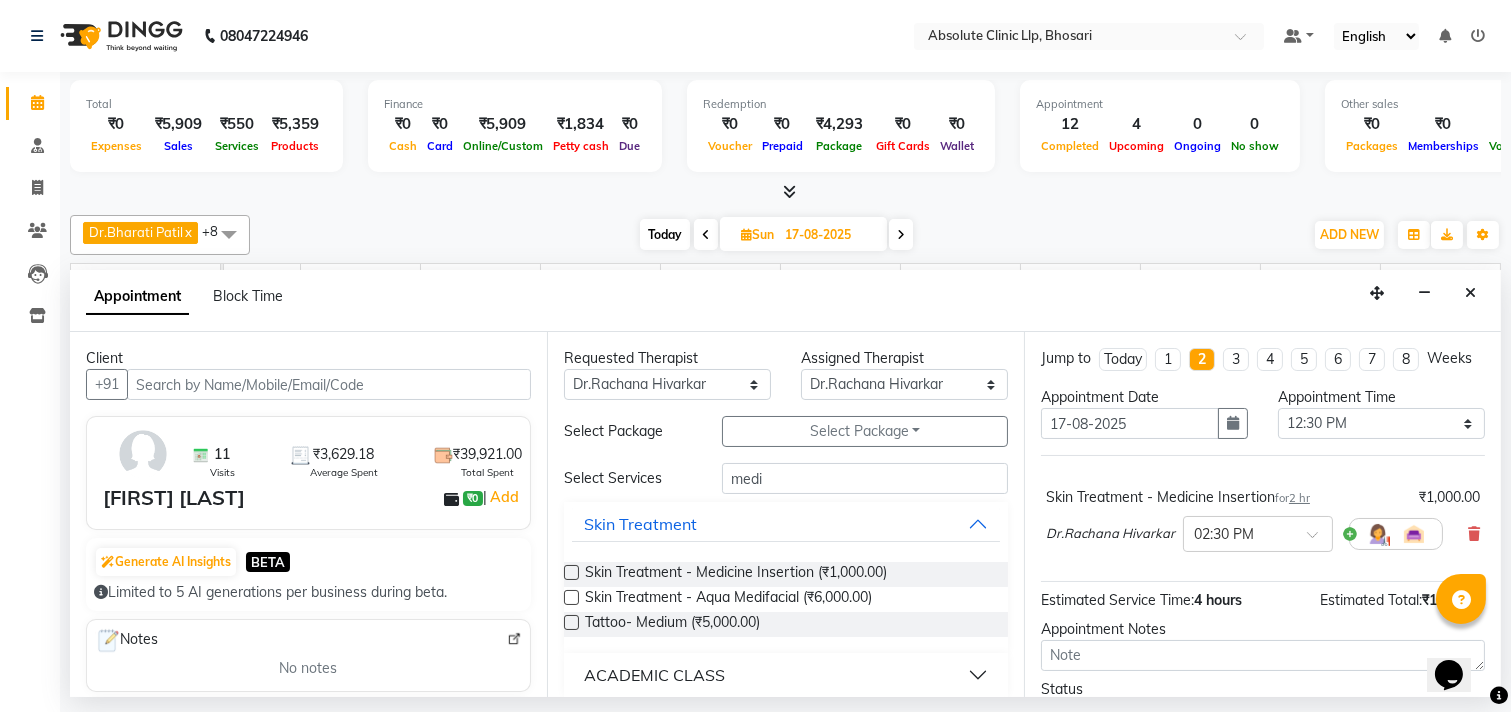 scroll, scrollTop: 121, scrollLeft: 0, axis: vertical 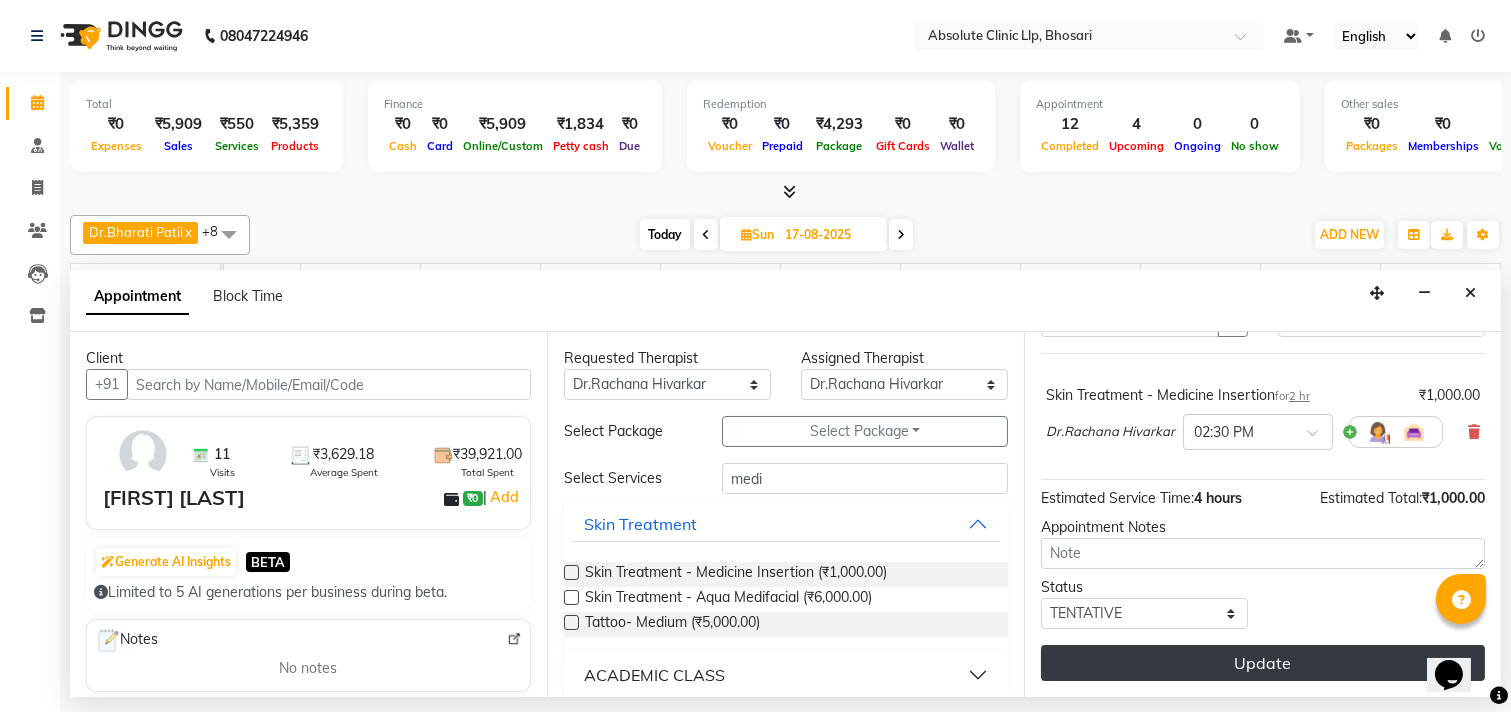 click on "Update" at bounding box center (1263, 663) 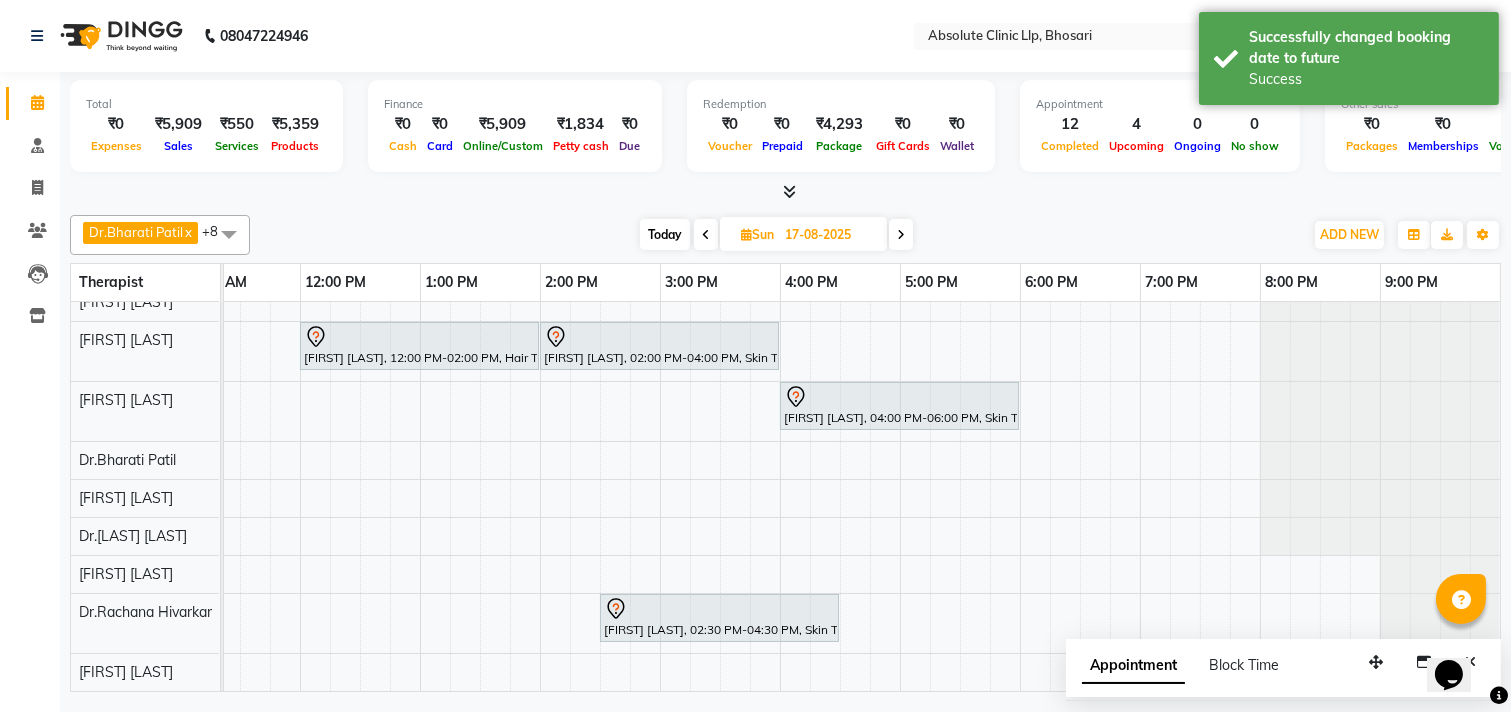 scroll, scrollTop: 35, scrollLeft: 388, axis: both 